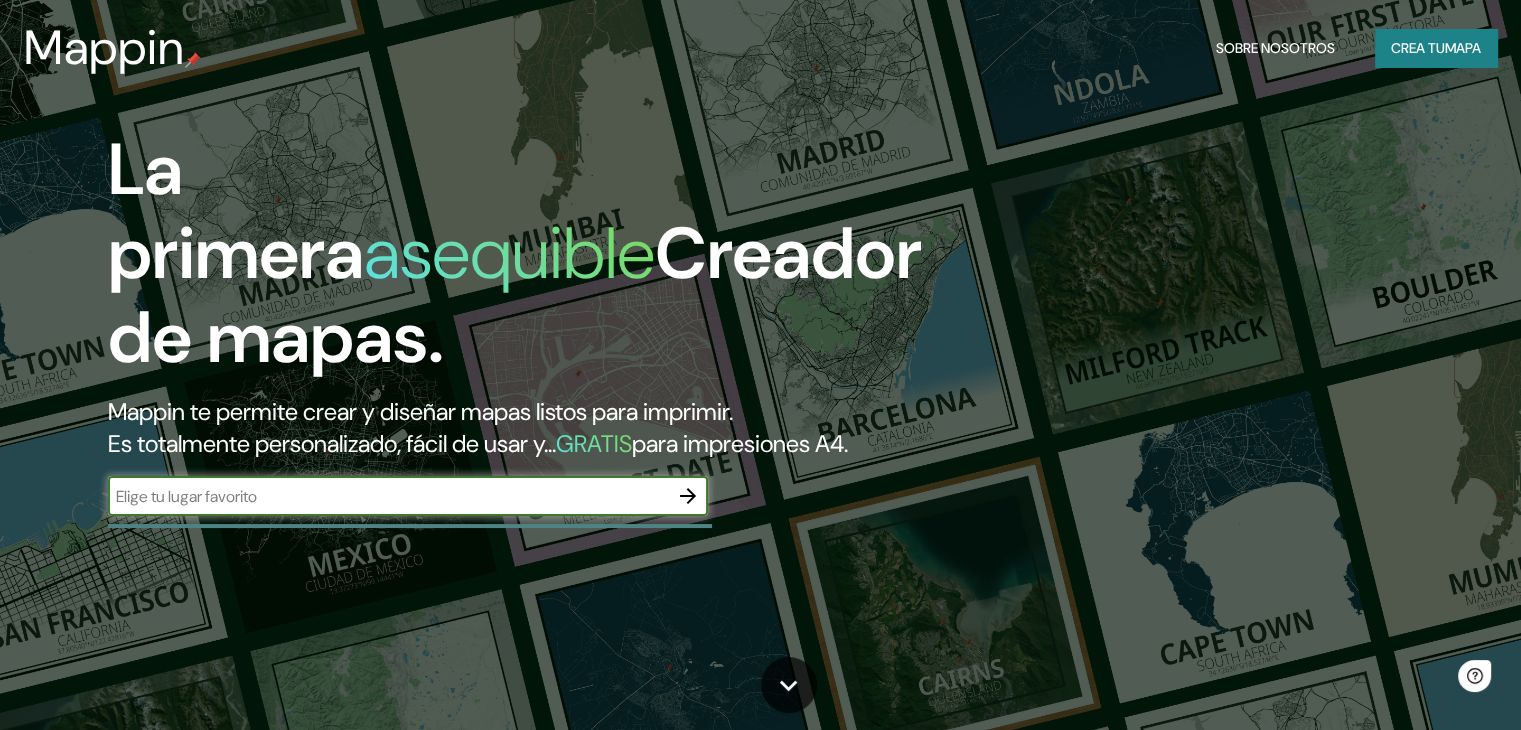 scroll, scrollTop: 0, scrollLeft: 0, axis: both 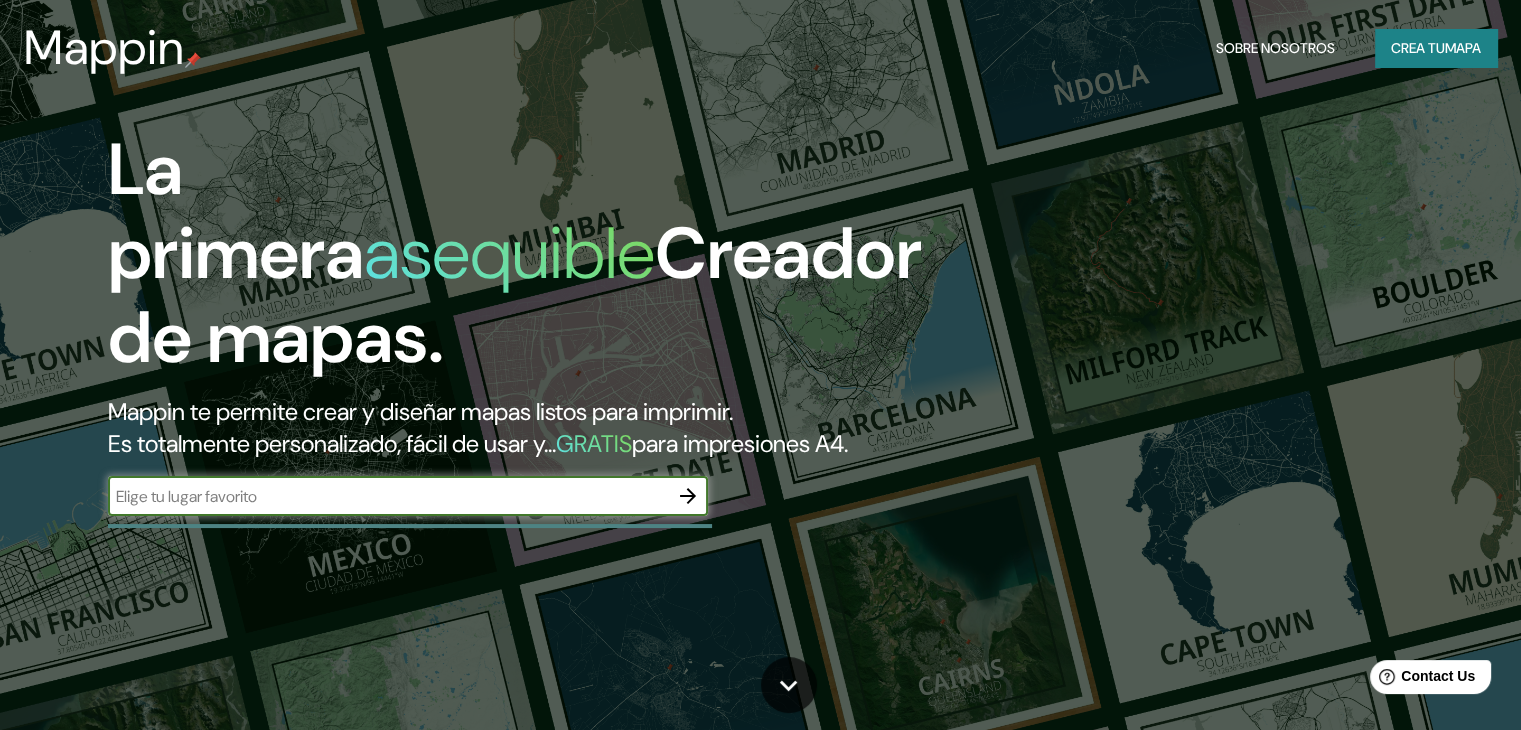 click at bounding box center [388, 496] 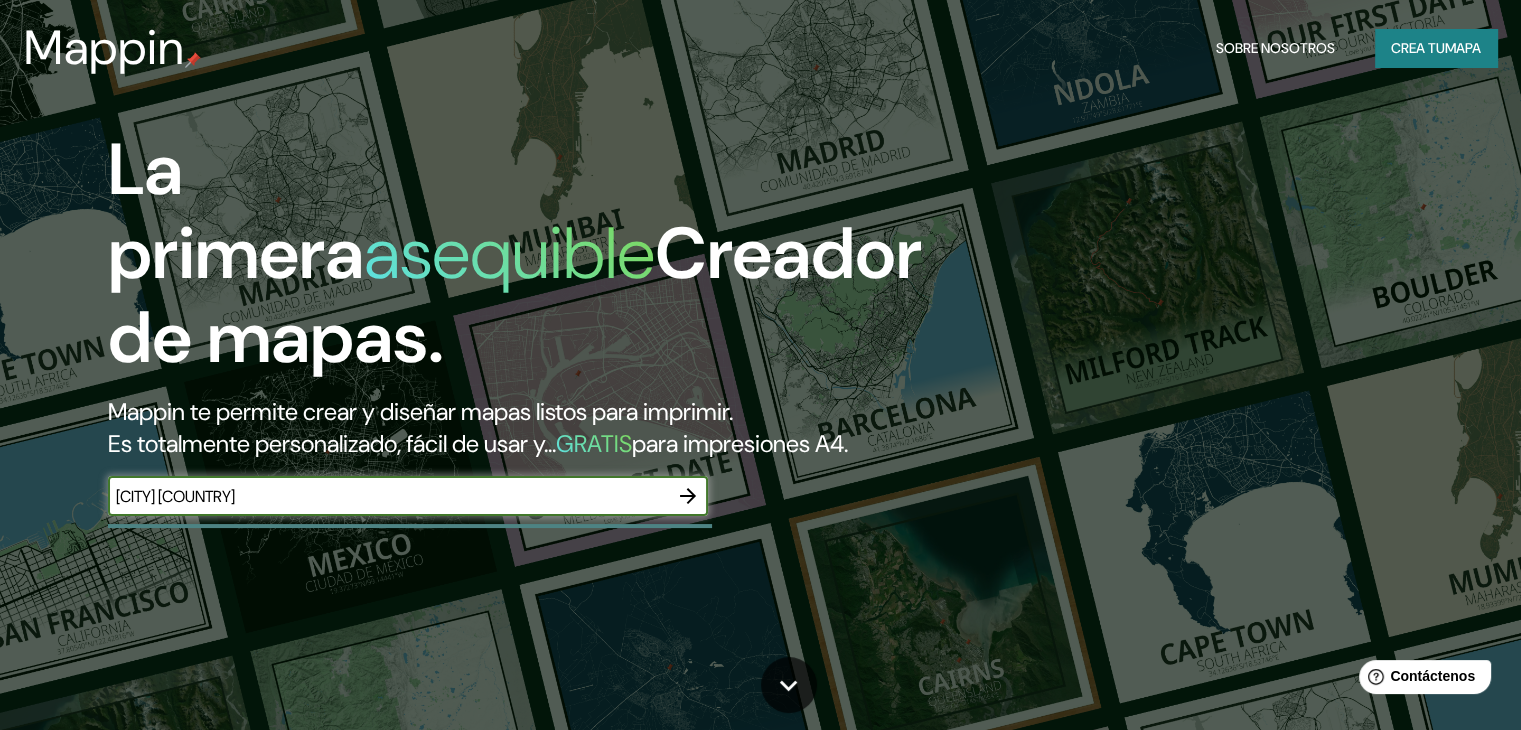 type on "[CITY] [COUNTRY]" 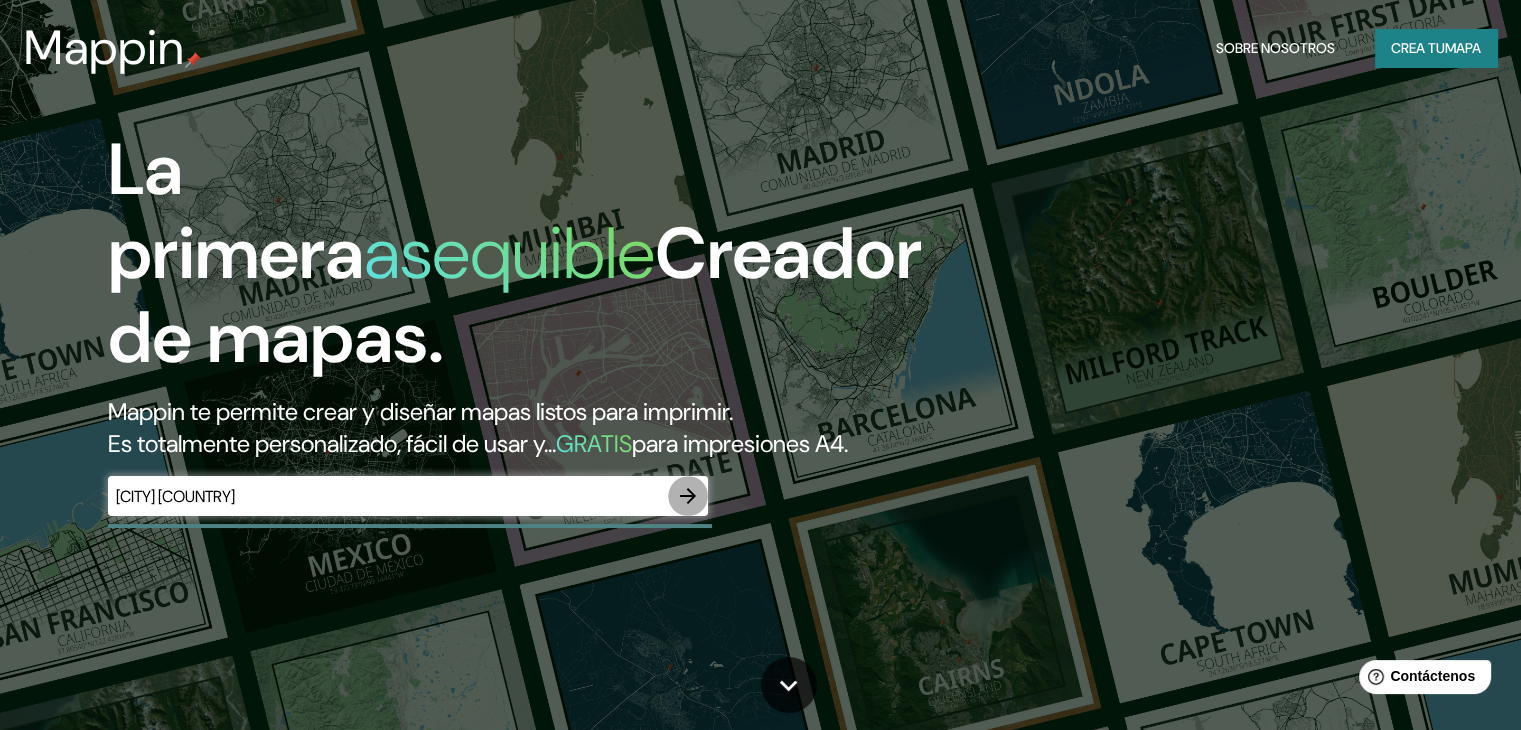 click 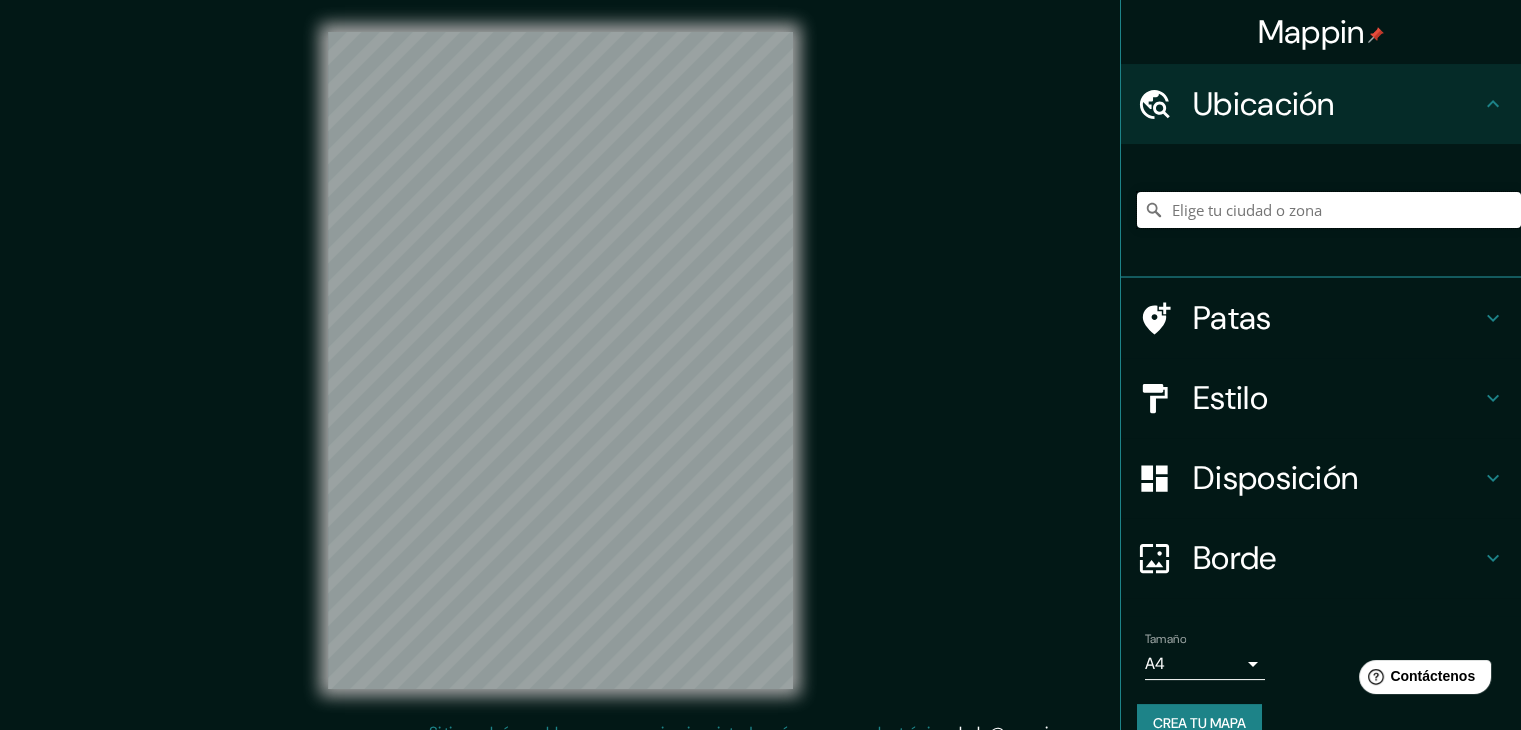click at bounding box center (1329, 210) 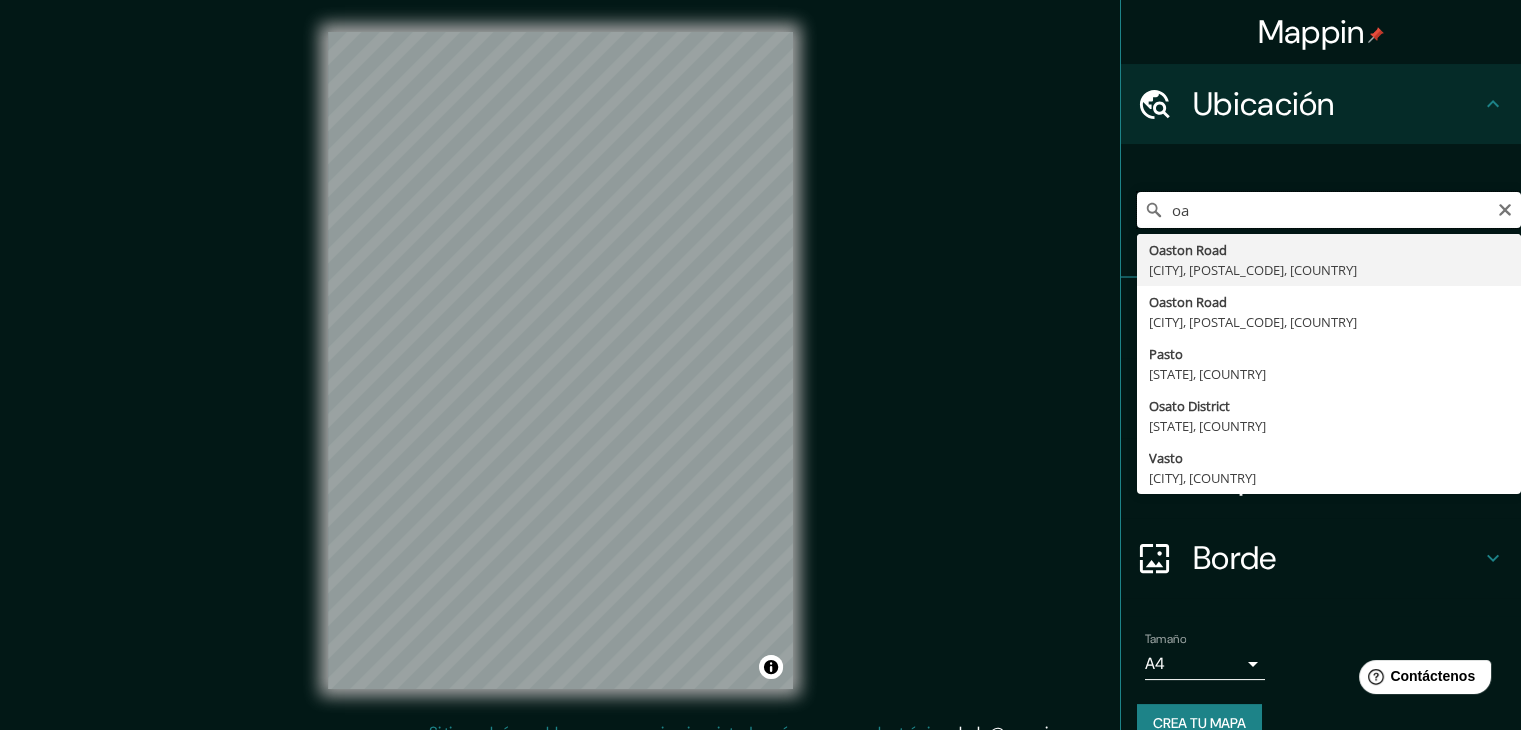 type on "o" 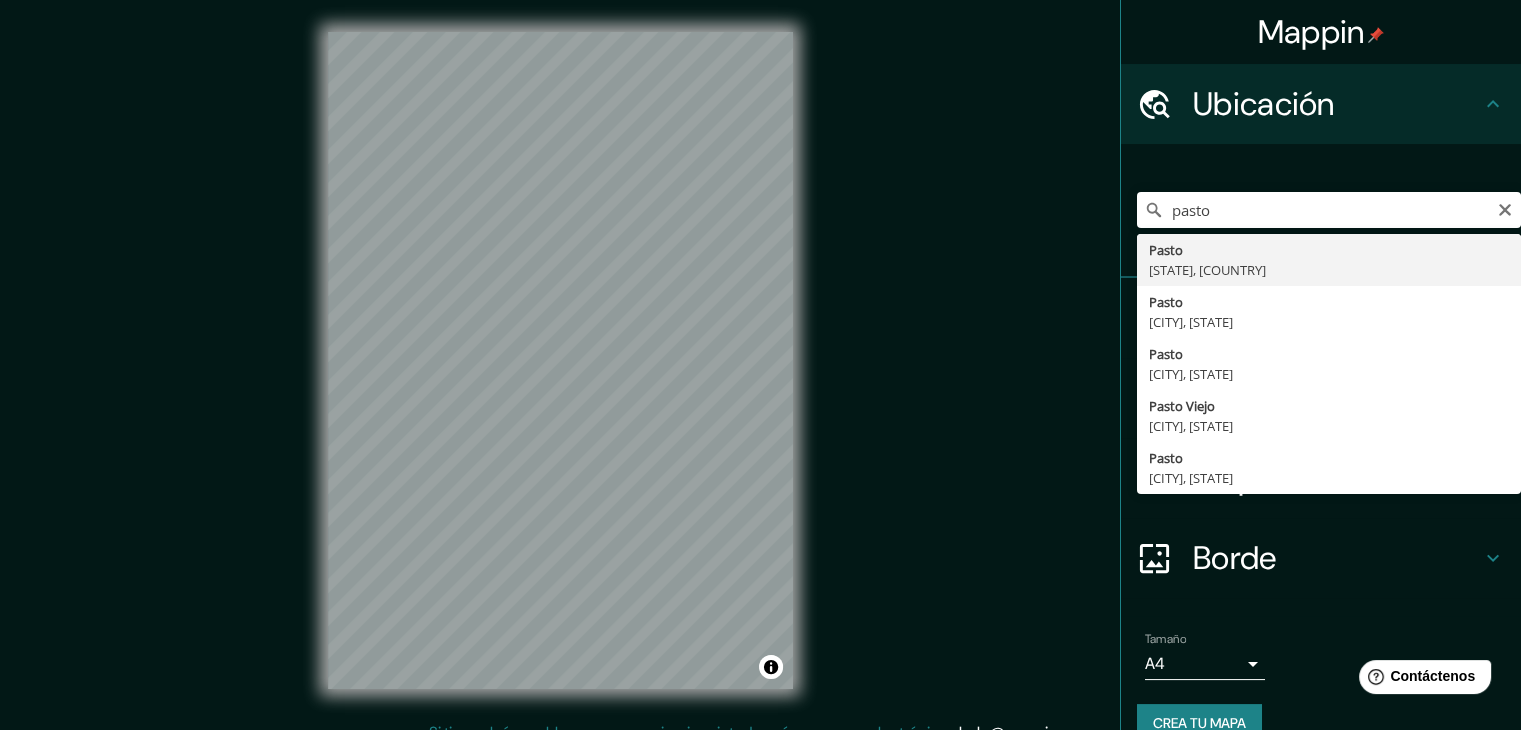 type on "Pasto, Nariño, Colombia" 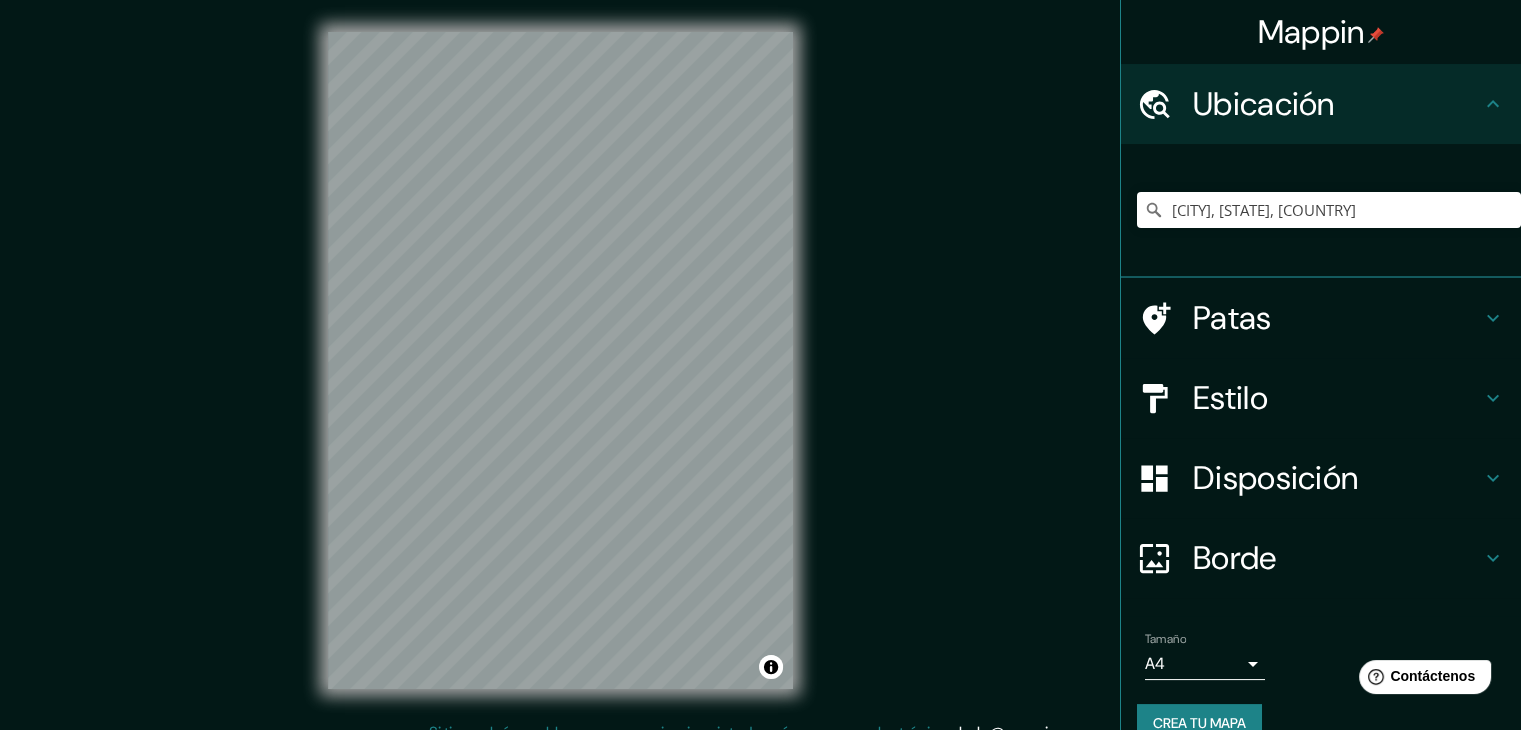 click on "Estilo" at bounding box center [1230, 398] 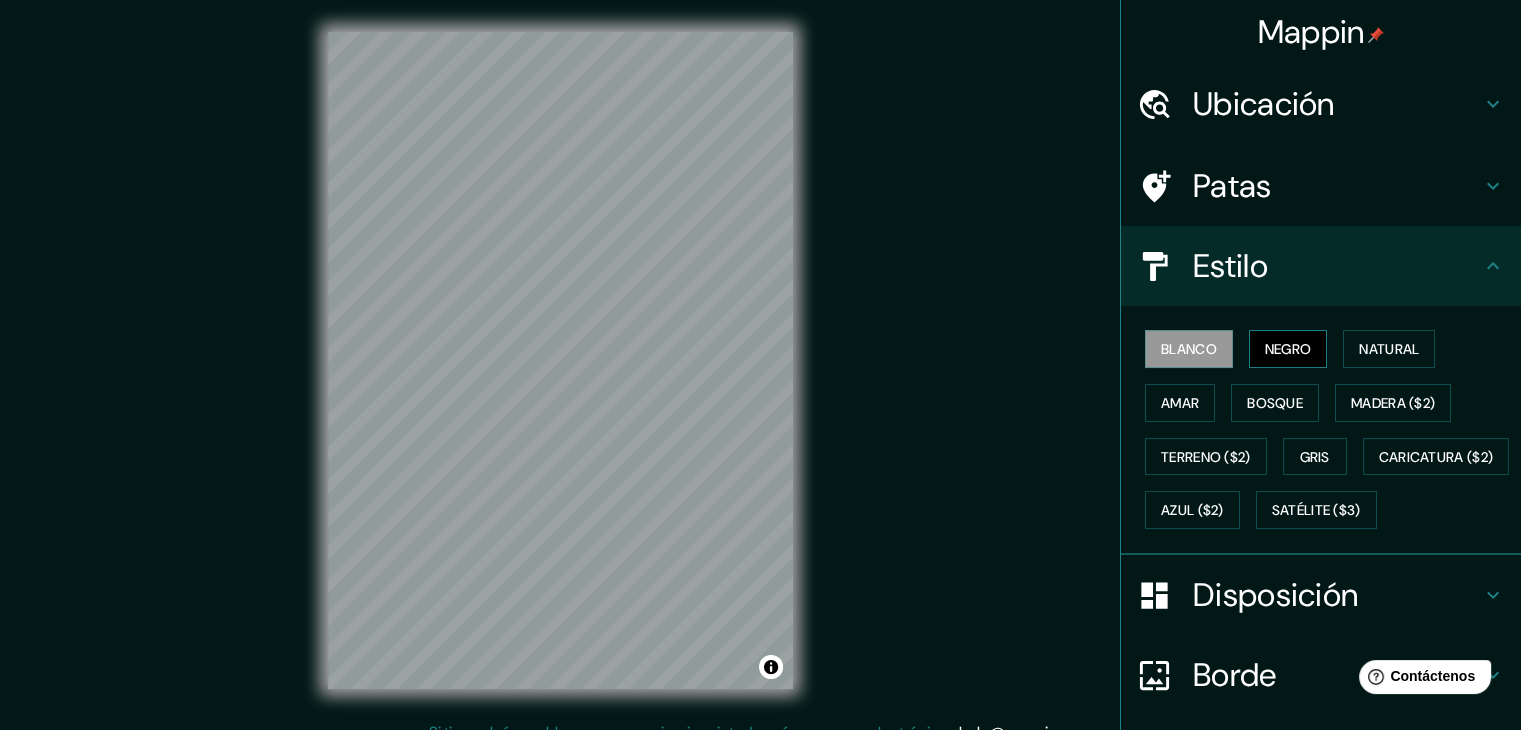 click on "Negro" at bounding box center (1288, 349) 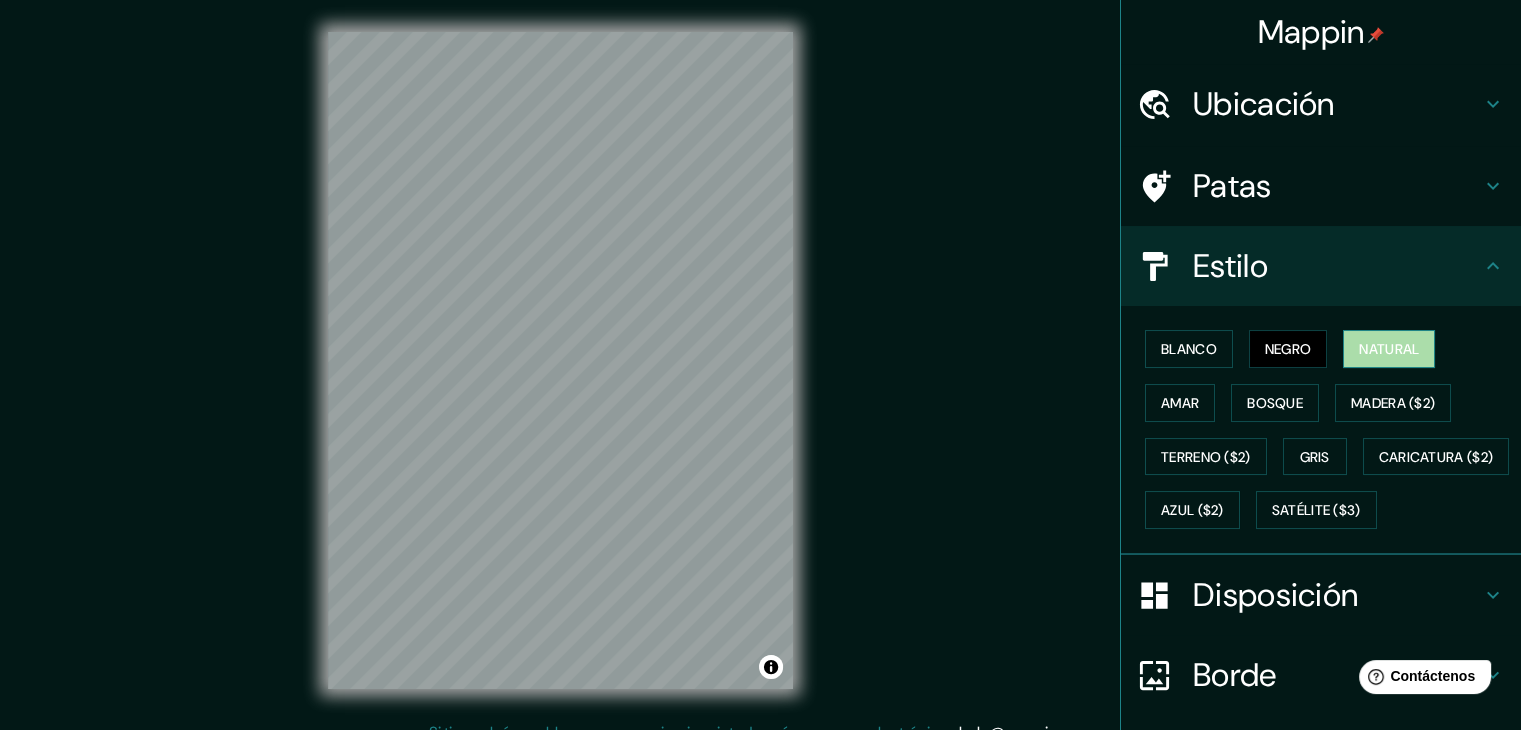 click on "Natural" at bounding box center (1389, 349) 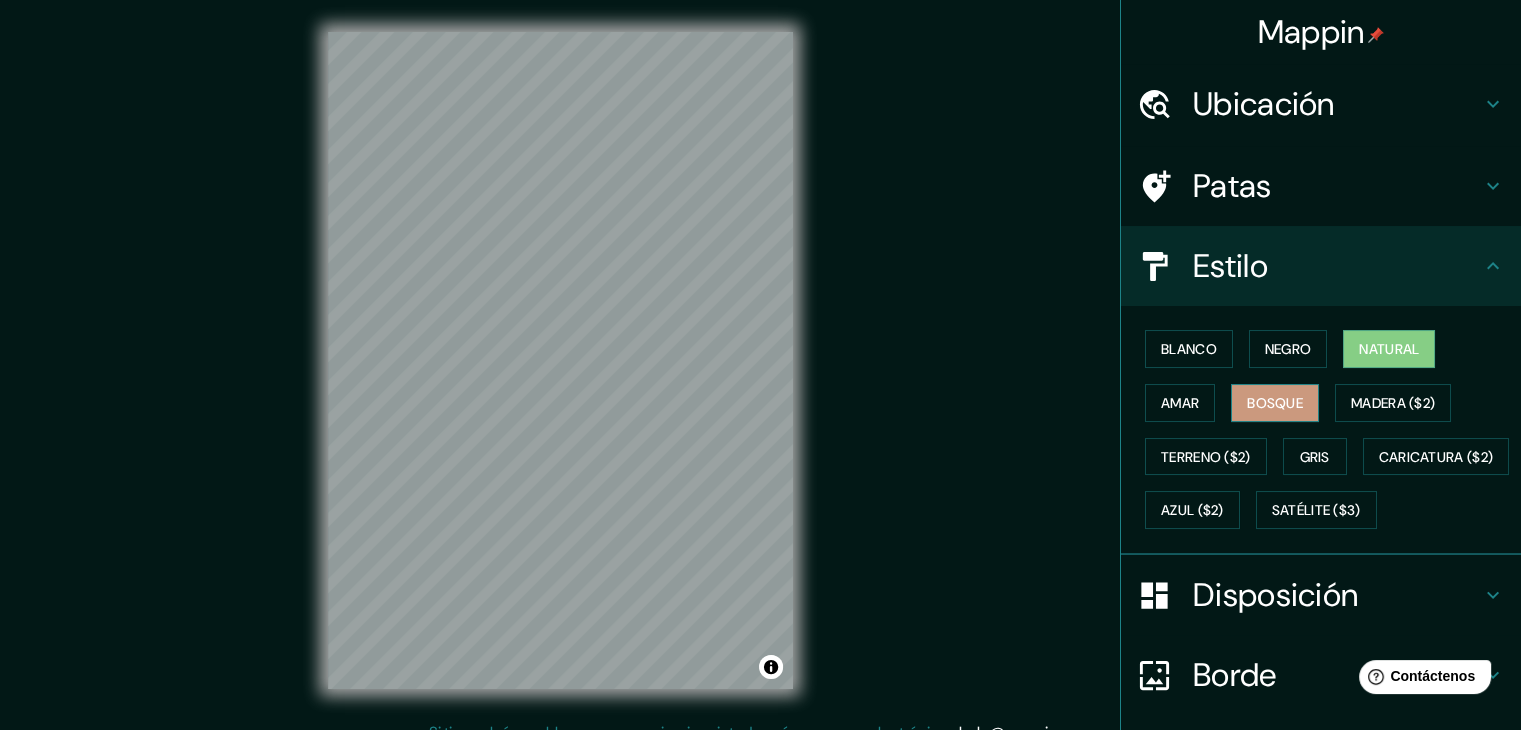 click on "Bosque" at bounding box center [1275, 403] 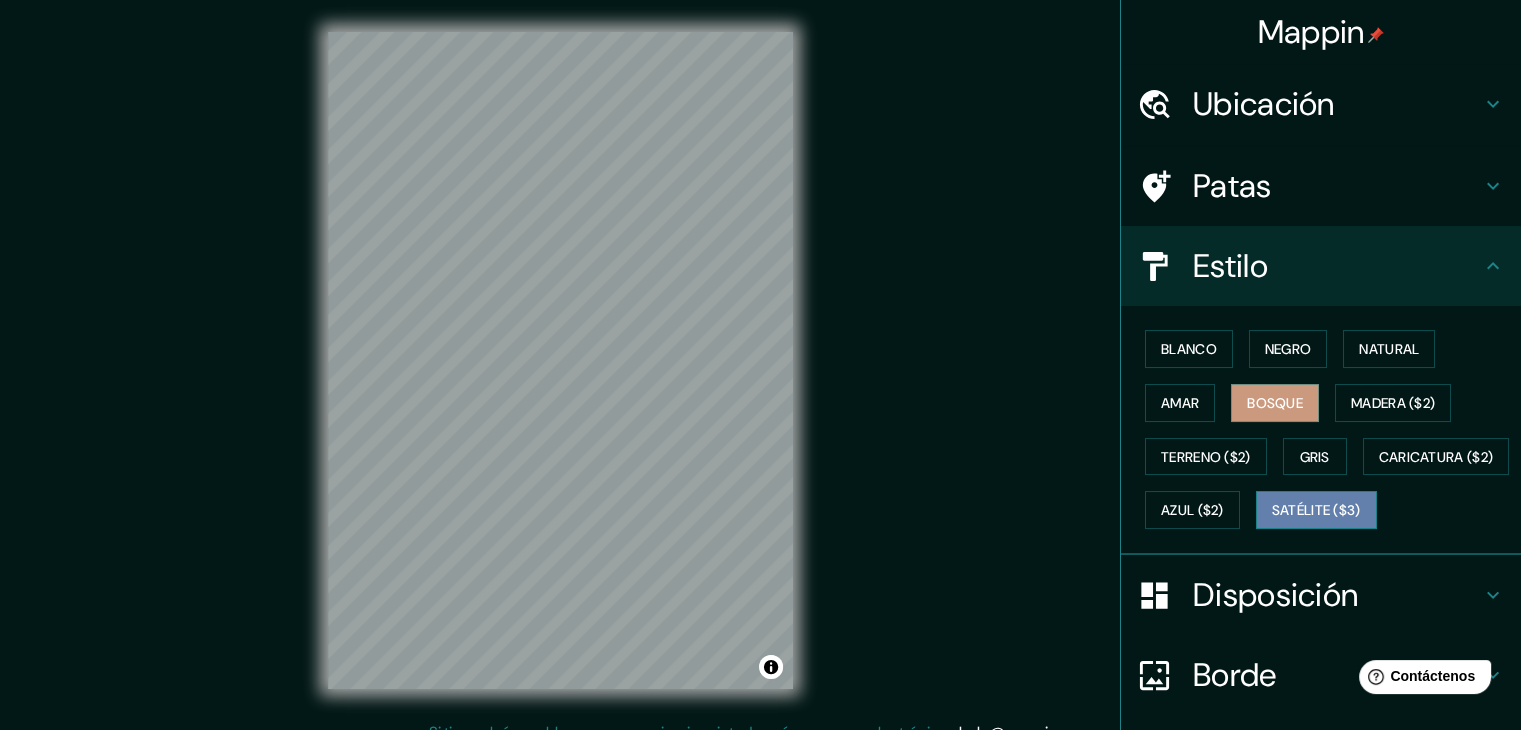 click on "Satélite ($3)" at bounding box center [1316, 511] 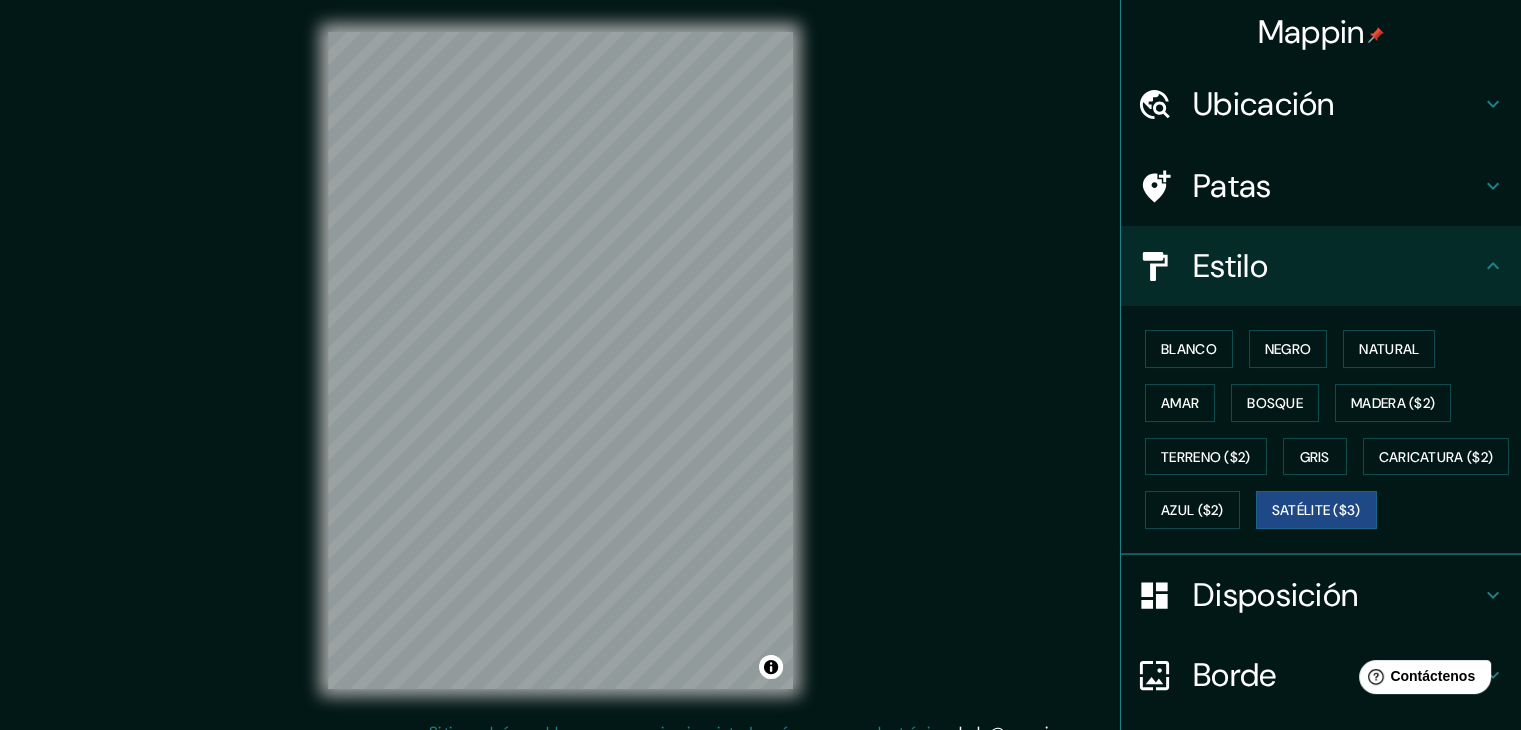 click on "Mappin Ubicación Pasto, Nariño, Colombia Patas Estilo Blanco Negro Natural Amar Bosque Madera ($2) Terreno ($2) Gris Caricatura ($2) Azul ($2) Satélite ($3) Disposición Borde Elige un borde.  Consejo  : puedes opacar las capas del marco para crear efectos geniales. Ninguno Simple Transparente Elegante Tamaño A4 single Crea tu mapa © Mapbox   © OpenStreetMap   Improve this map   © Maxar Si tiene algún problema, sugerencia o inquietud, envíe un correo electrónico a  help@mappin.pro  .   . ." at bounding box center (760, 376) 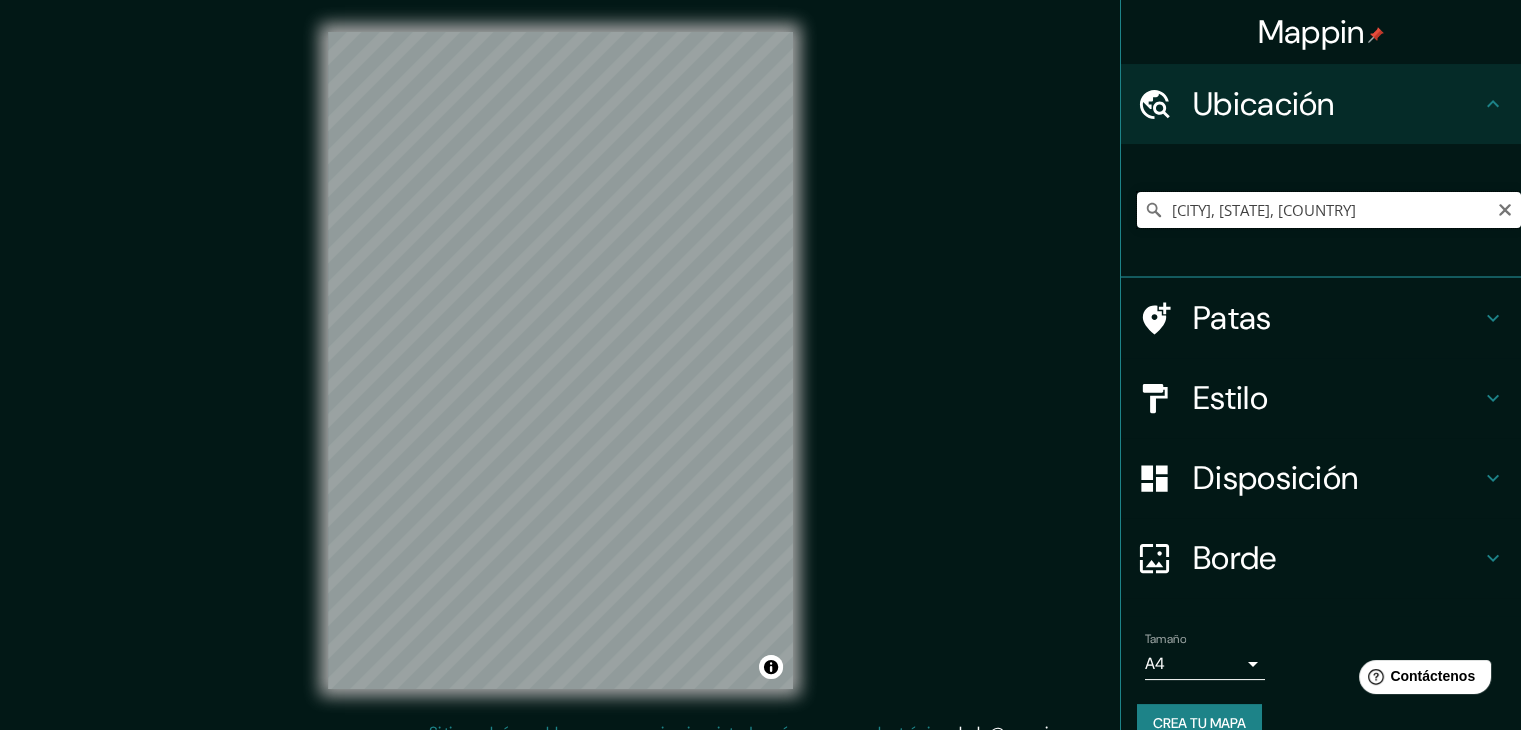click on "Pasto, Nariño, Colombia" at bounding box center [1329, 210] 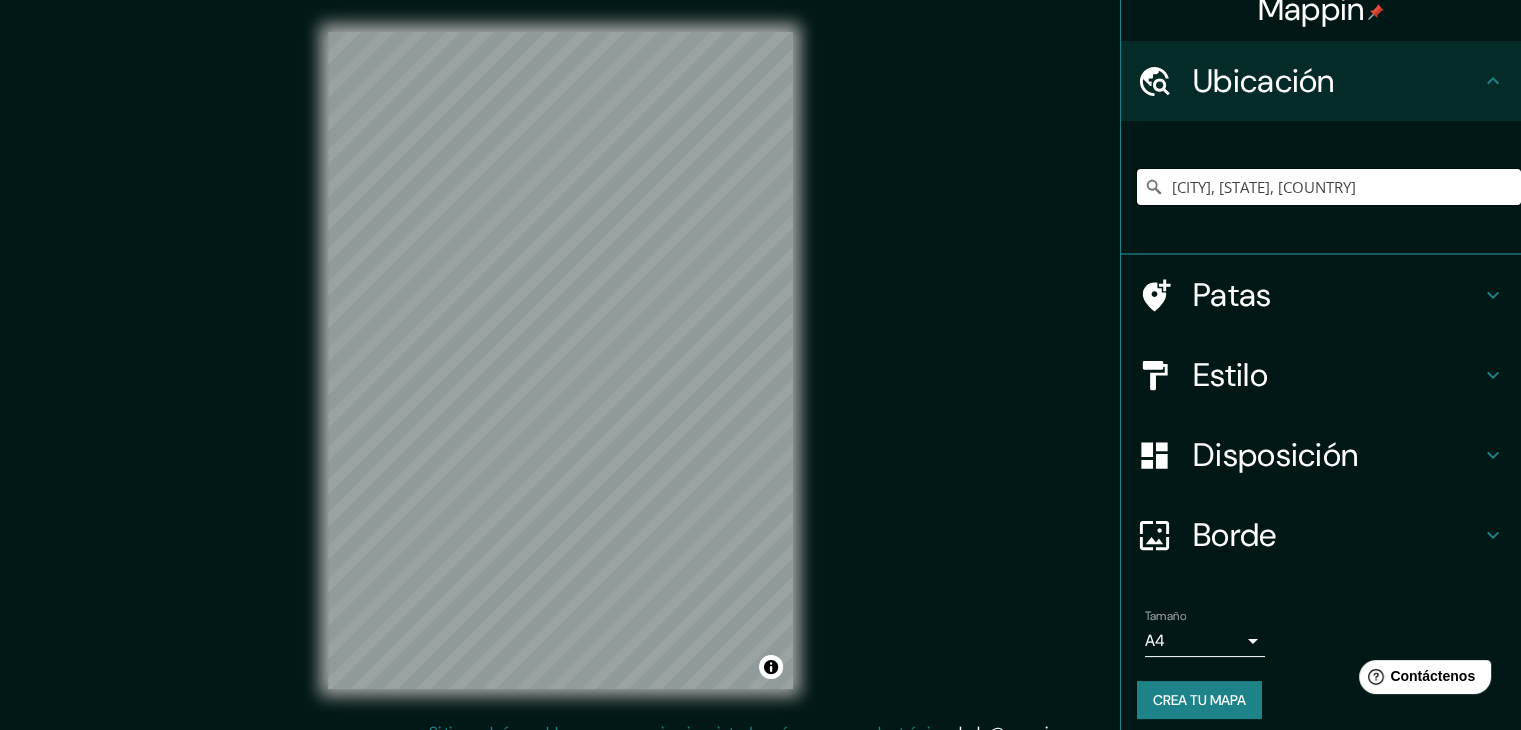 scroll, scrollTop: 35, scrollLeft: 0, axis: vertical 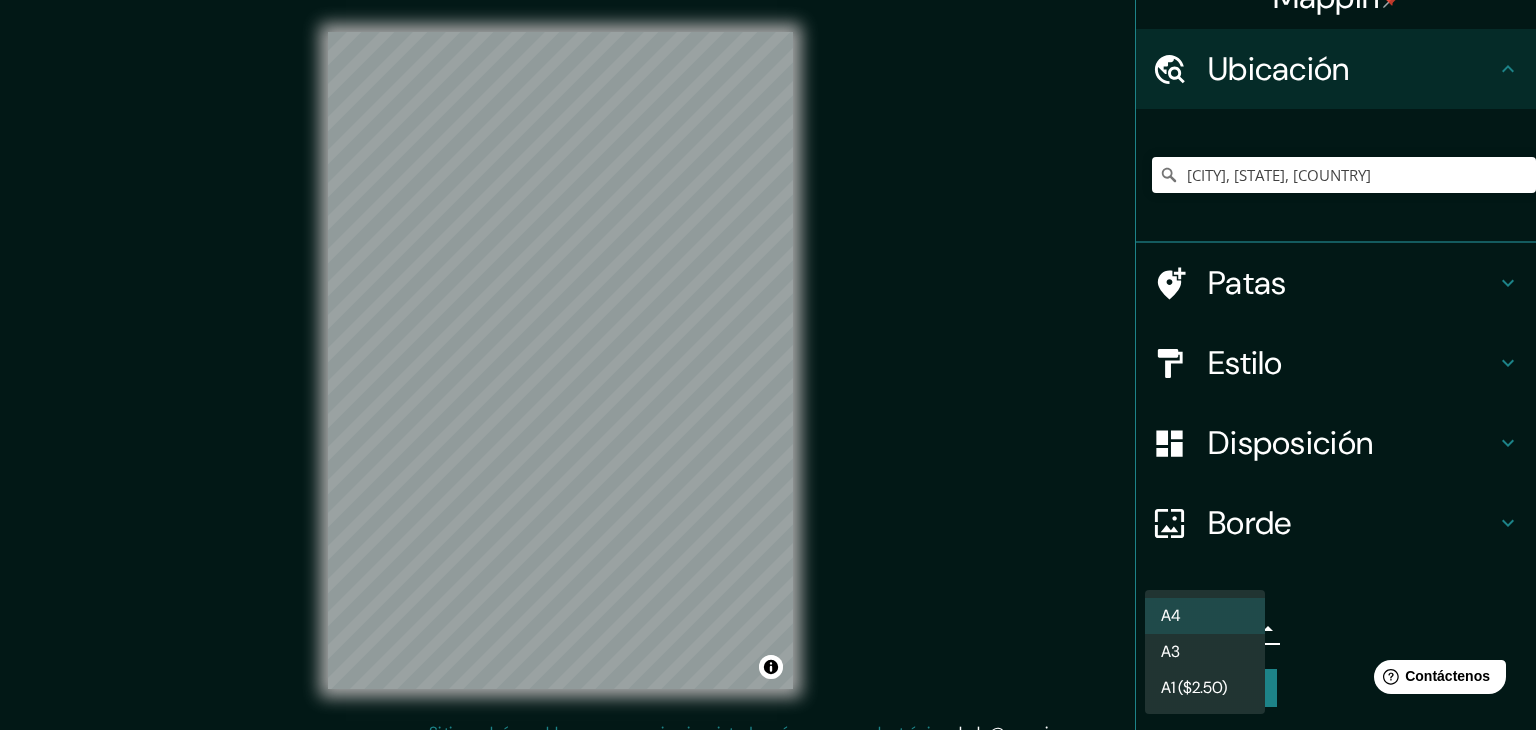 click on "Mappin Ubicación Pasto, Nariño, Colombia Patas Estilo Disposición Borde Elige un borde.  Consejo  : puedes opacar las capas del marco para crear efectos geniales. Ninguno Simple Transparente Elegante Tamaño A4 single Crea tu mapa © Mapbox   © OpenStreetMap   Improve this map   © Maxar Si tiene algún problema, sugerencia o inquietud, envíe un correo electrónico a  help@mappin.pro  .   . . Texto original Valora esta traducción Tu opinión servirá para ayudar a mejorar el Traductor de Google A4 A3 A1 ($2.50)" at bounding box center (768, 365) 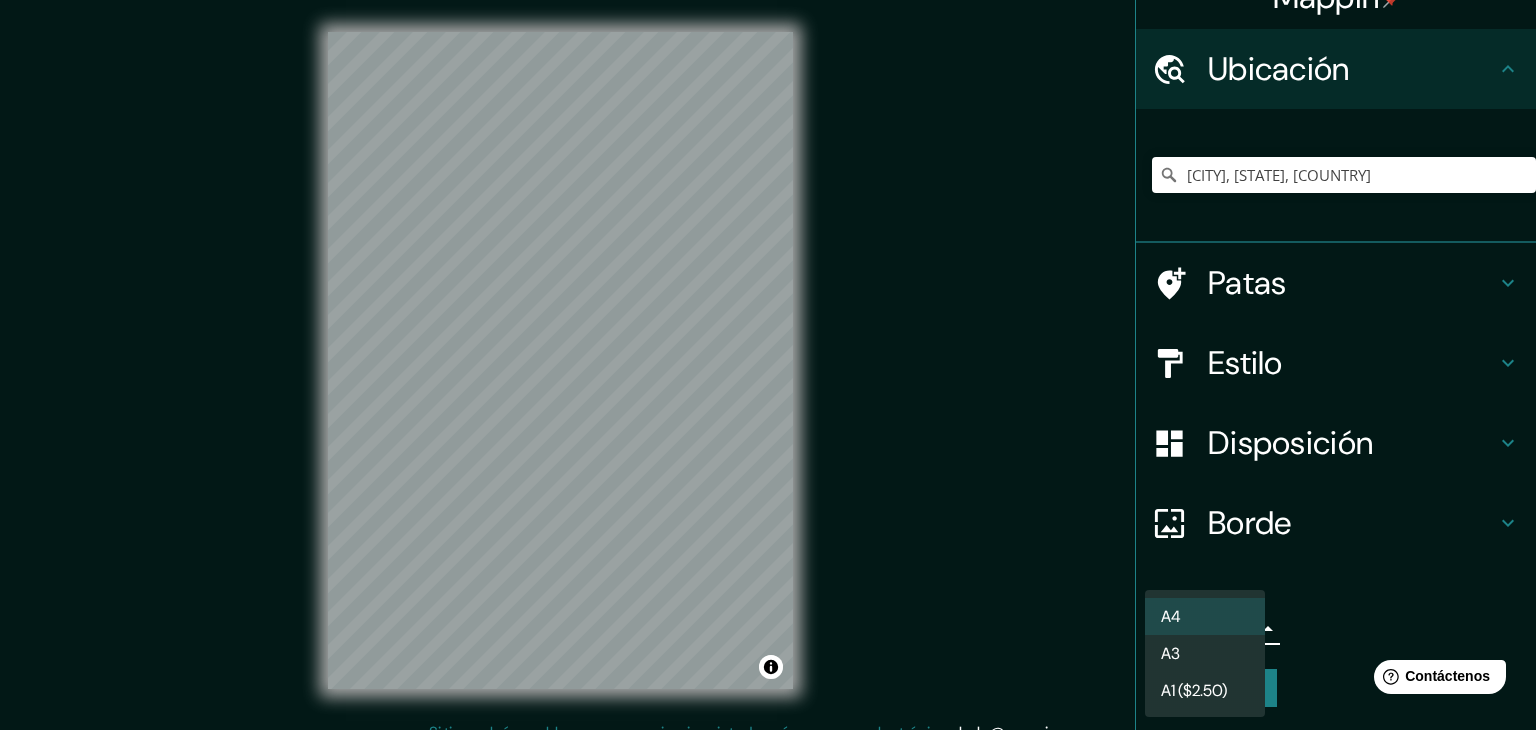 click on "A3" at bounding box center (1205, 653) 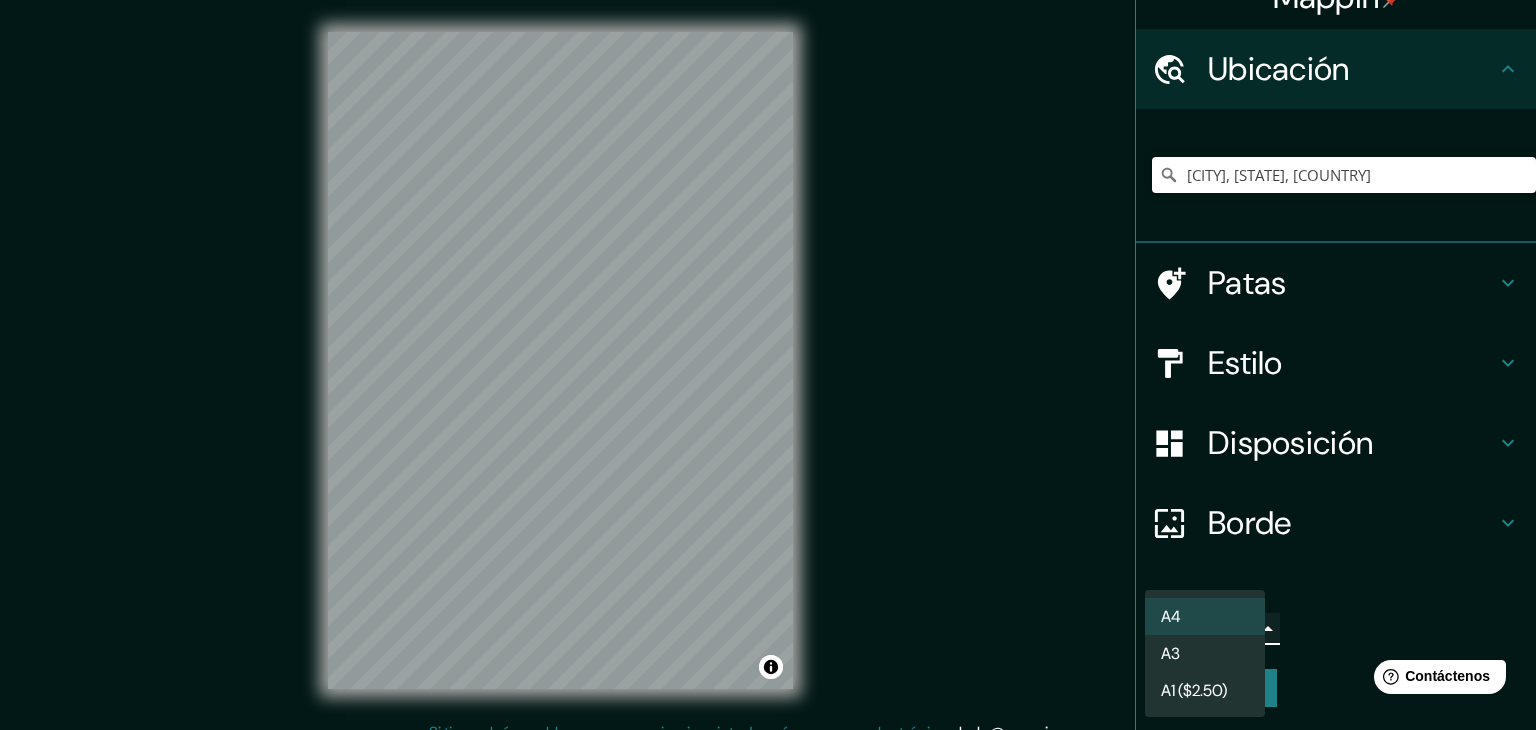 type on "a4" 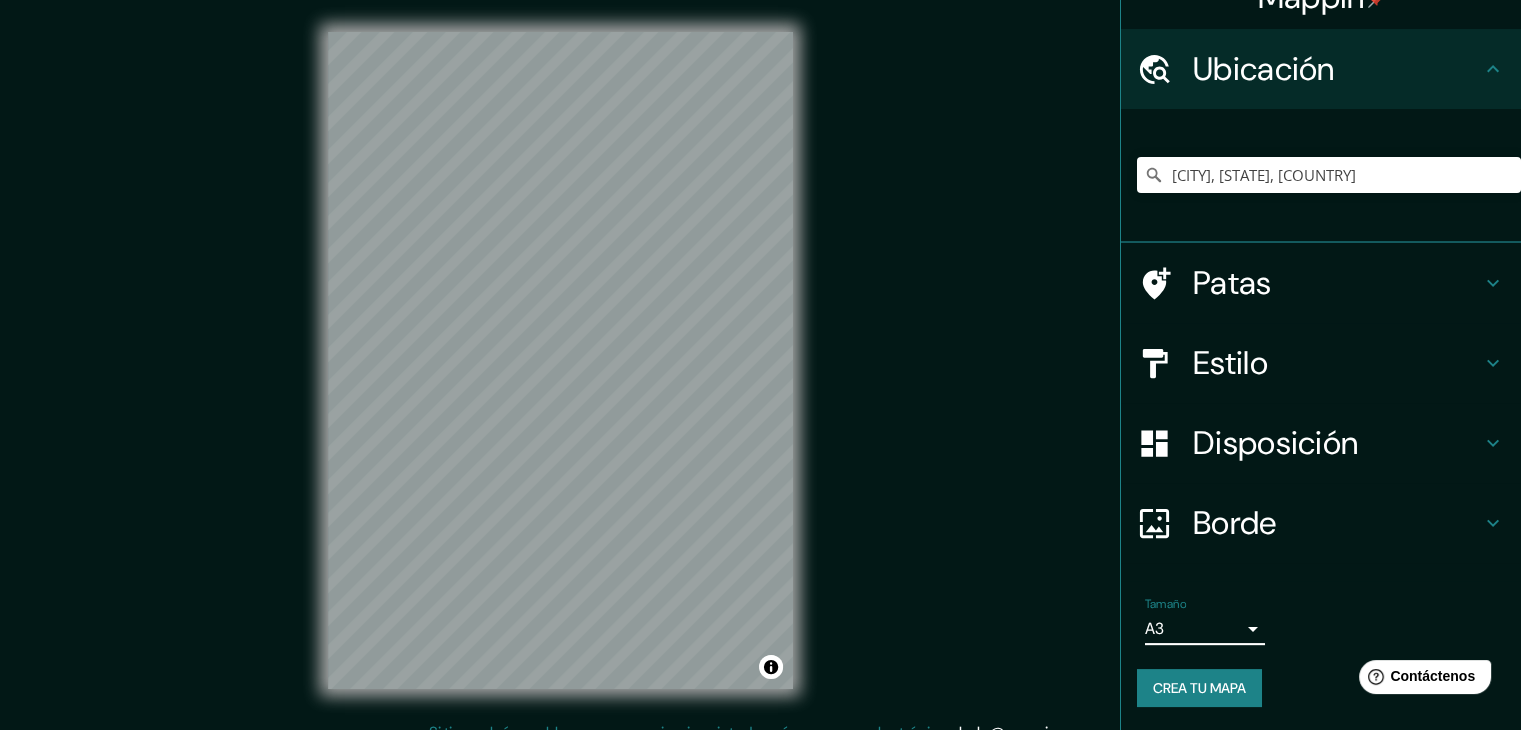 click on "Disposición" at bounding box center [1275, 443] 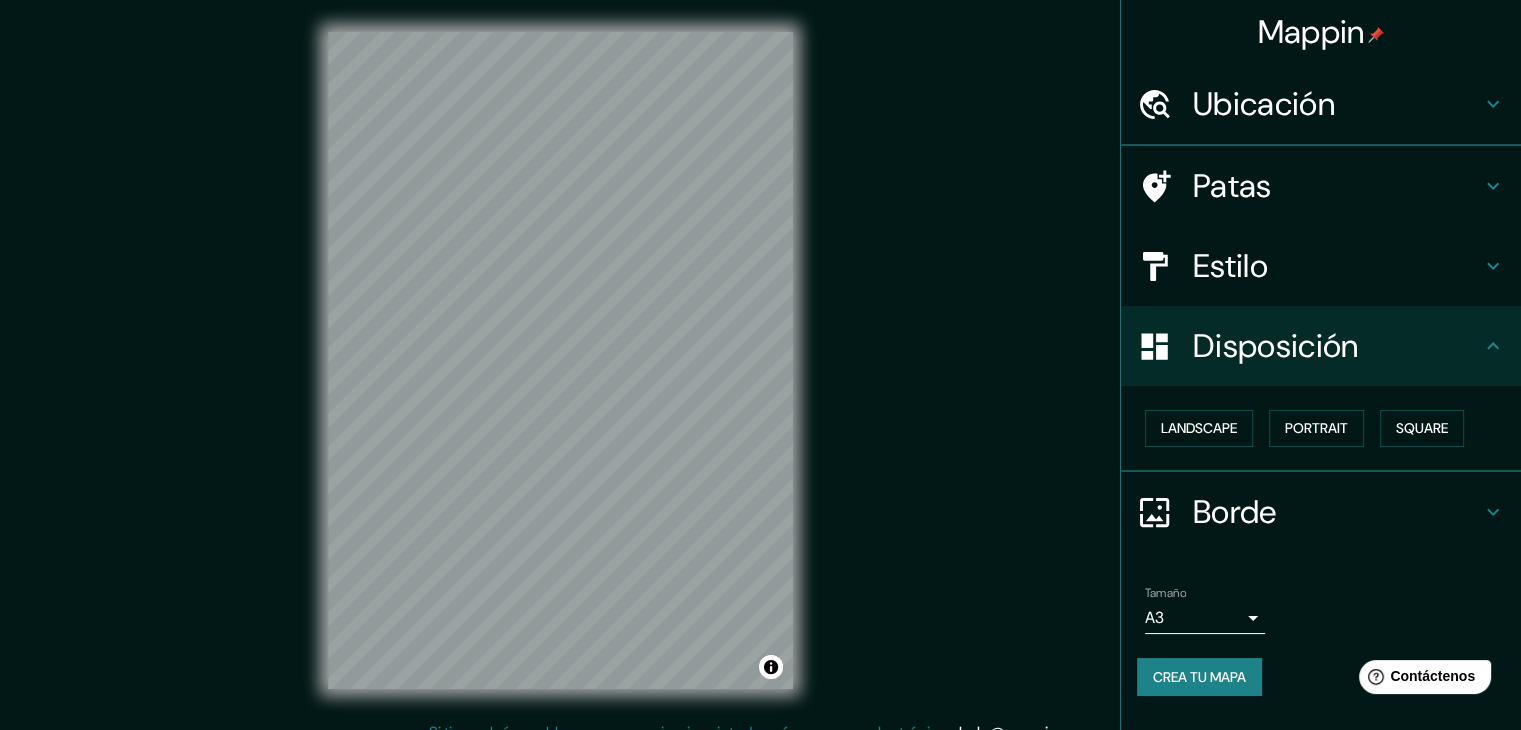 scroll, scrollTop: 0, scrollLeft: 0, axis: both 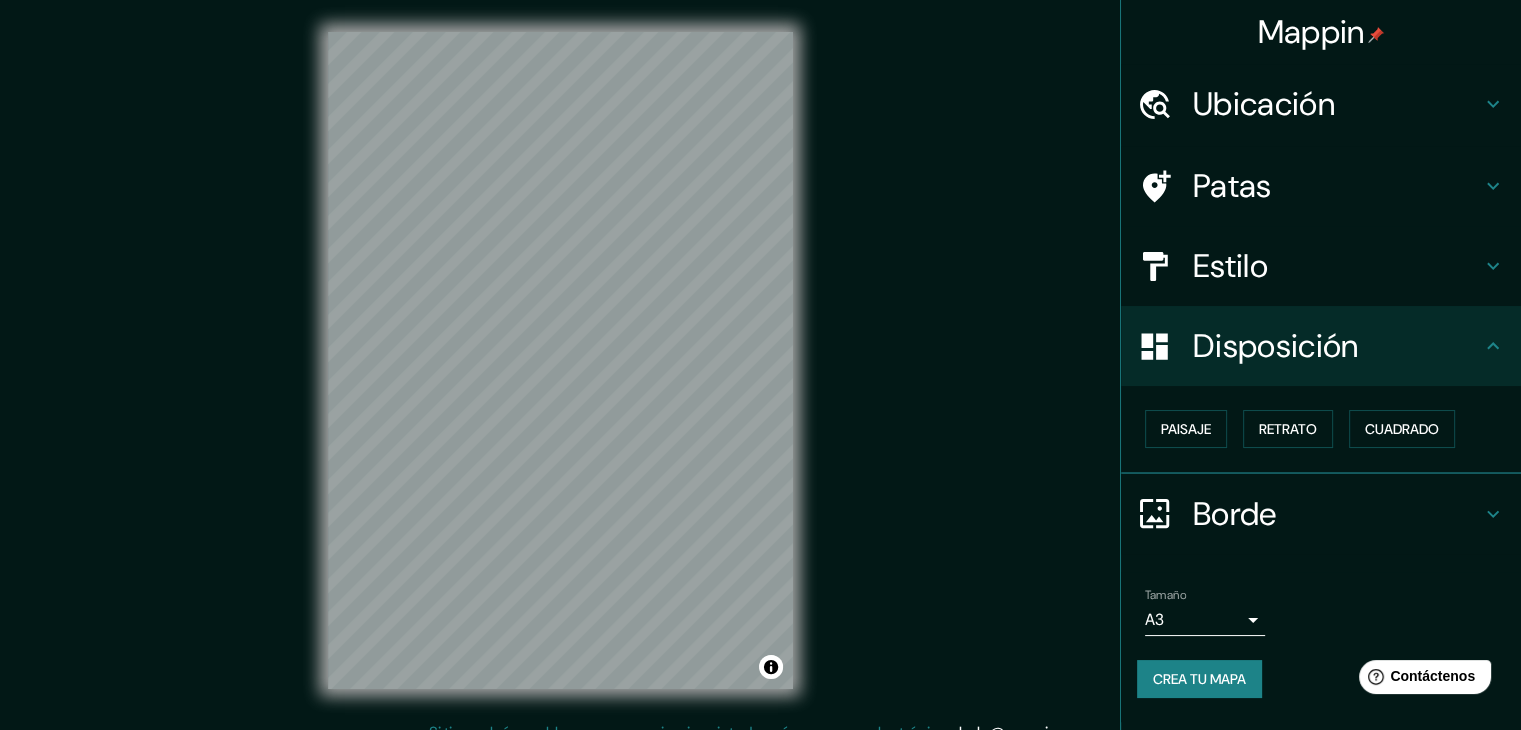 click on "Ubicación" at bounding box center (1264, 104) 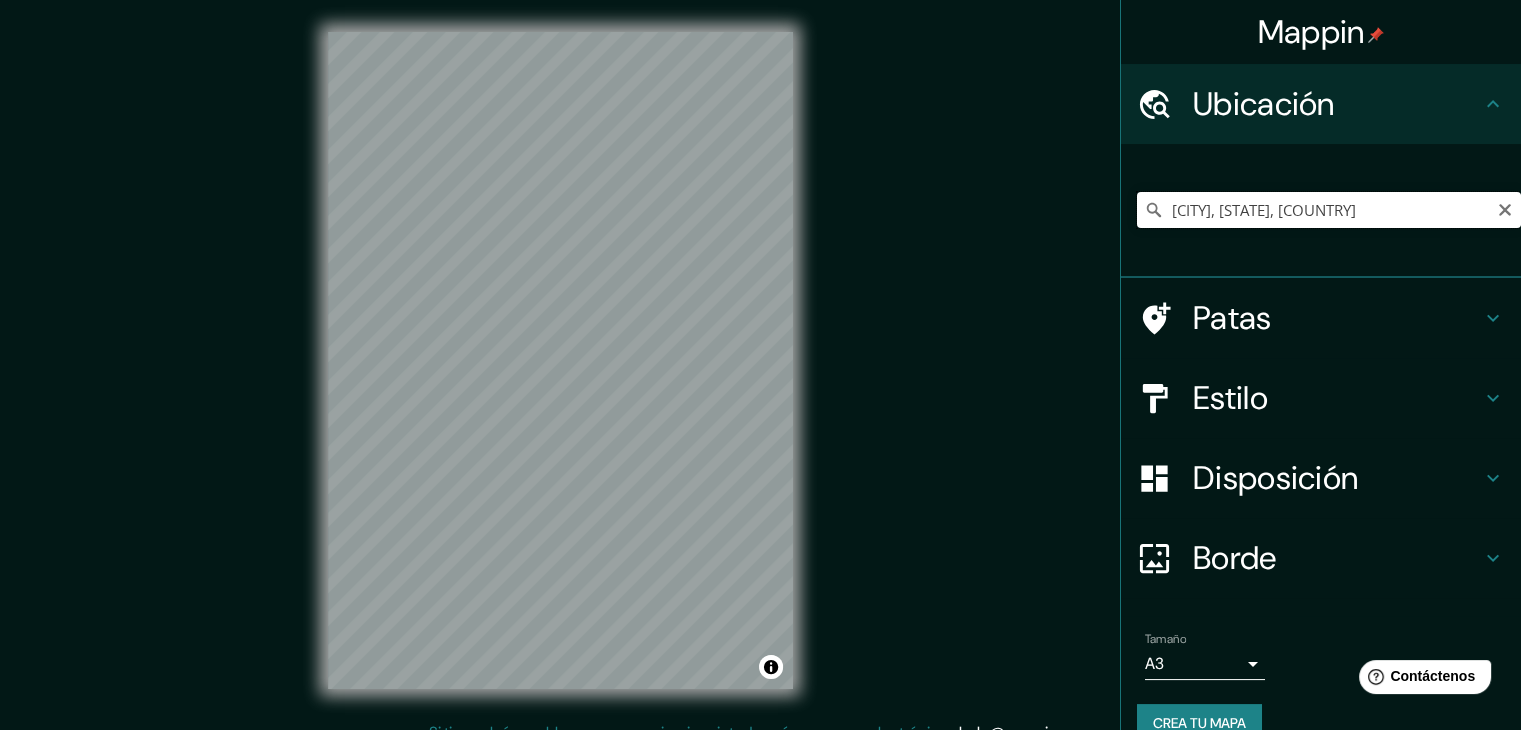 click on "Pasto, Nariño, Colombia" at bounding box center (1329, 210) 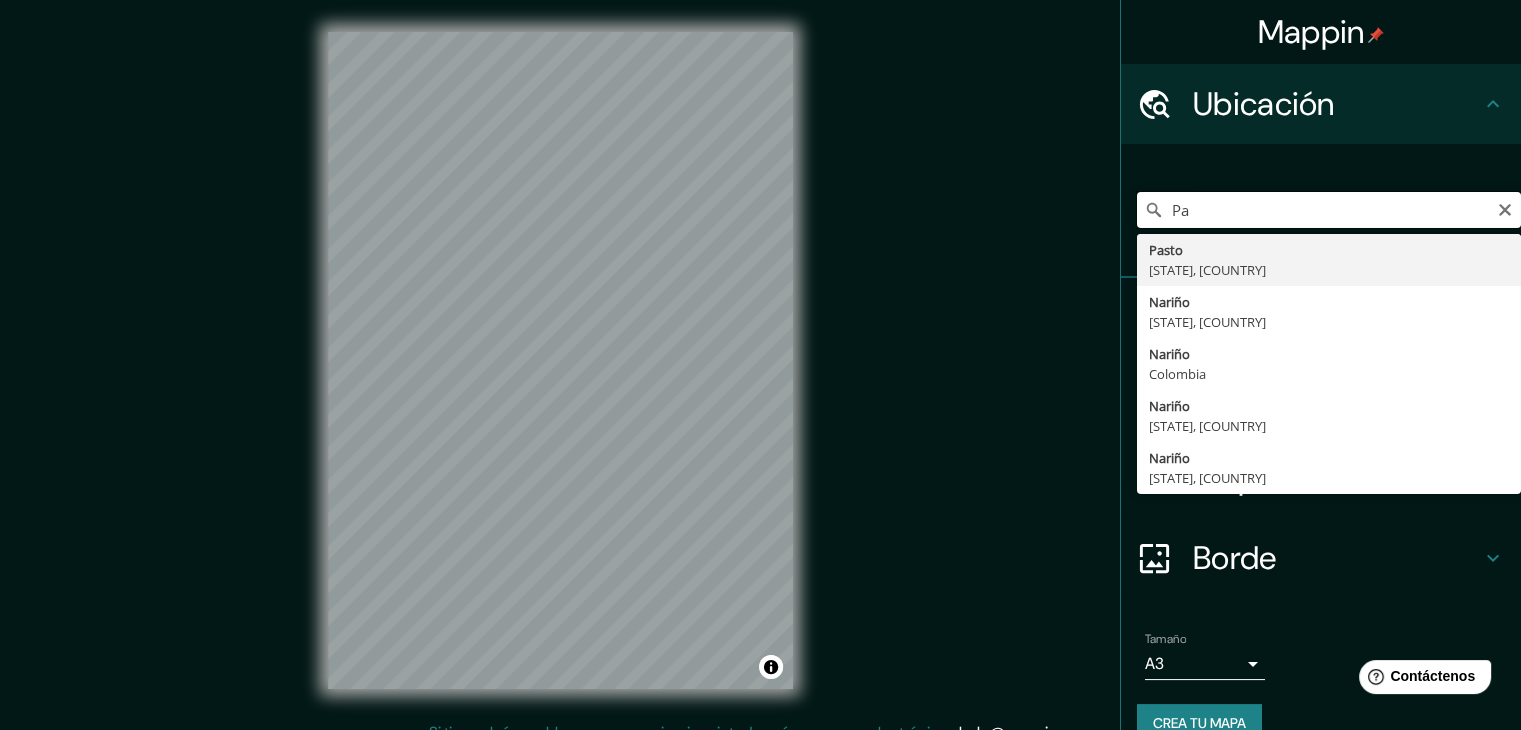 type on "P" 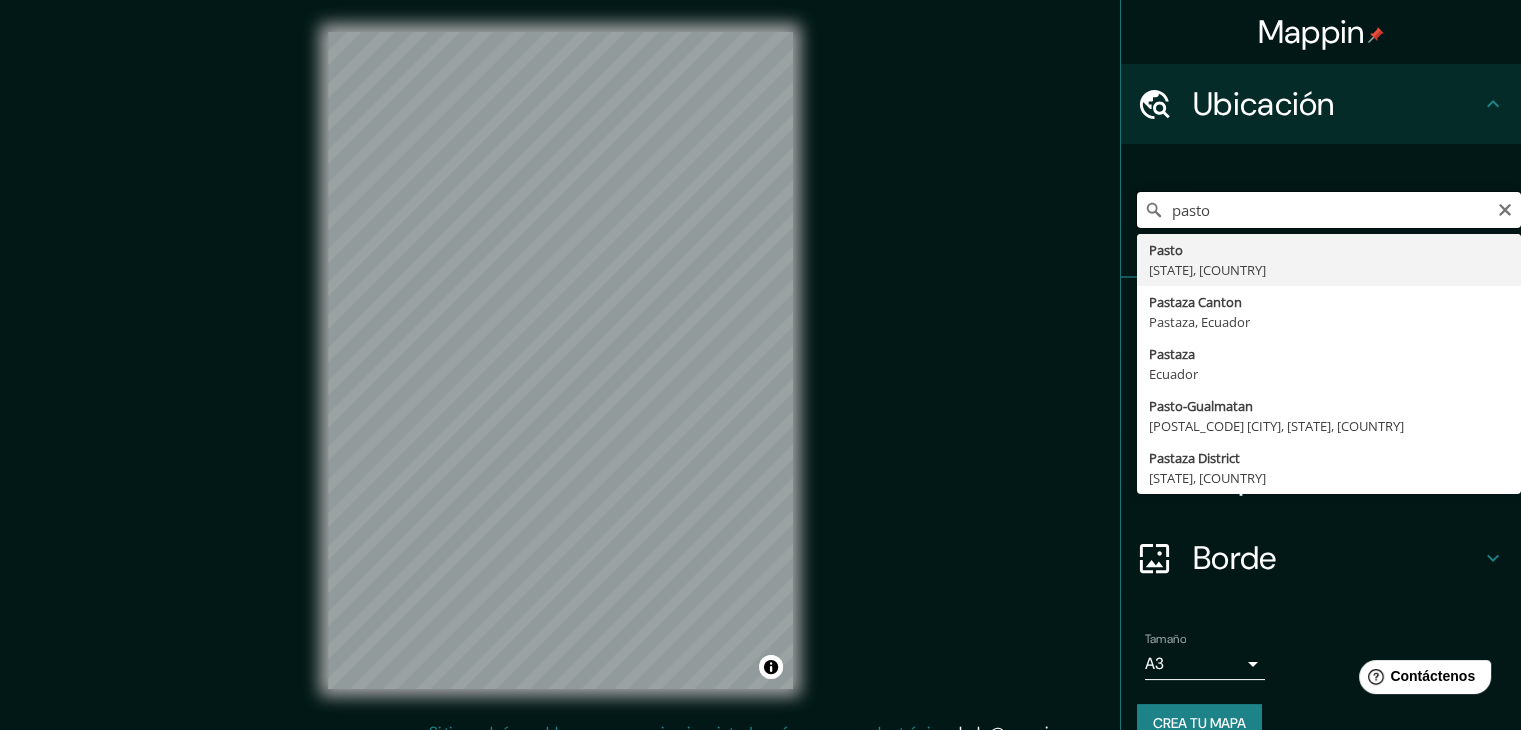 type on "Pasto, Nariño, Colombia" 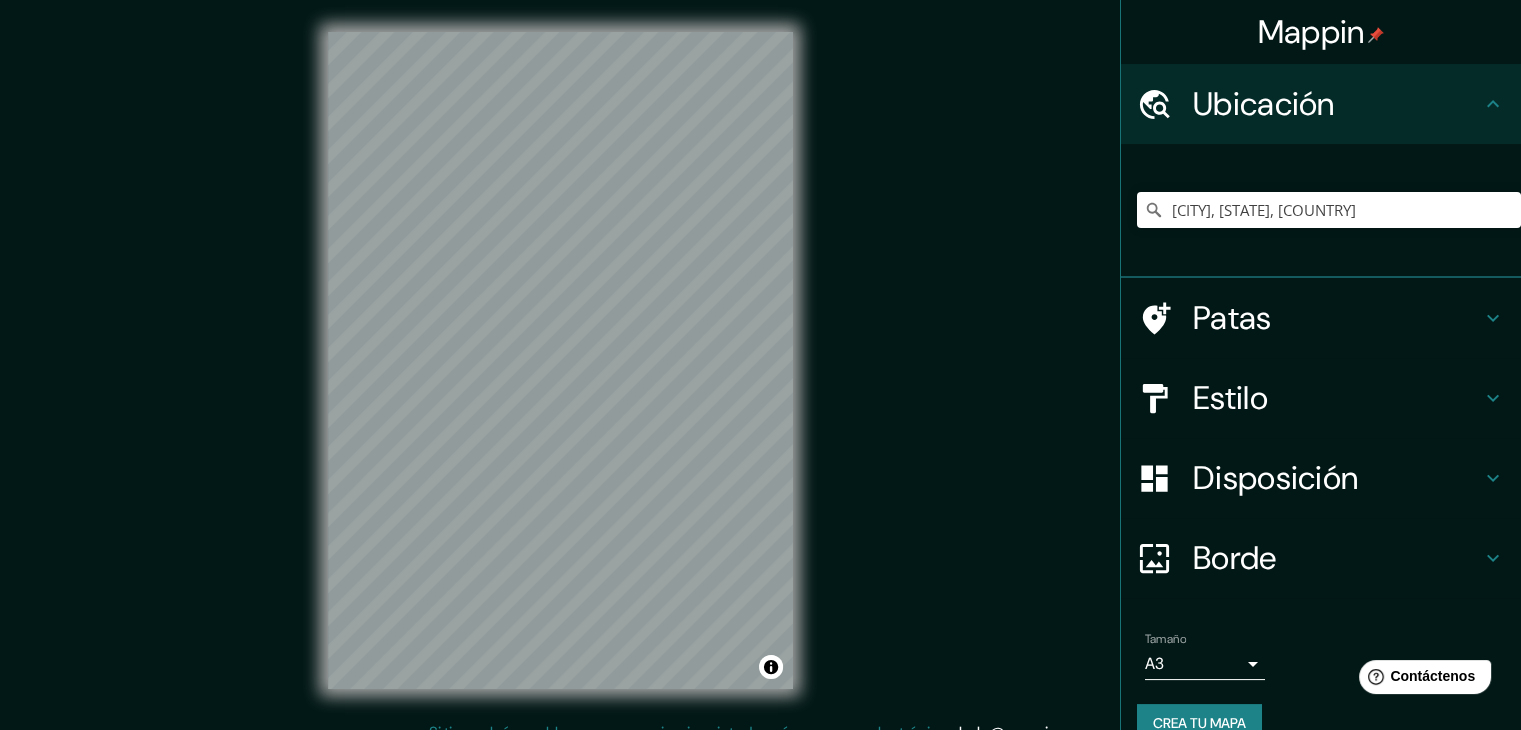 click on "Patas" at bounding box center [1232, 318] 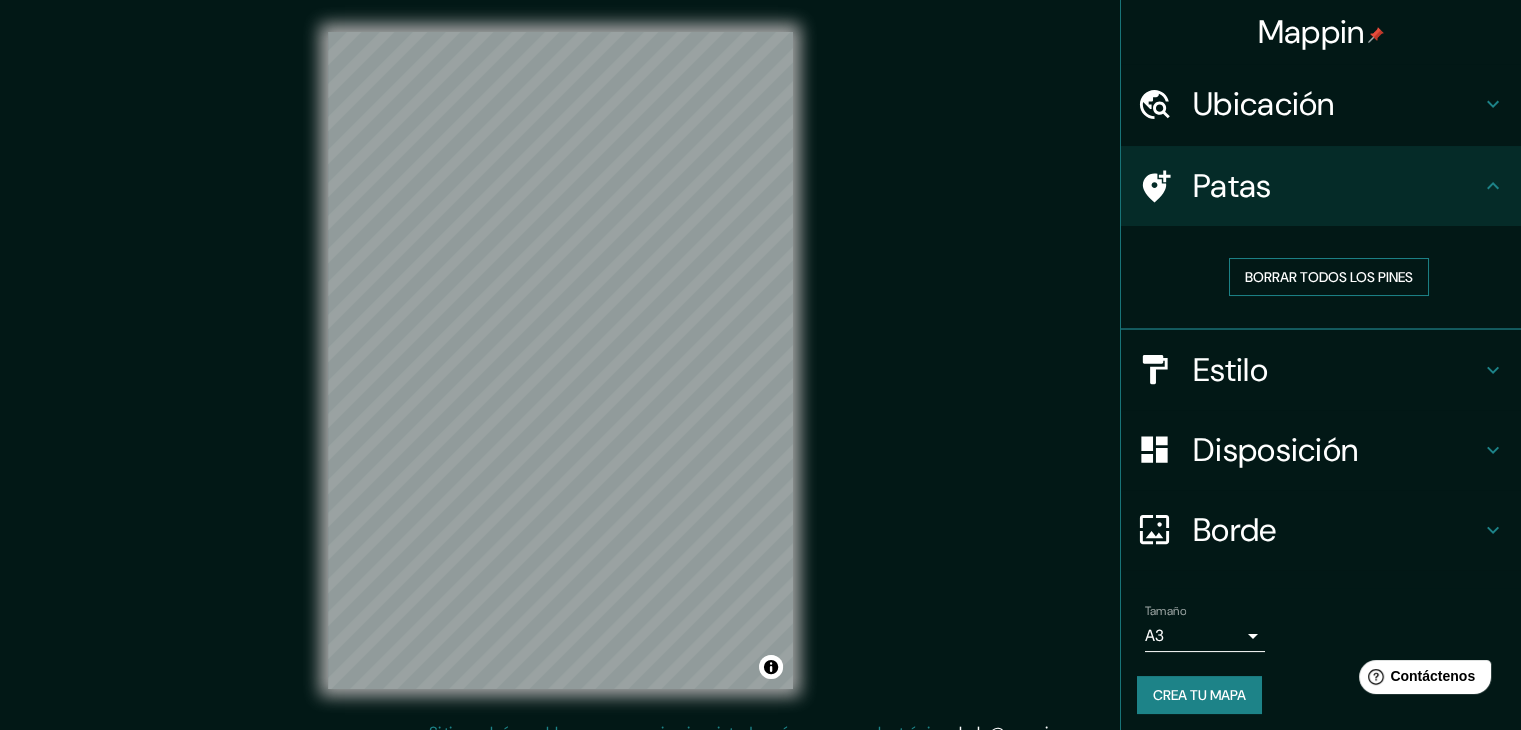 click on "Borrar todos los pines" at bounding box center [1329, 277] 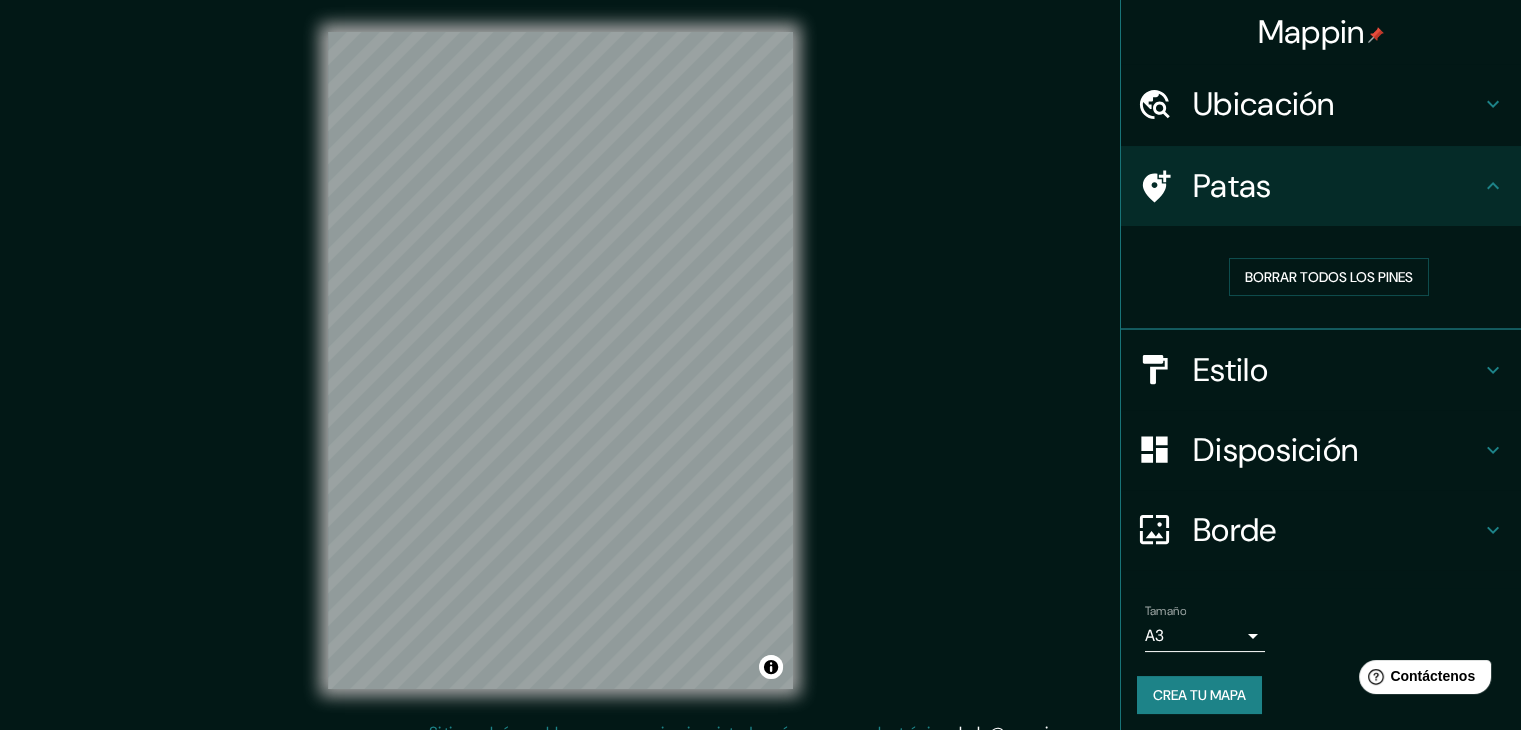 click on "Estilo" at bounding box center (1337, 370) 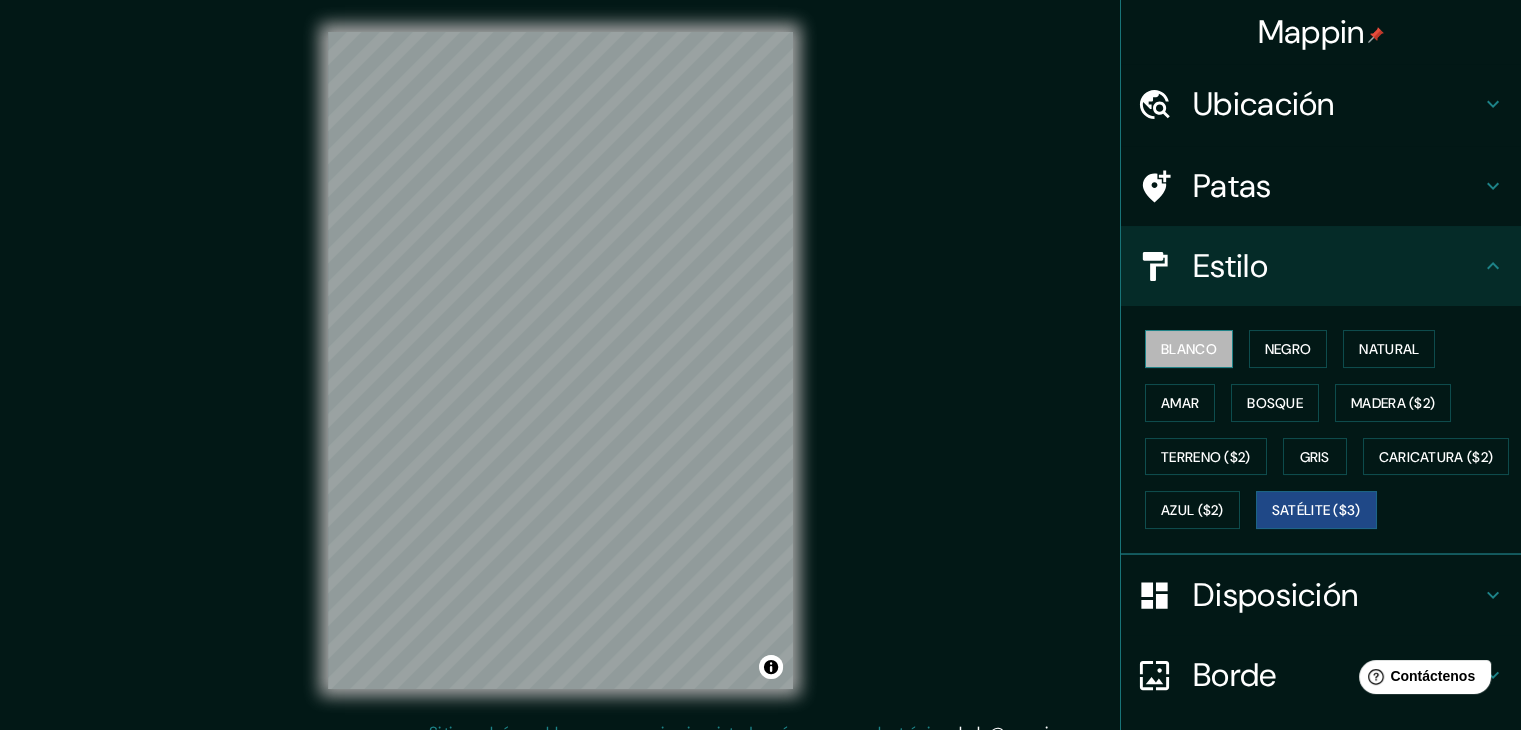 click on "Blanco" at bounding box center [1189, 349] 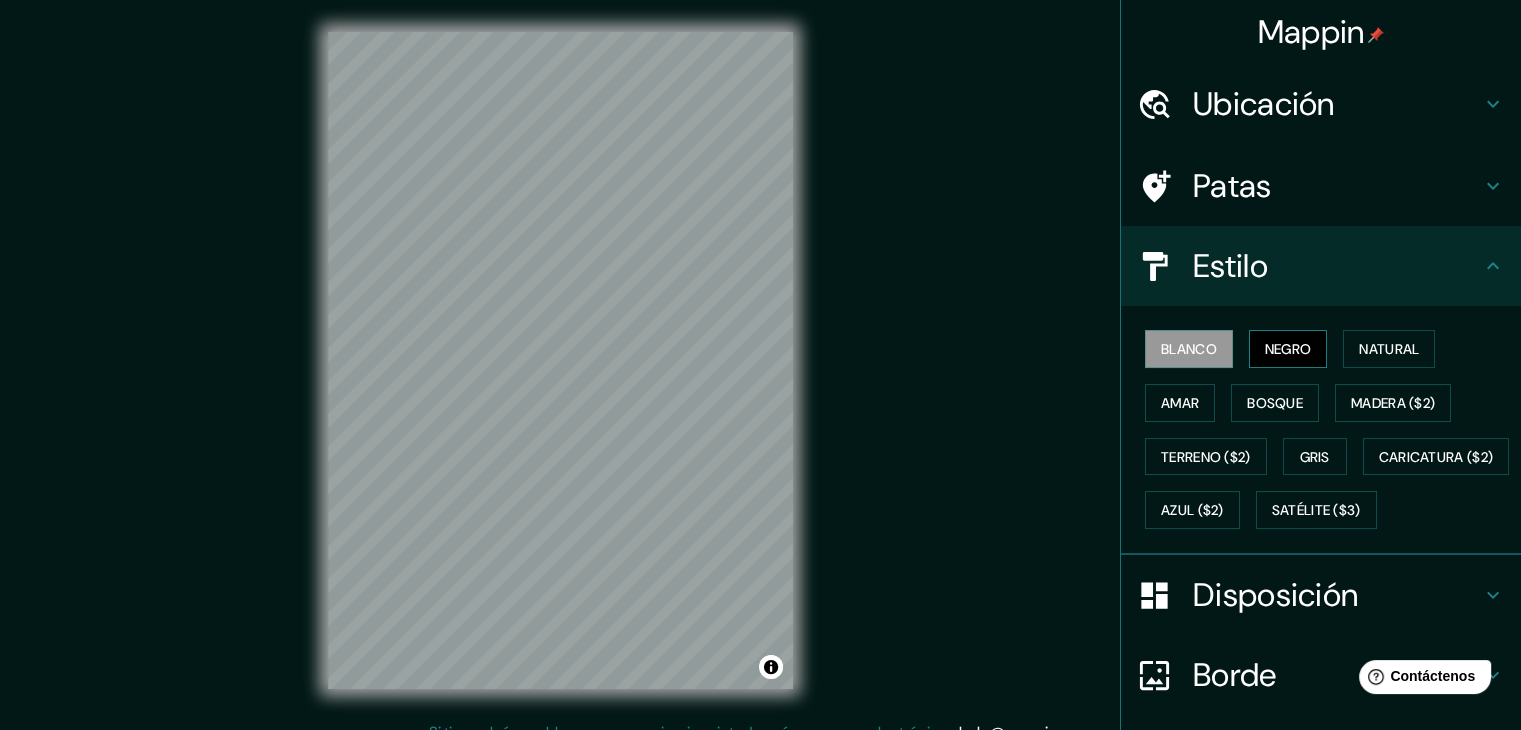 click on "Negro" at bounding box center (1288, 349) 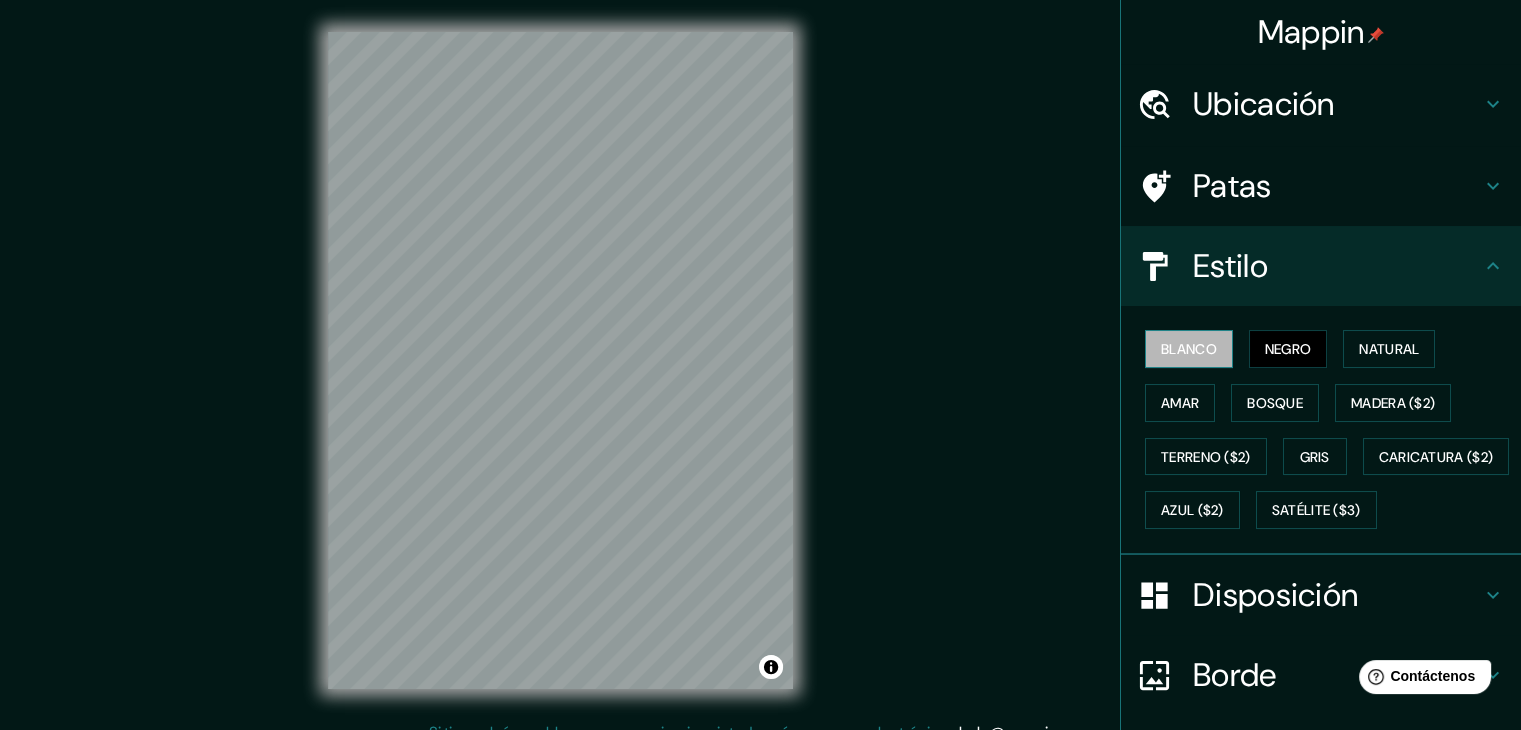 click on "Blanco" at bounding box center [1189, 349] 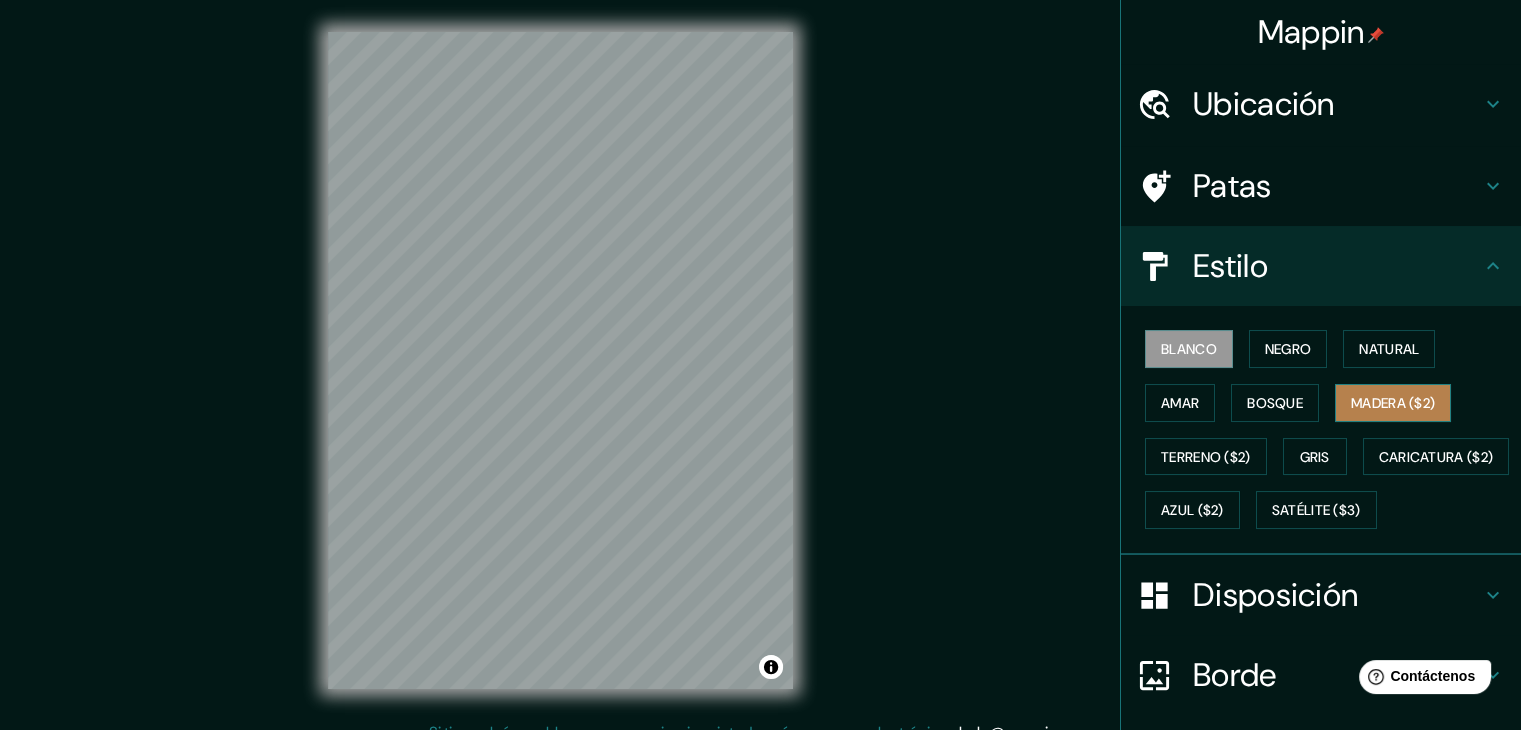 click on "Madera ($2)" at bounding box center [1393, 403] 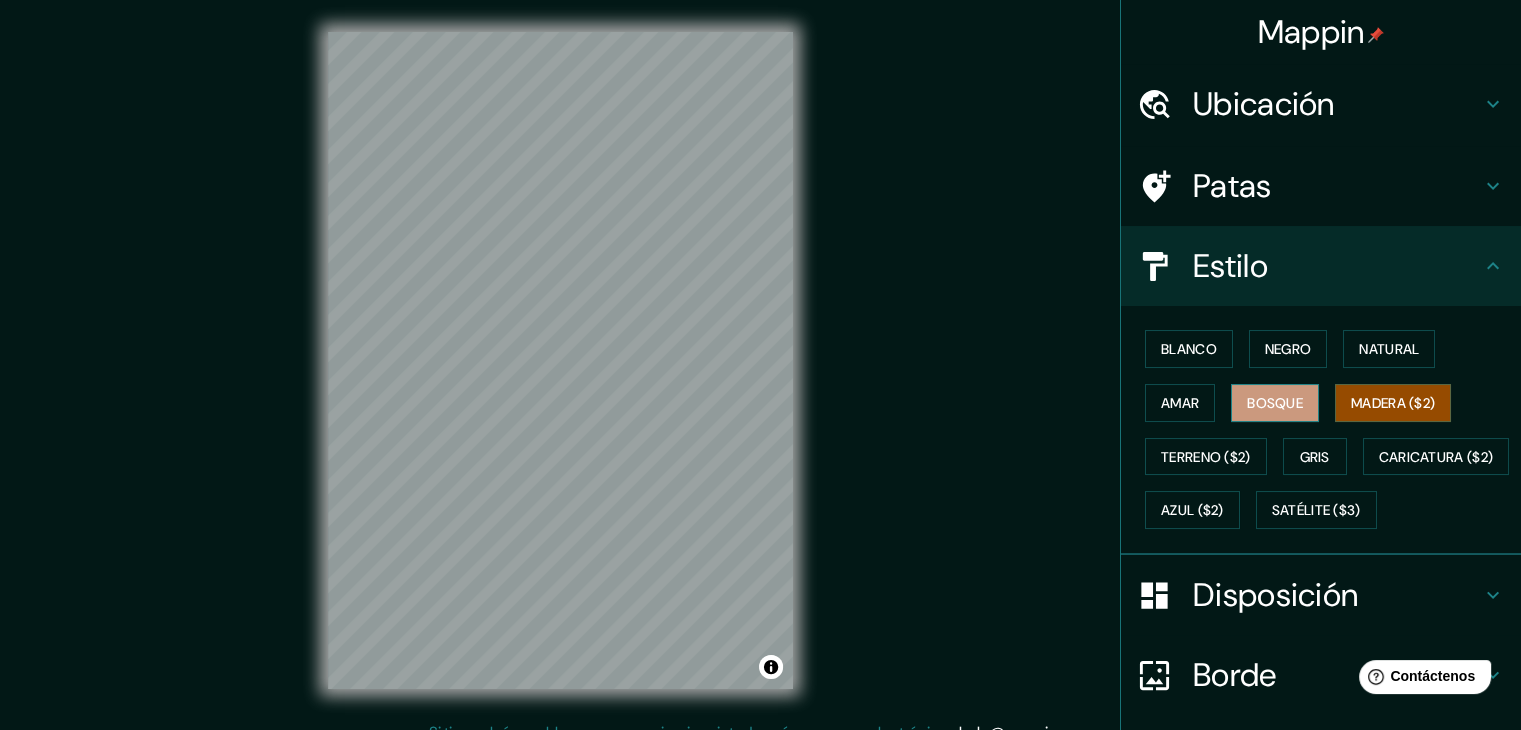 click on "Bosque" at bounding box center (1275, 403) 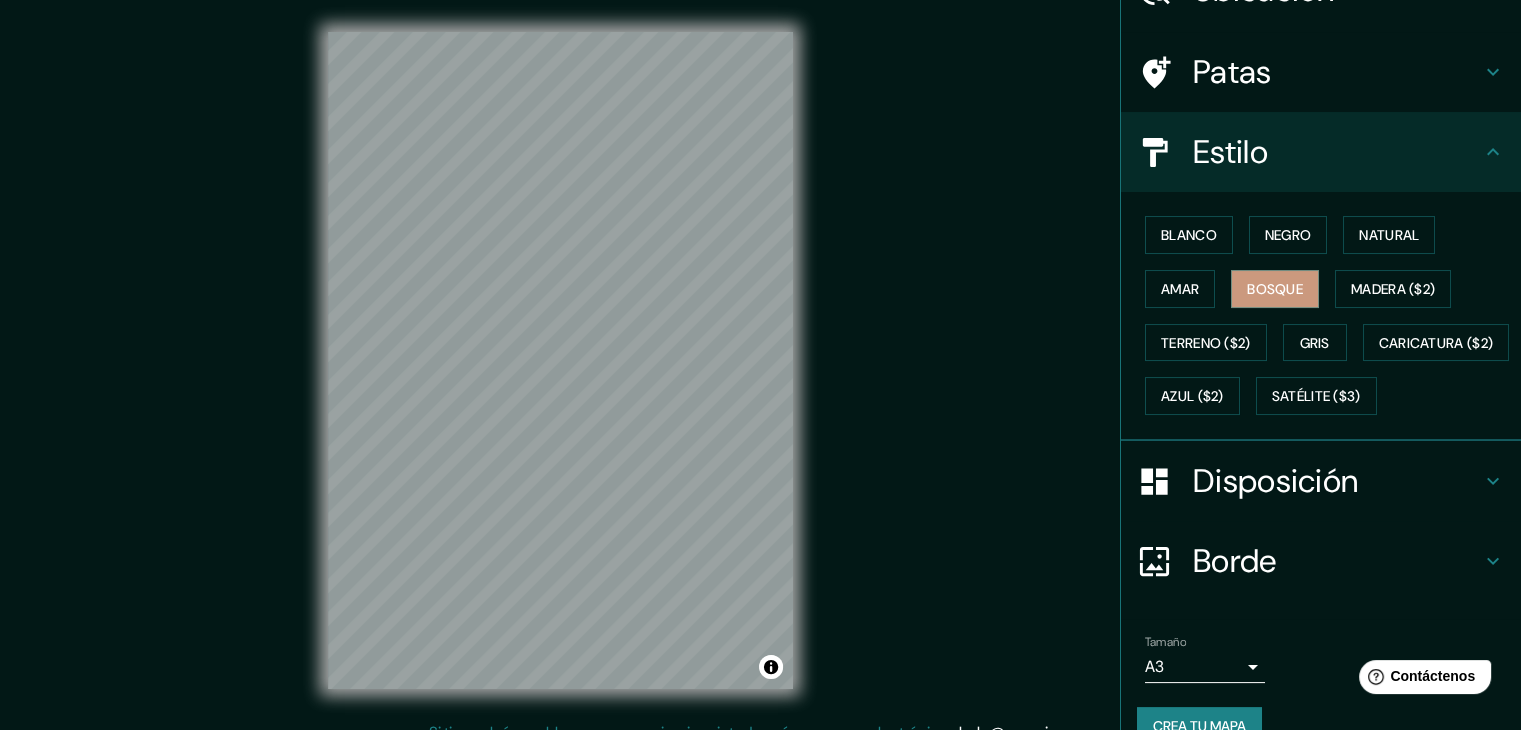 scroll, scrollTop: 202, scrollLeft: 0, axis: vertical 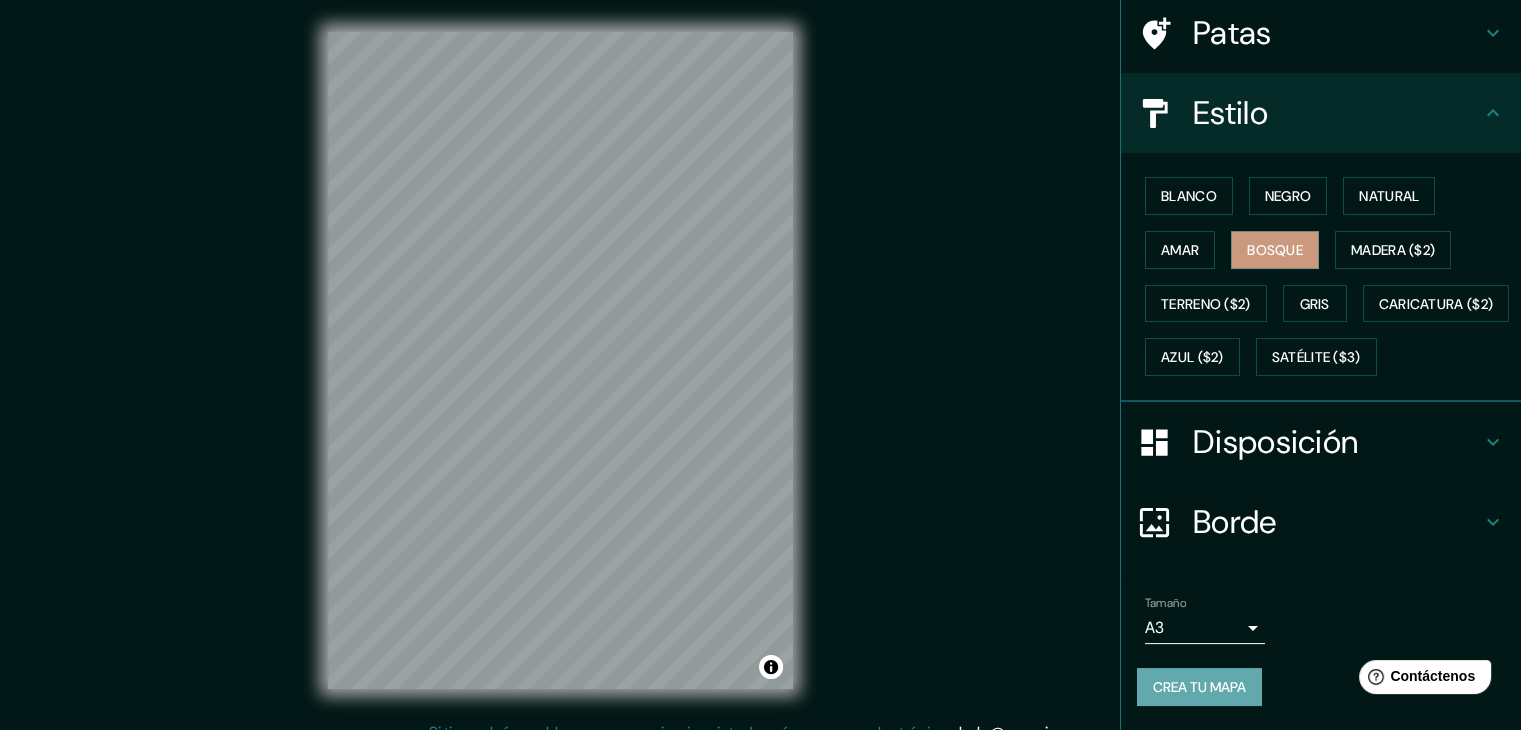 click on "Crea tu mapa" at bounding box center [1199, 687] 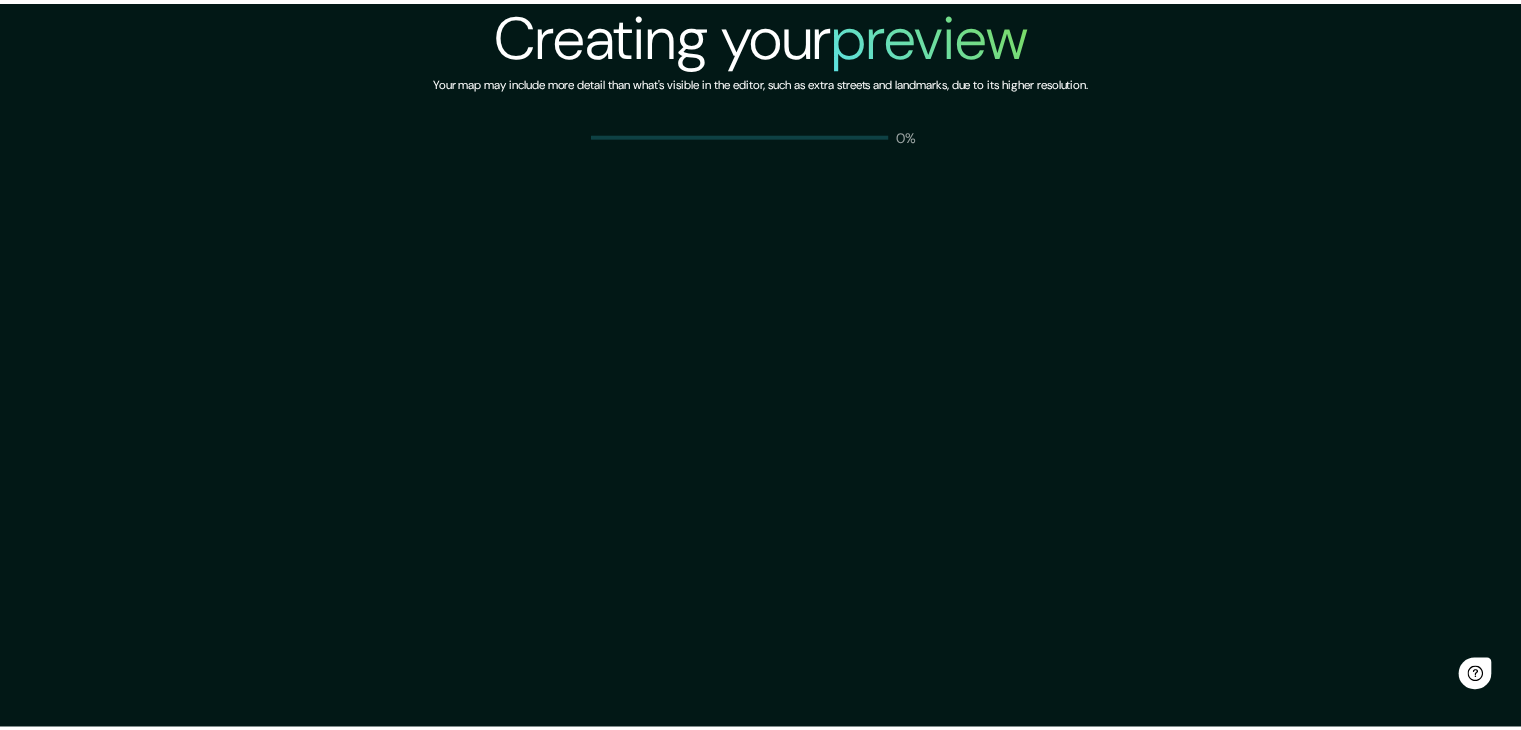 scroll, scrollTop: 0, scrollLeft: 0, axis: both 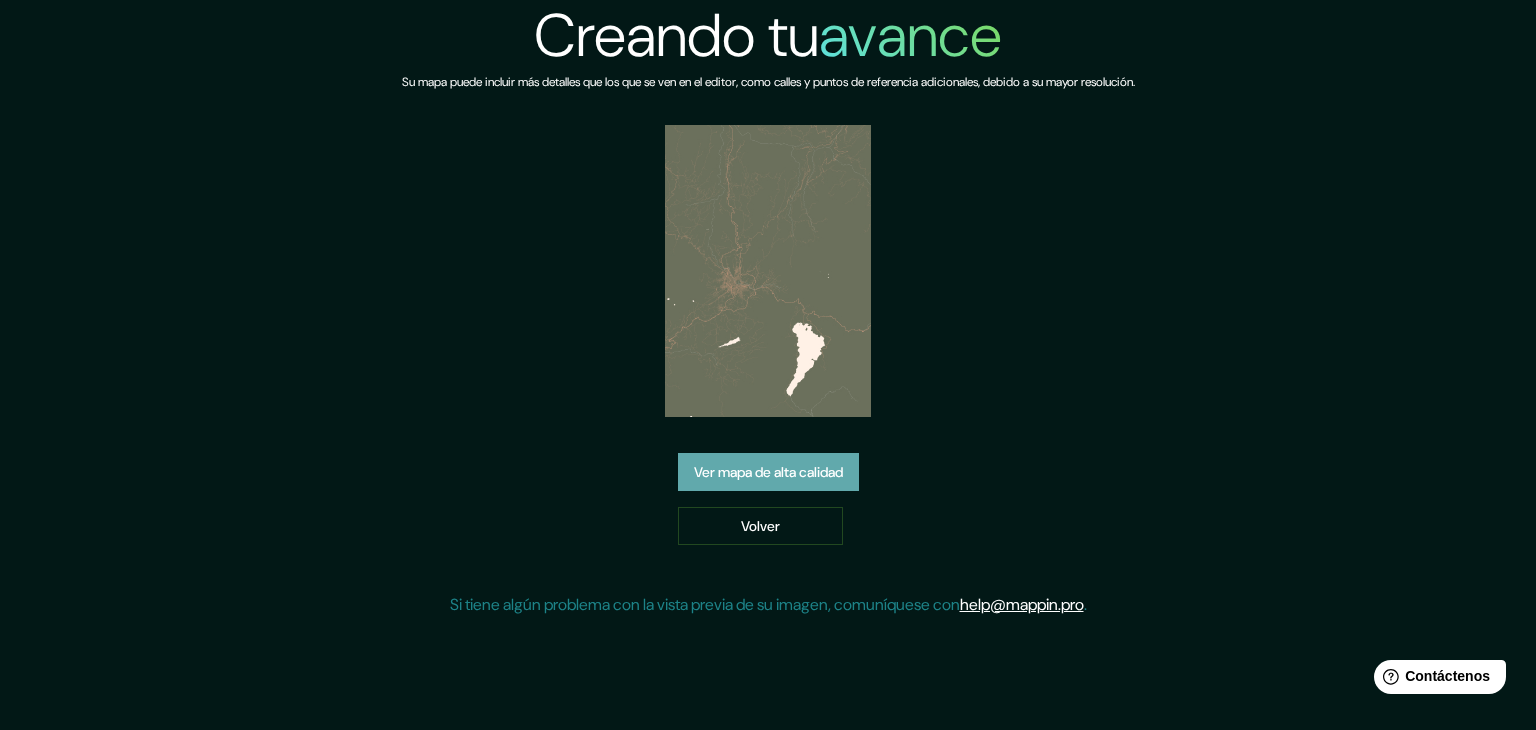 click on "Ver mapa de alta calidad" at bounding box center [768, 472] 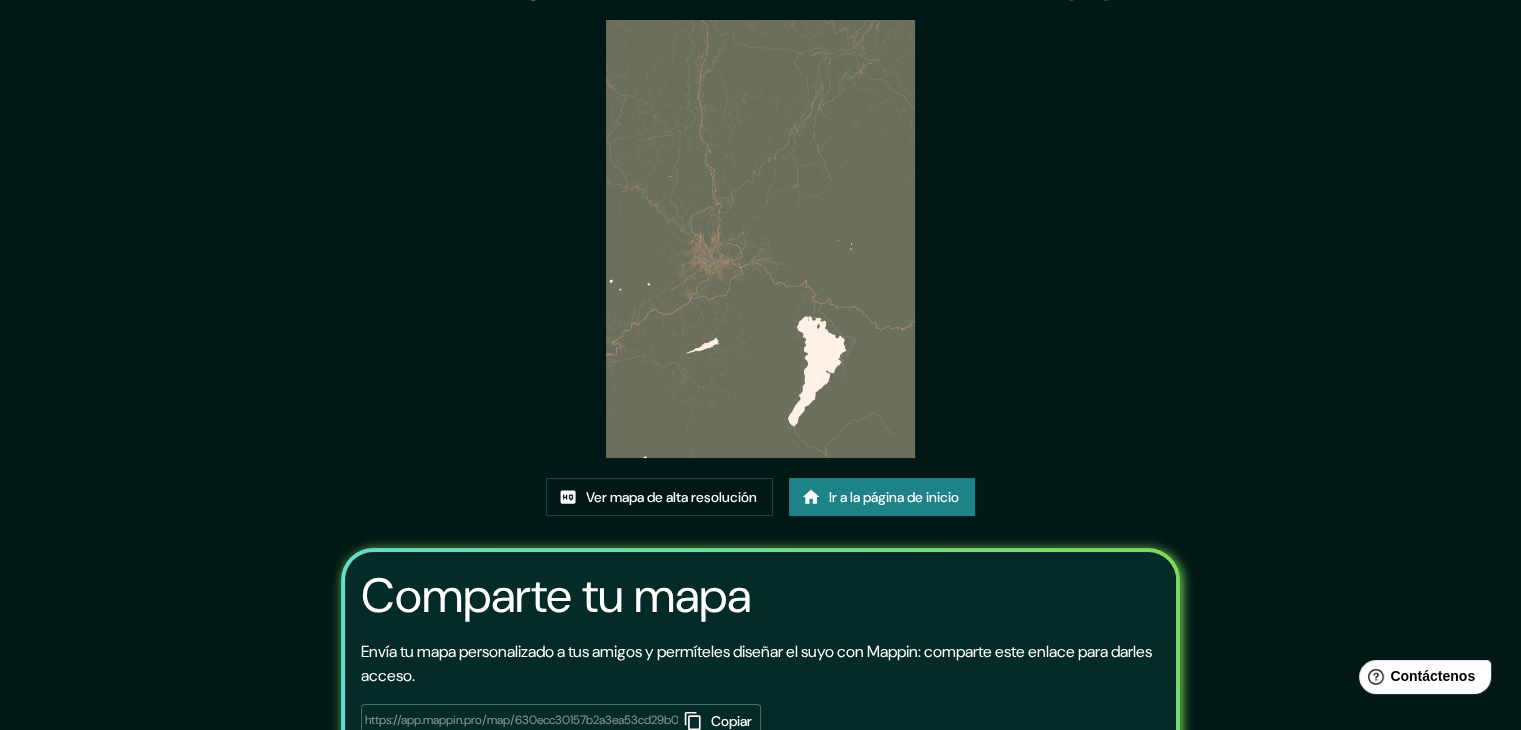 scroll, scrollTop: 0, scrollLeft: 0, axis: both 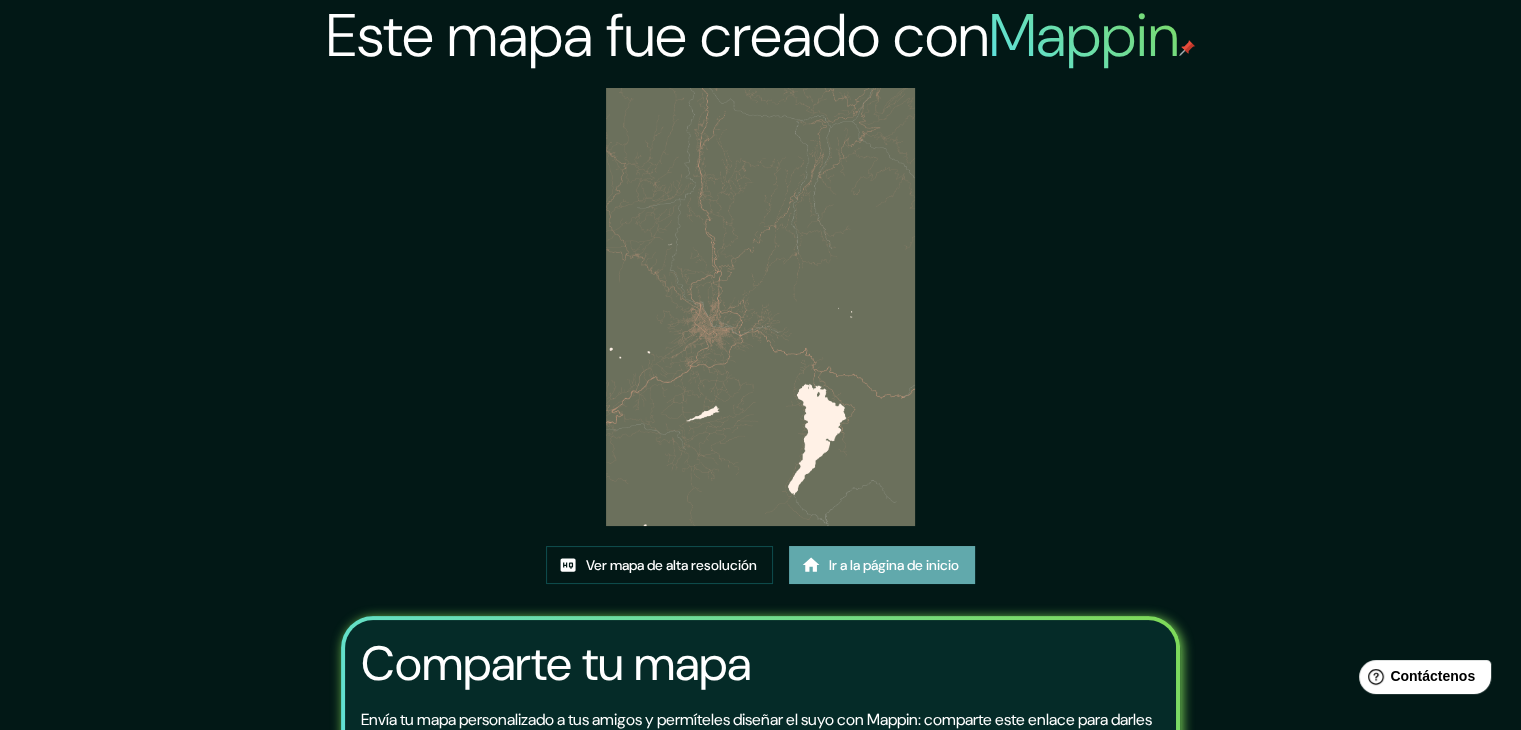 click on "Ir a la página de inicio" at bounding box center (894, 565) 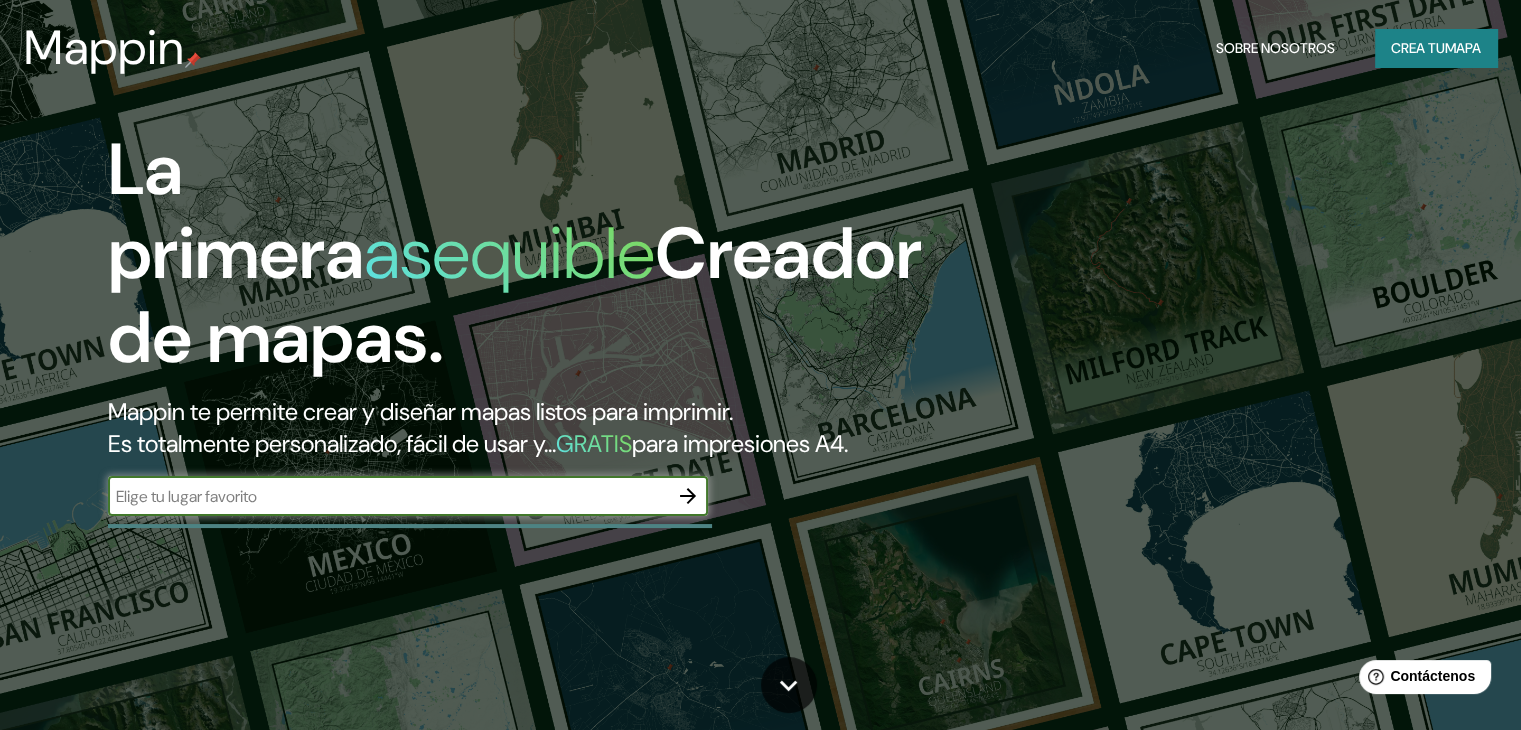 click at bounding box center (388, 496) 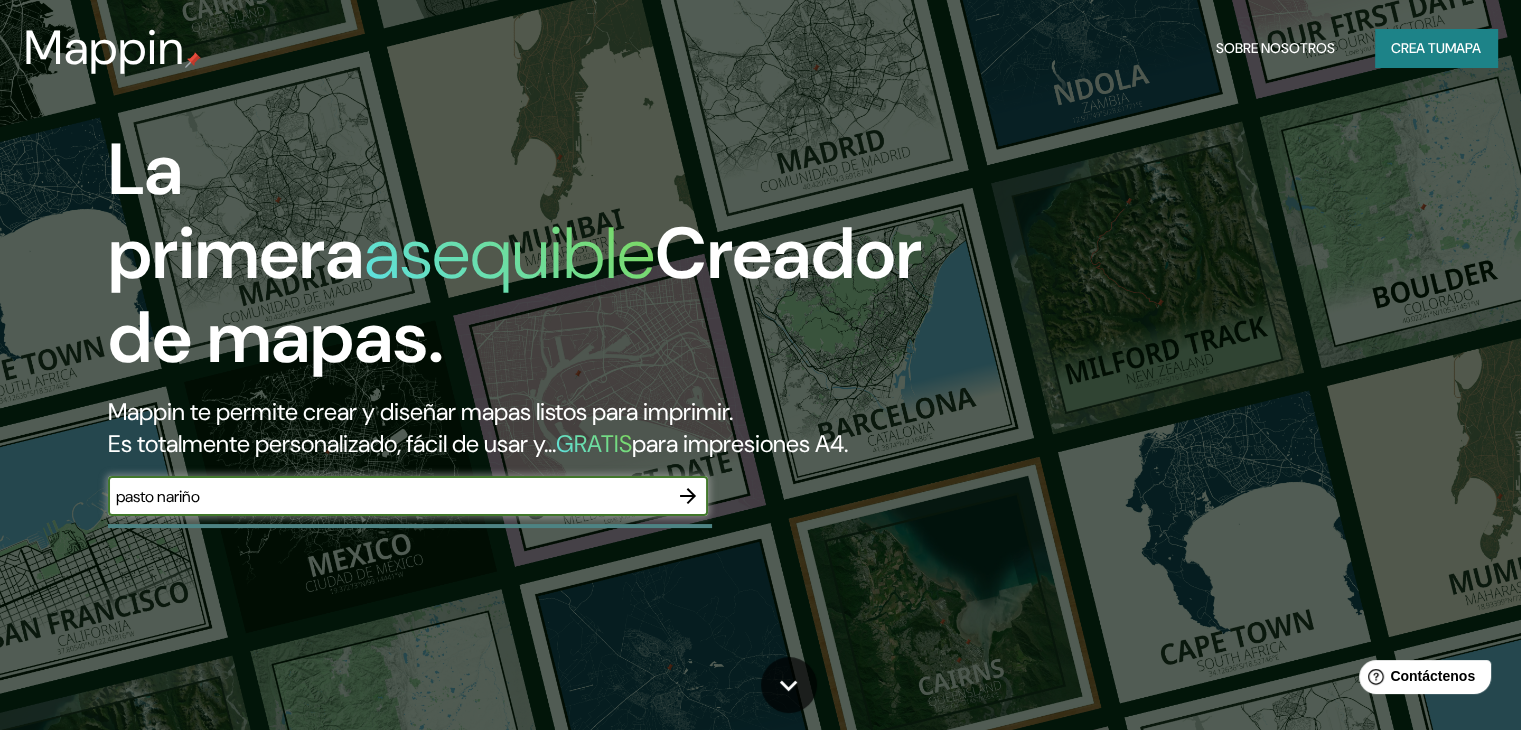 type on "pasto nariño" 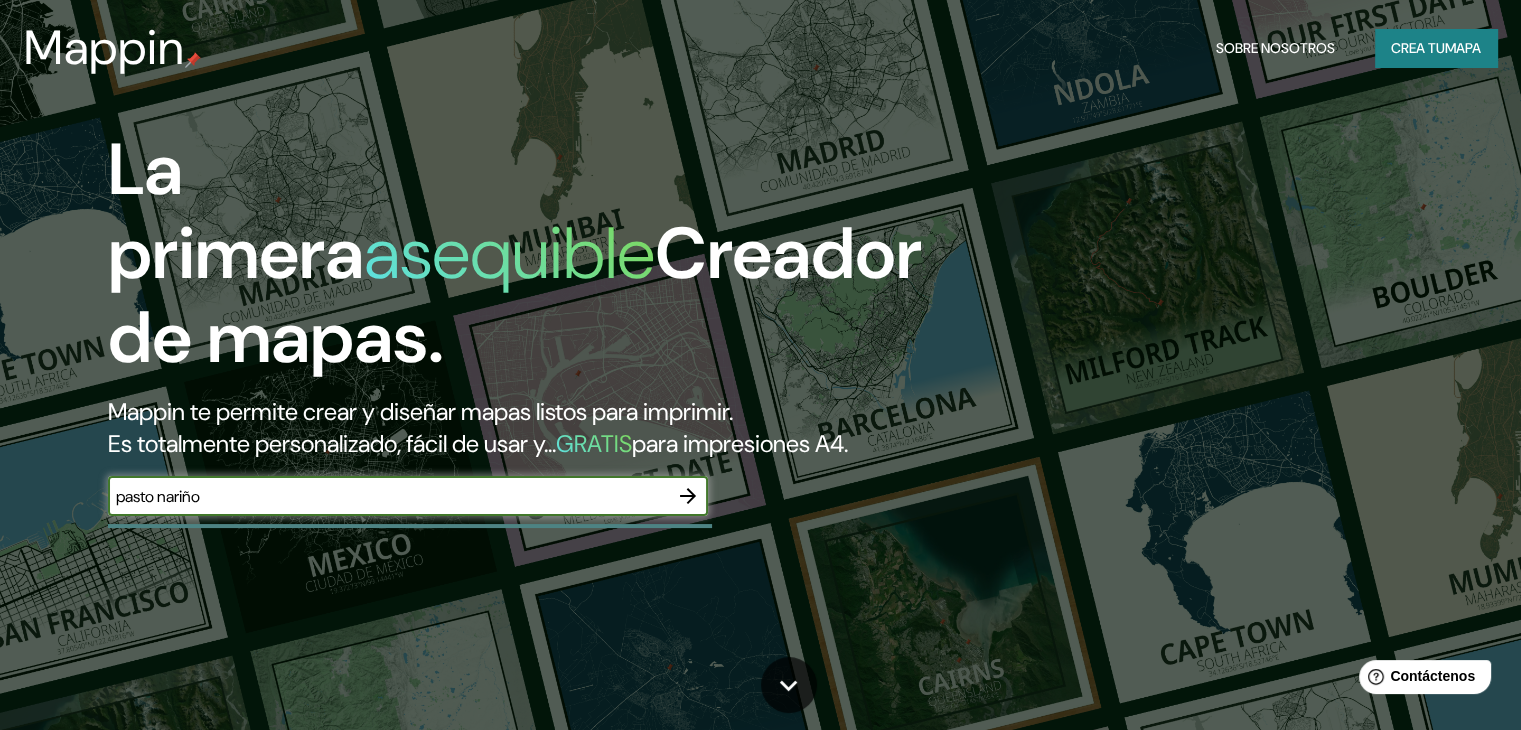 click 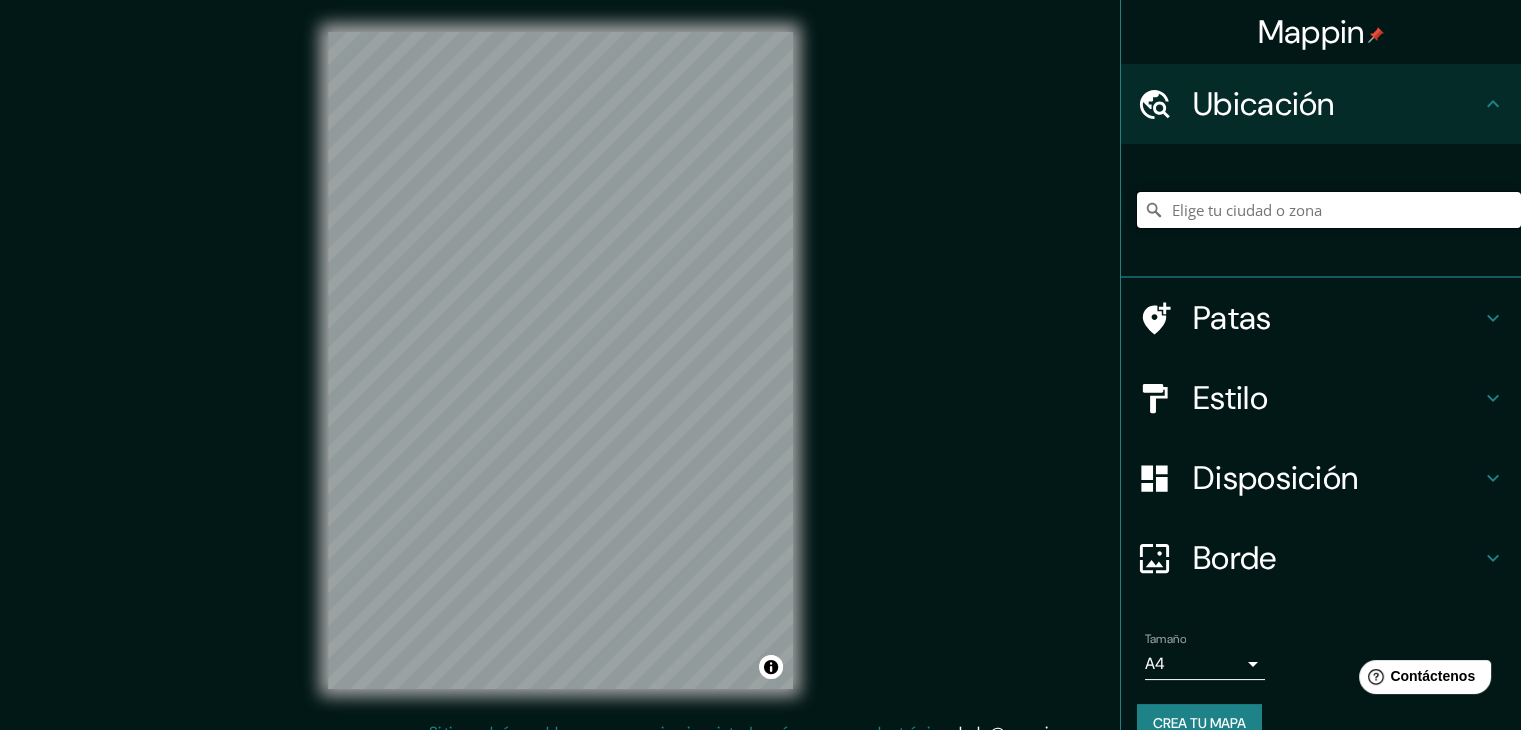 click at bounding box center (1329, 210) 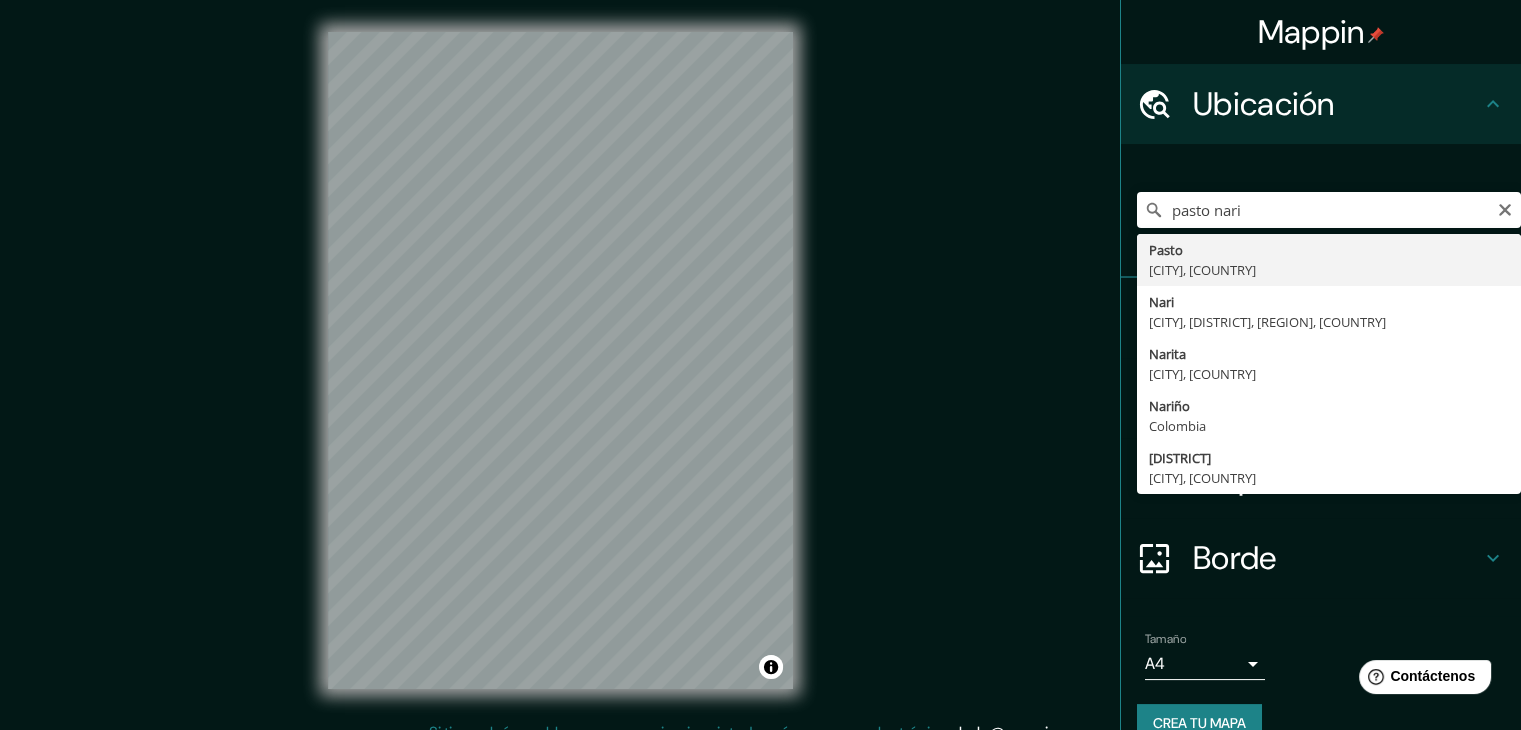type on "[CITY], [REGION], [COUNTRY]" 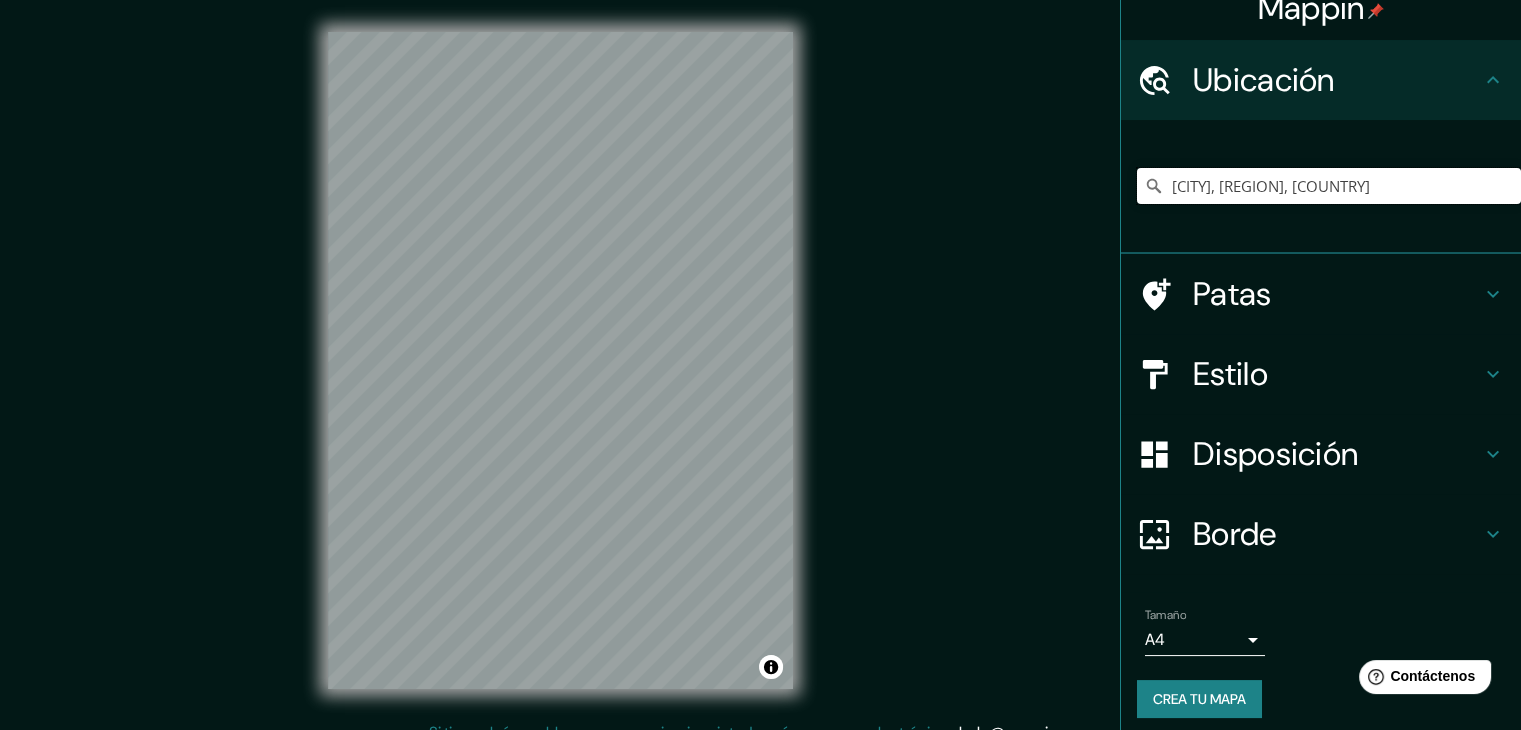 scroll, scrollTop: 35, scrollLeft: 0, axis: vertical 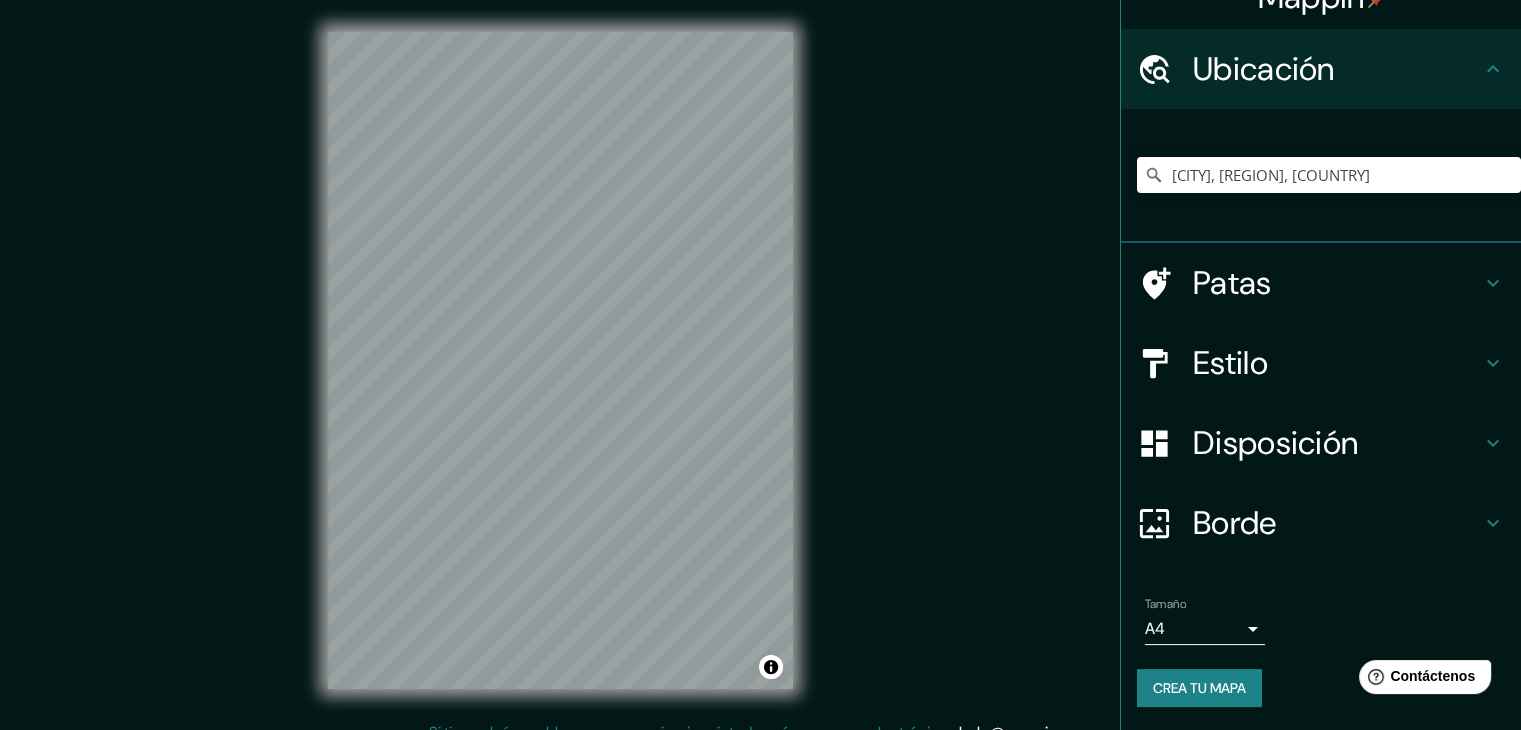 click on "Borde" at bounding box center [1337, 523] 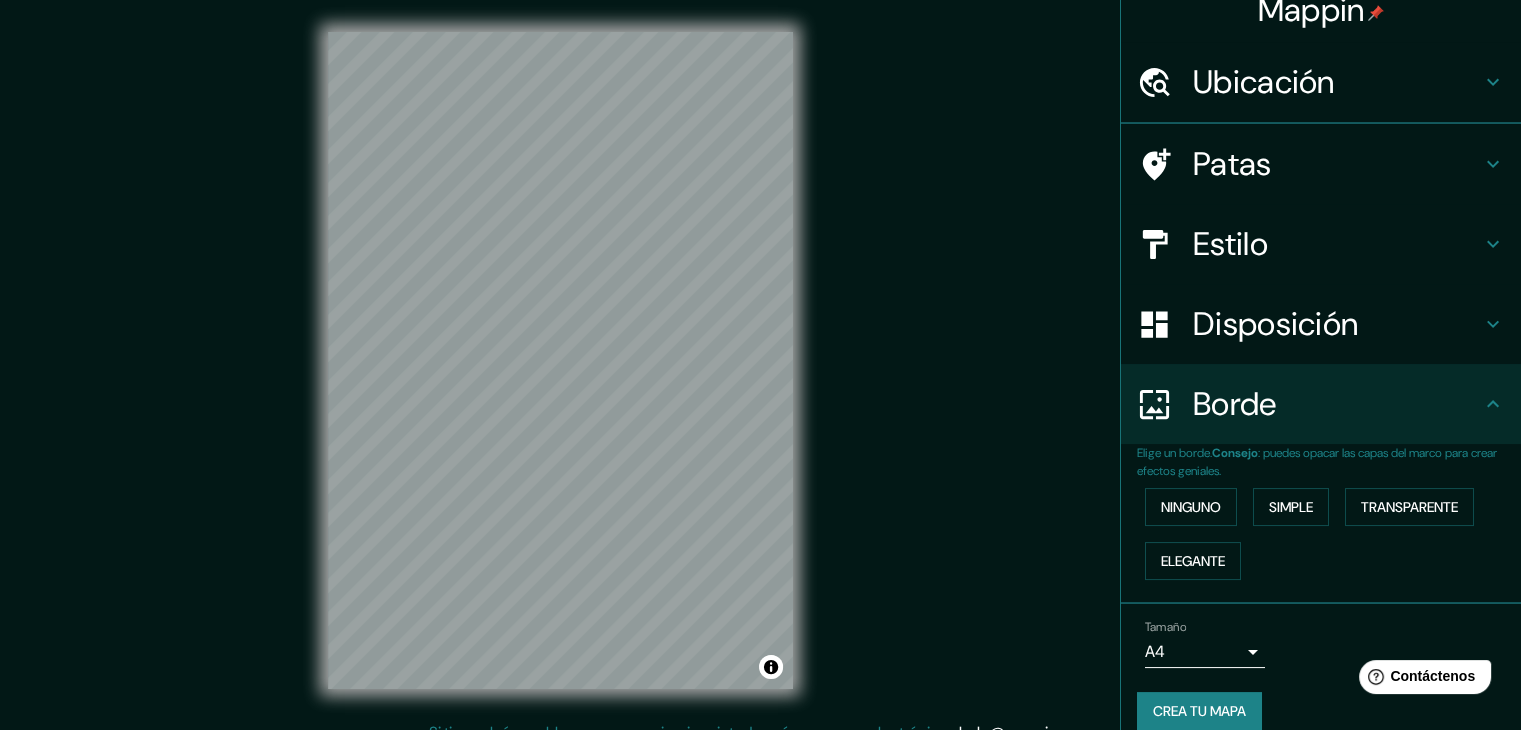 scroll, scrollTop: 35, scrollLeft: 0, axis: vertical 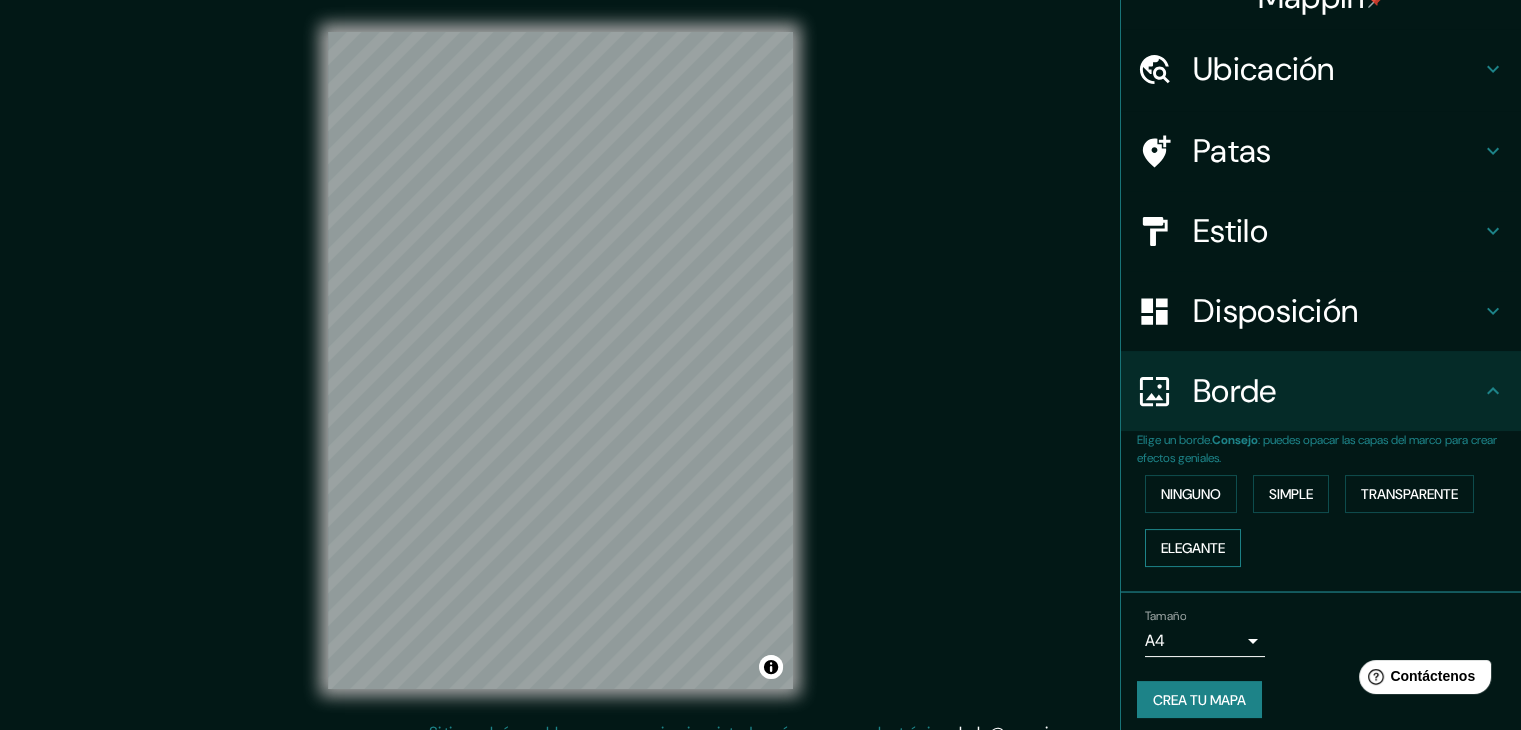 click on "Elegante" at bounding box center [1193, 548] 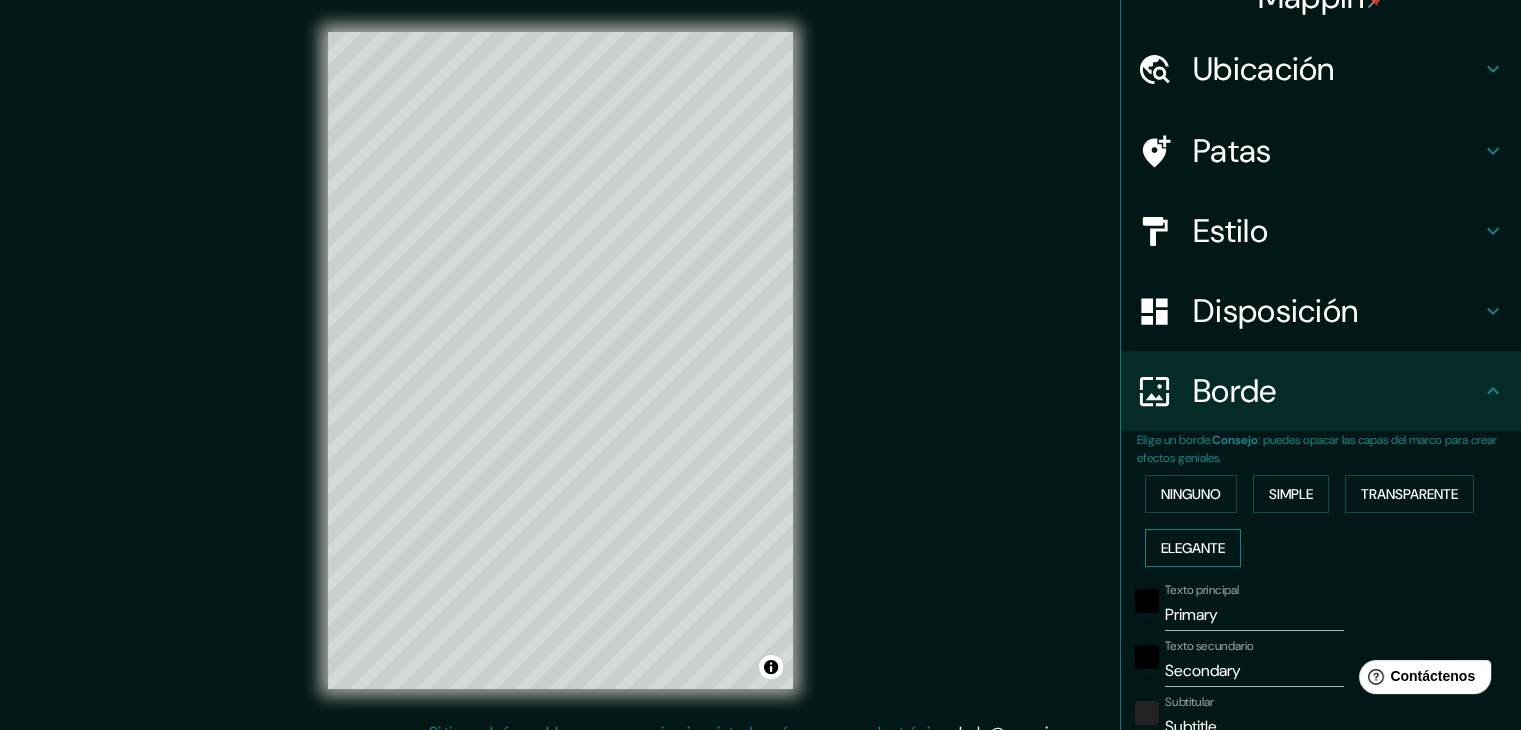 click on "Elegante" at bounding box center (1193, 548) 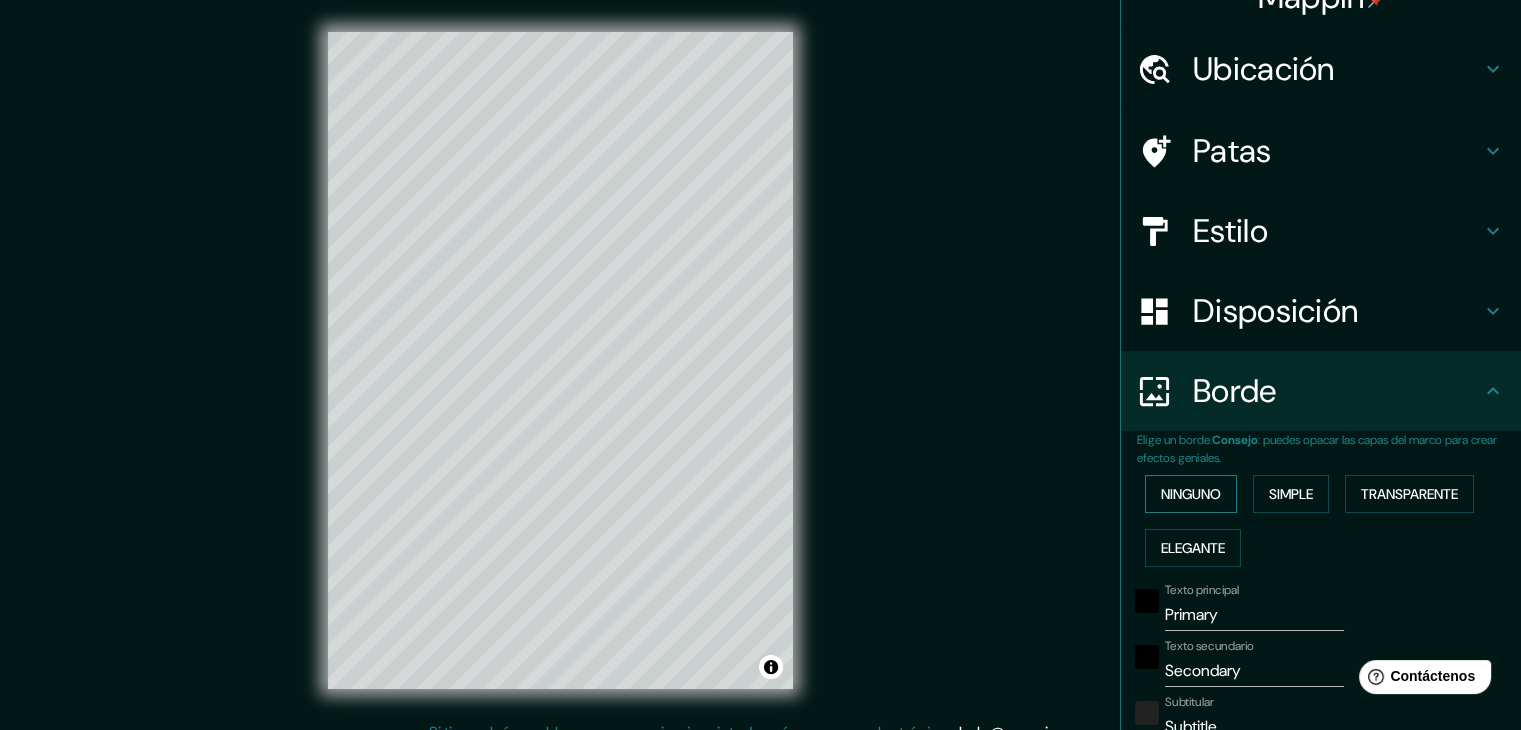 click on "Ninguno" at bounding box center [1191, 494] 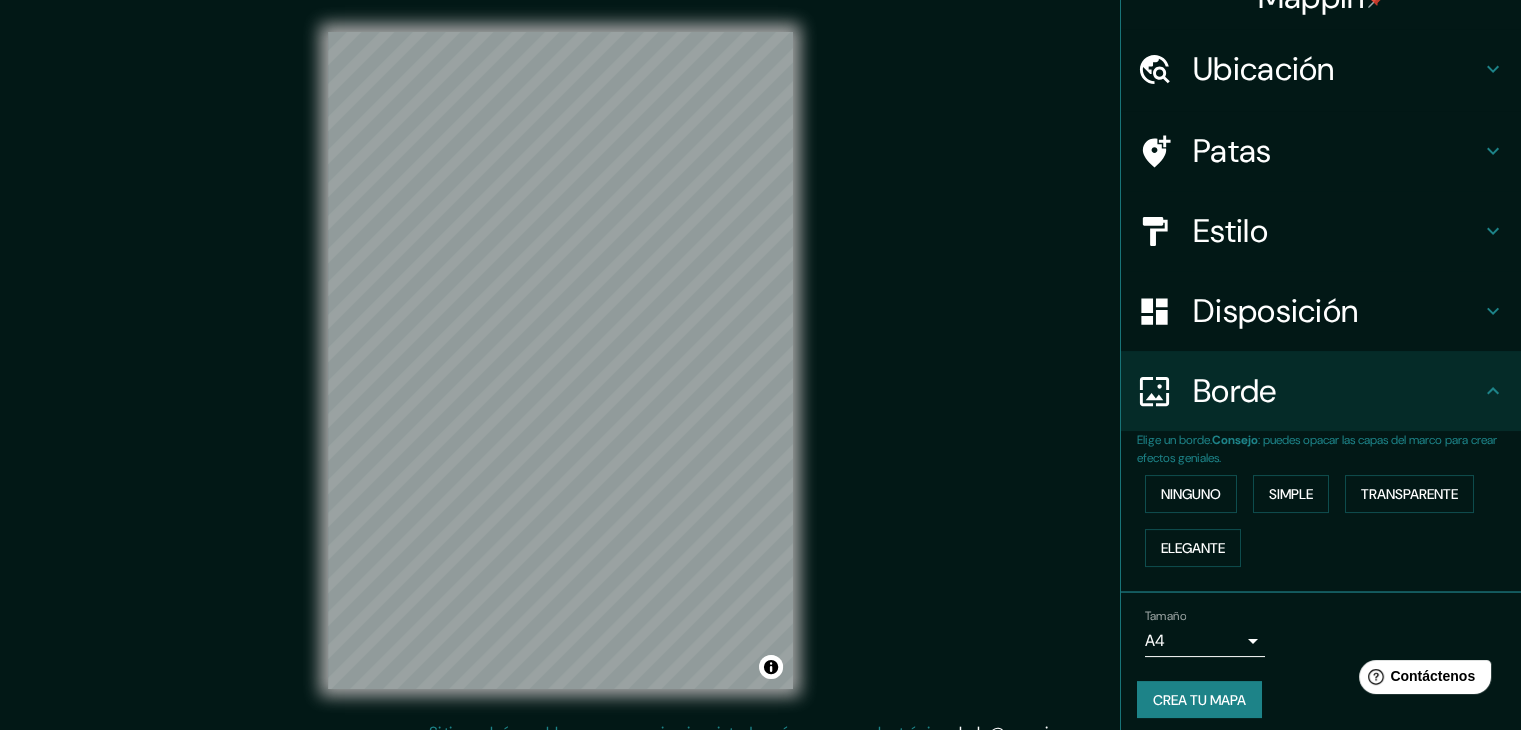 click on "Ninguno Simple Transparente Elegante" at bounding box center (1329, 521) 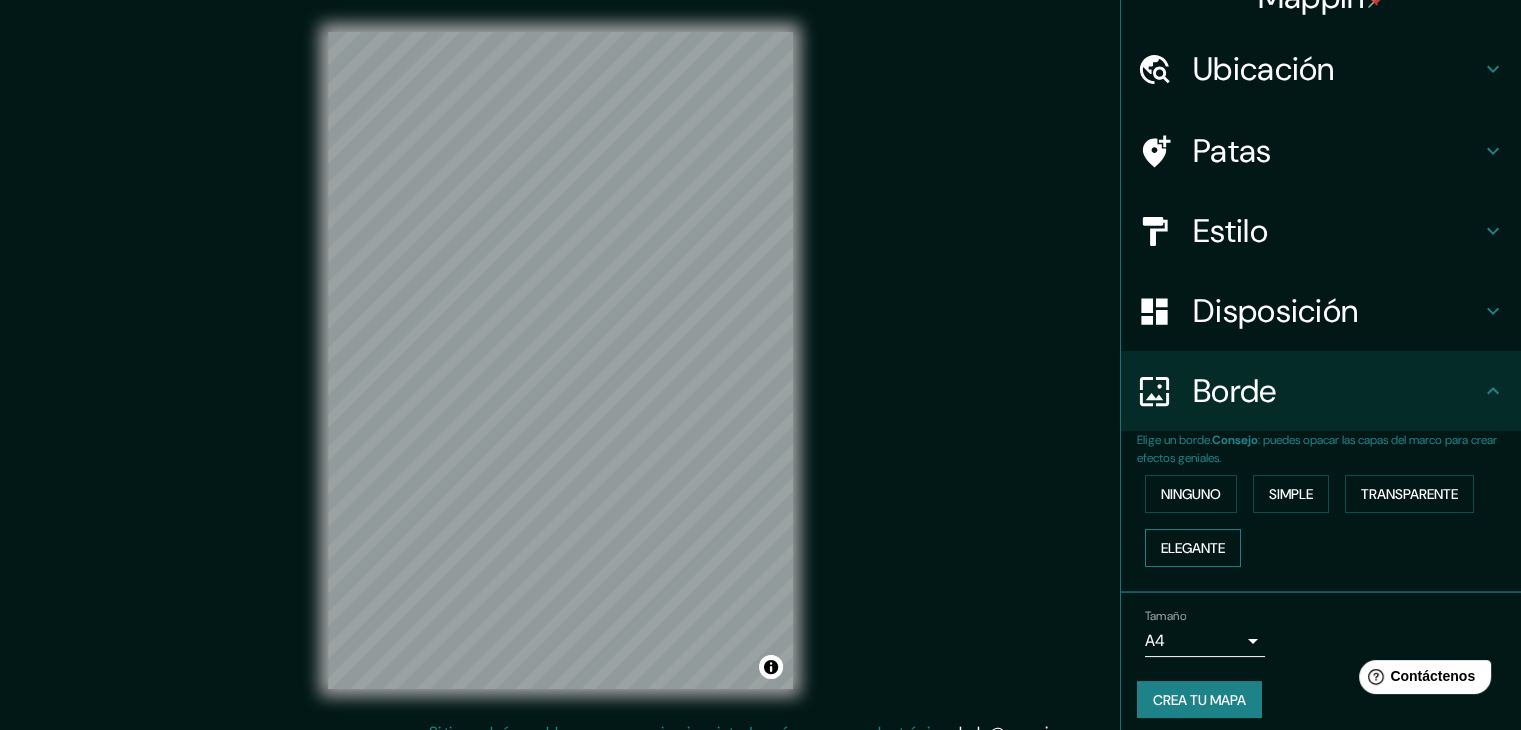 click on "Elegante" at bounding box center [1193, 548] 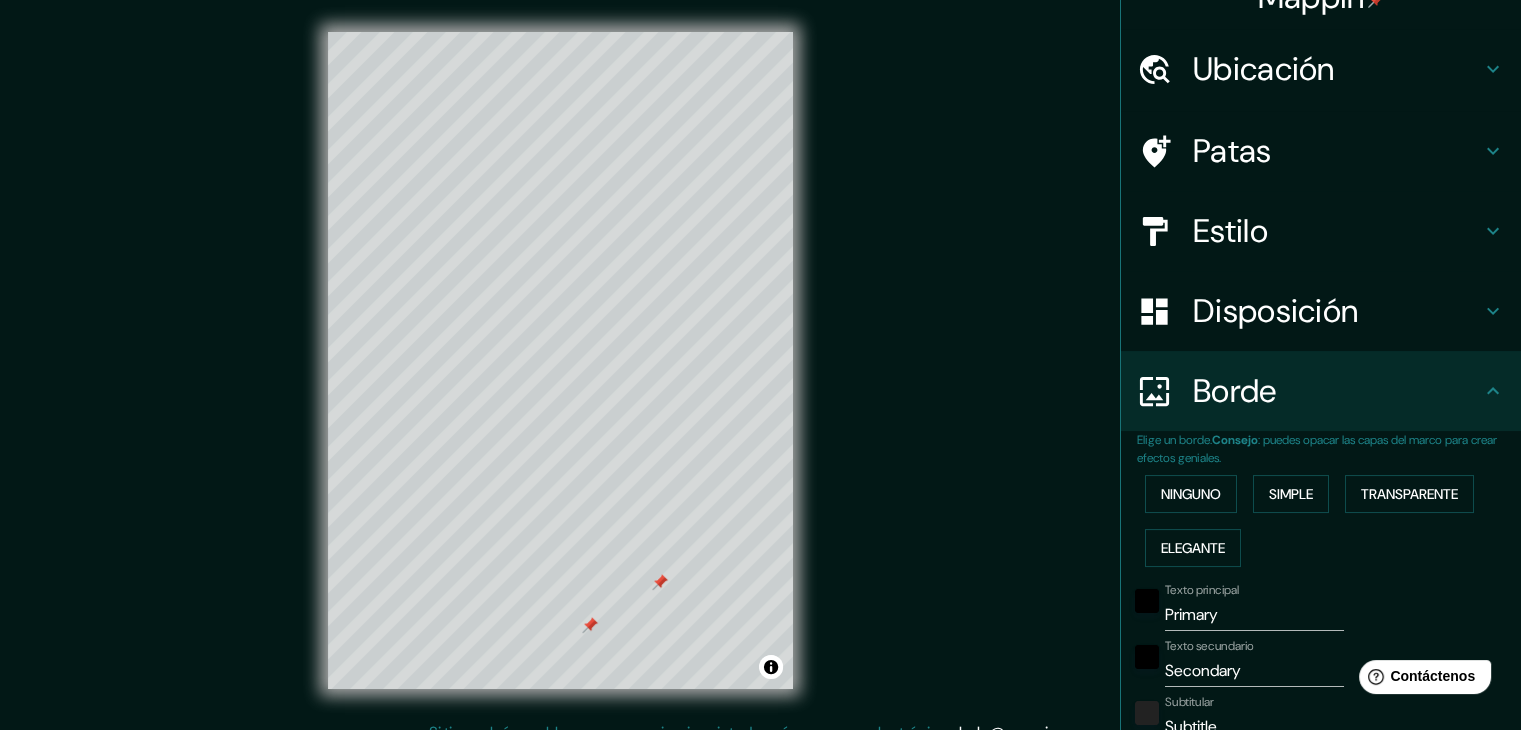 scroll, scrollTop: 235, scrollLeft: 0, axis: vertical 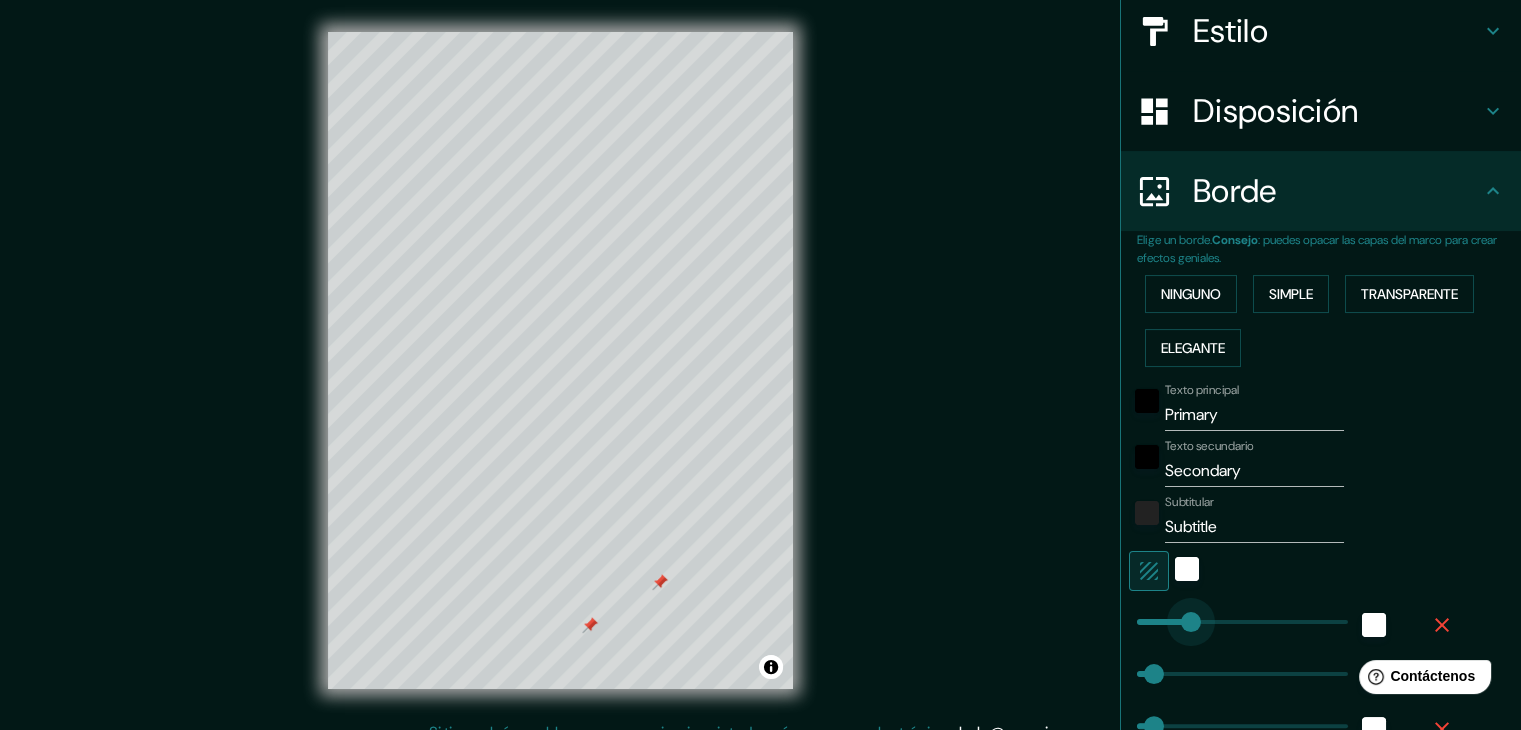 type on "47" 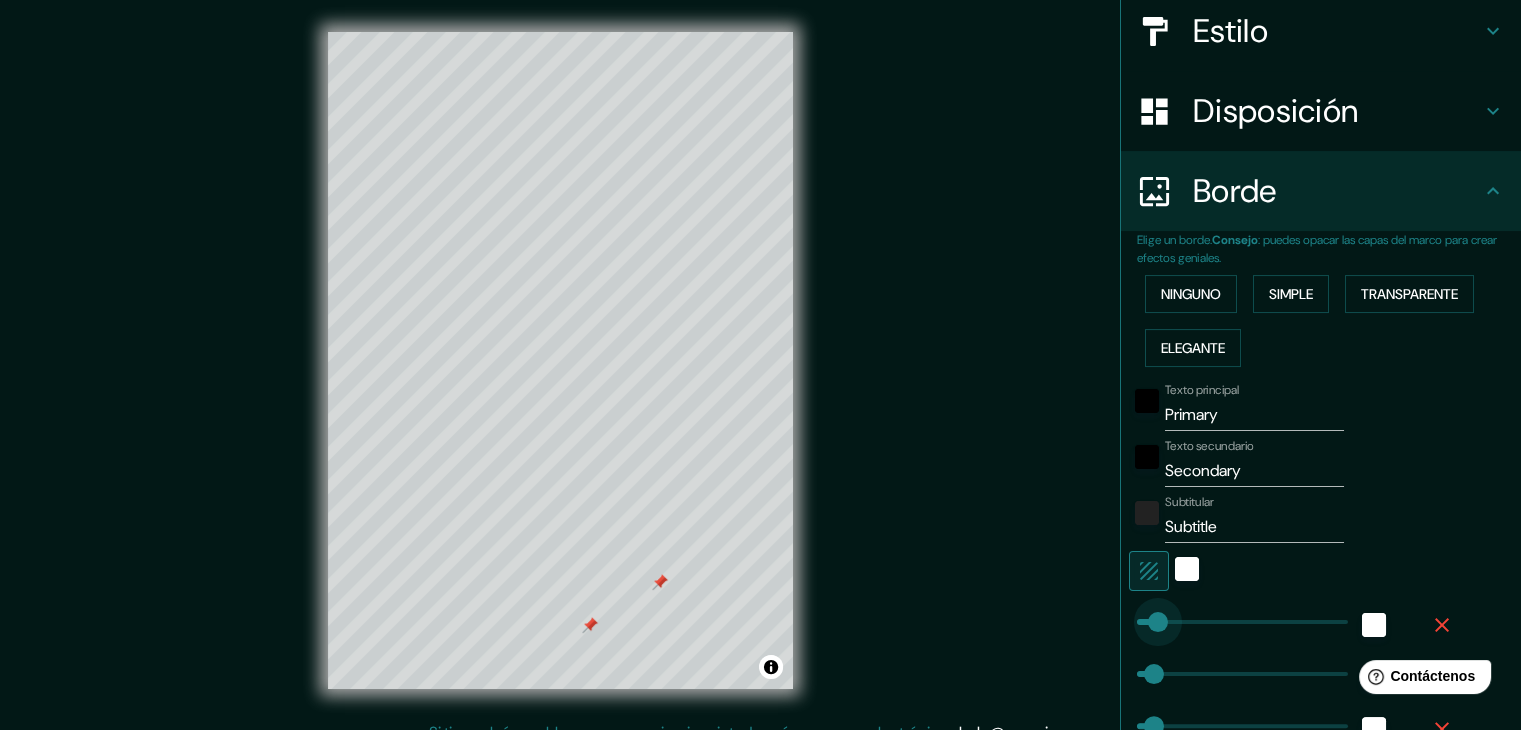 drag, startPoint x: 1199, startPoint y: 620, endPoint x: 1143, endPoint y: 629, distance: 56.718605 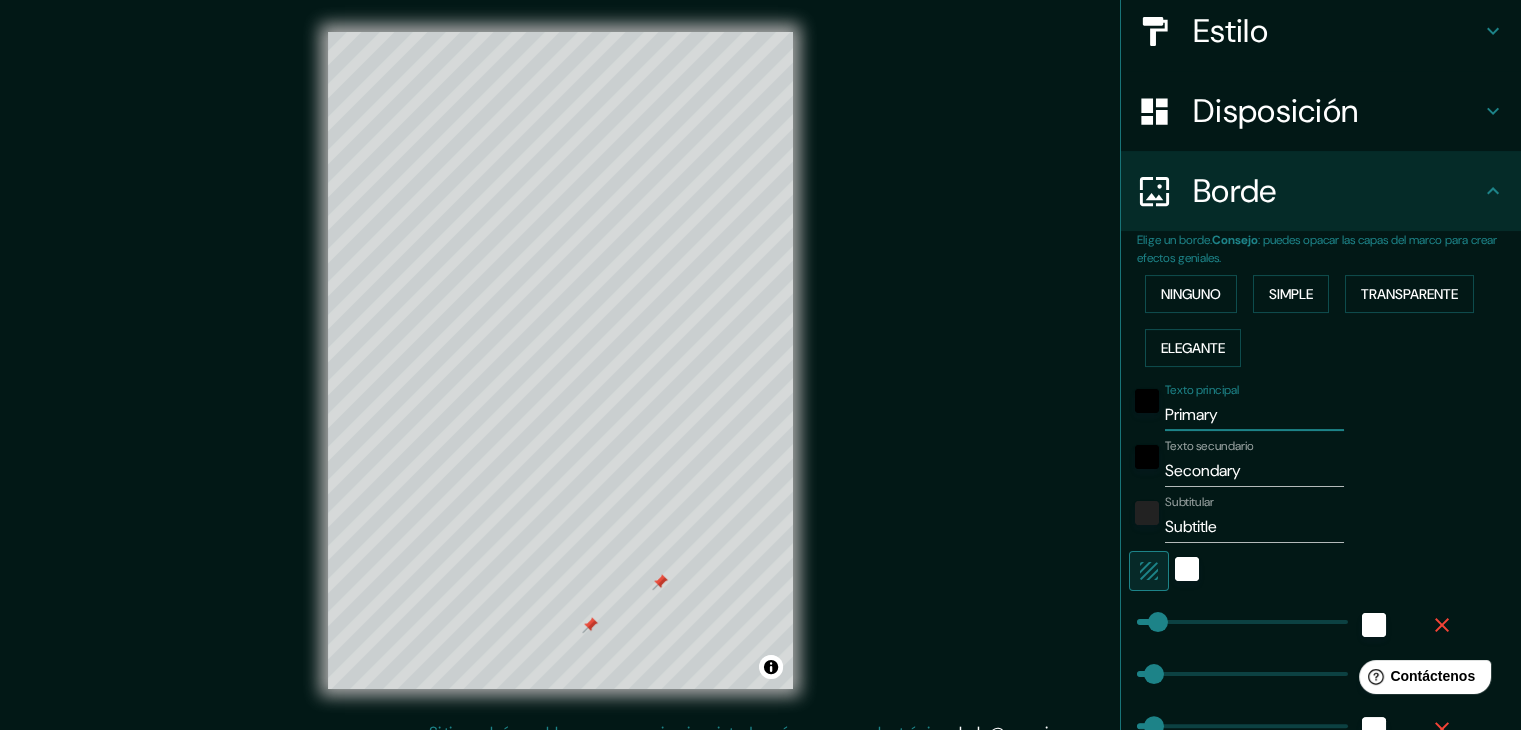 click on "Primary" at bounding box center [1254, 415] 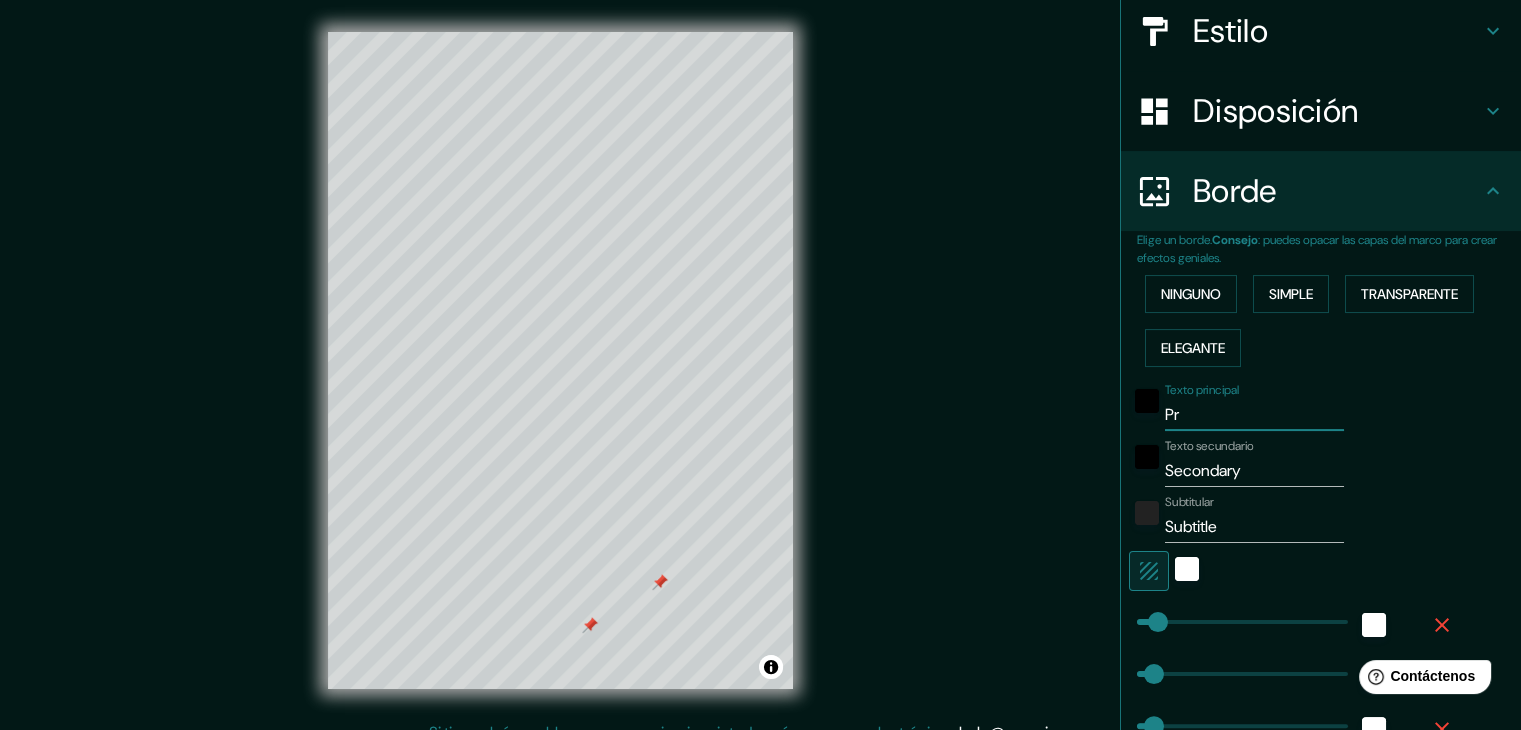 type on "P" 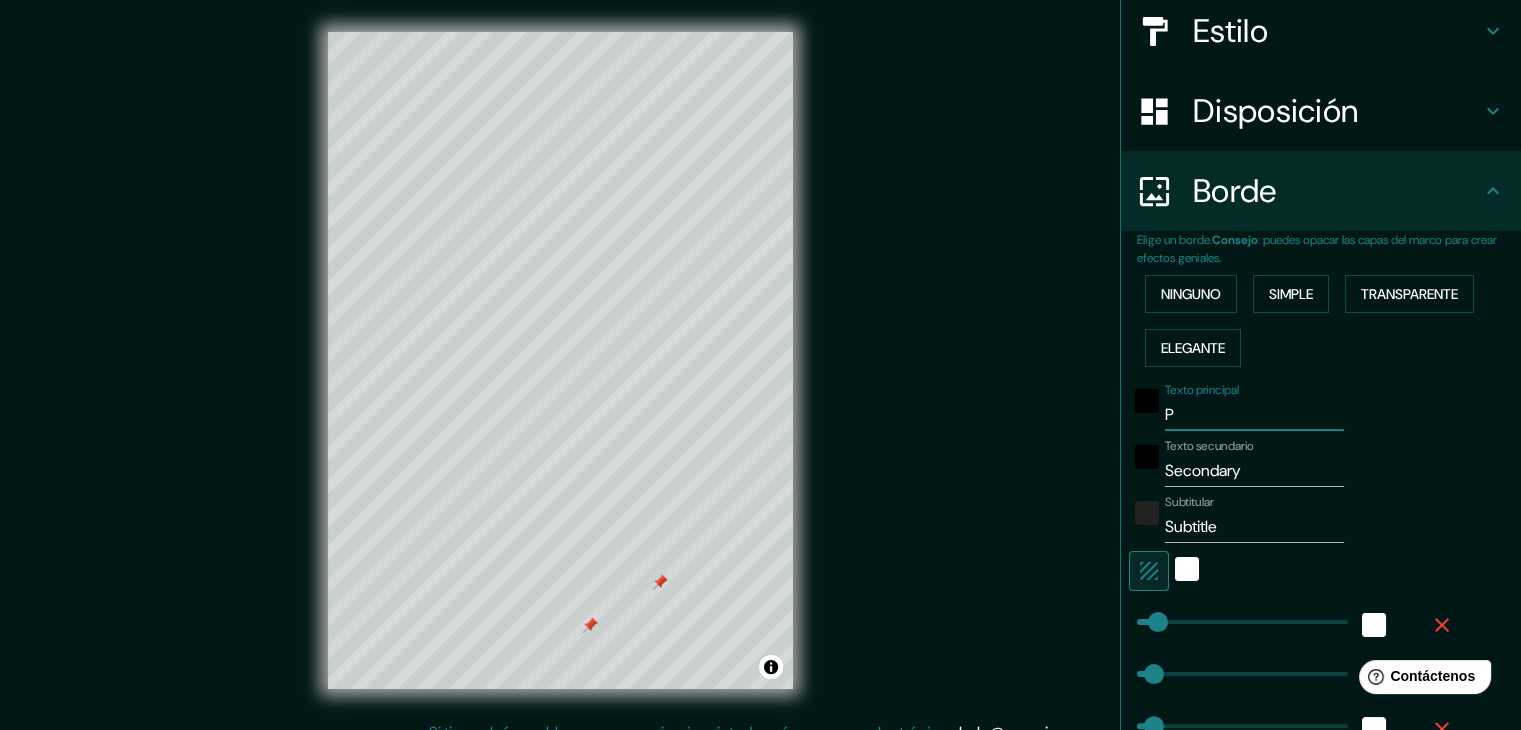 type 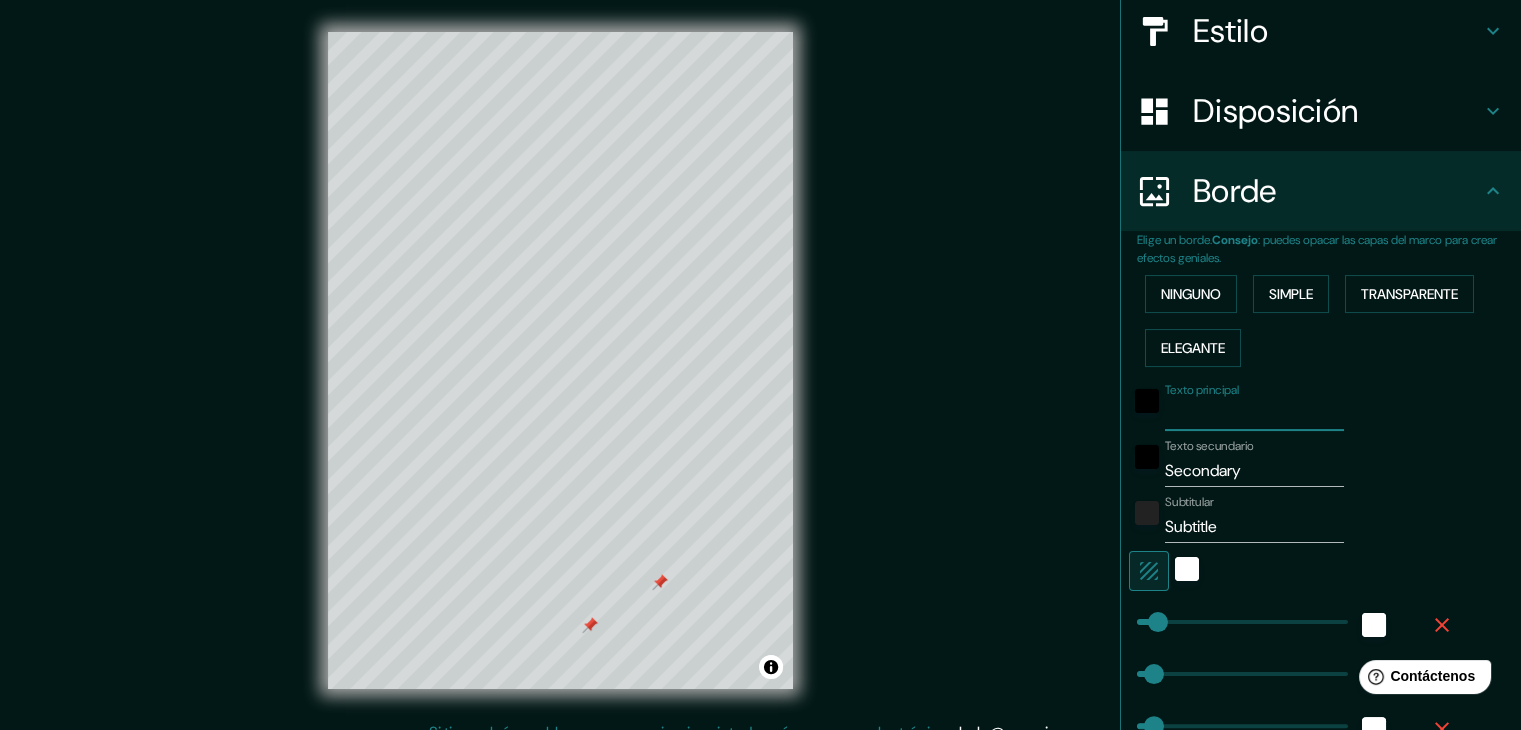 type on "37" 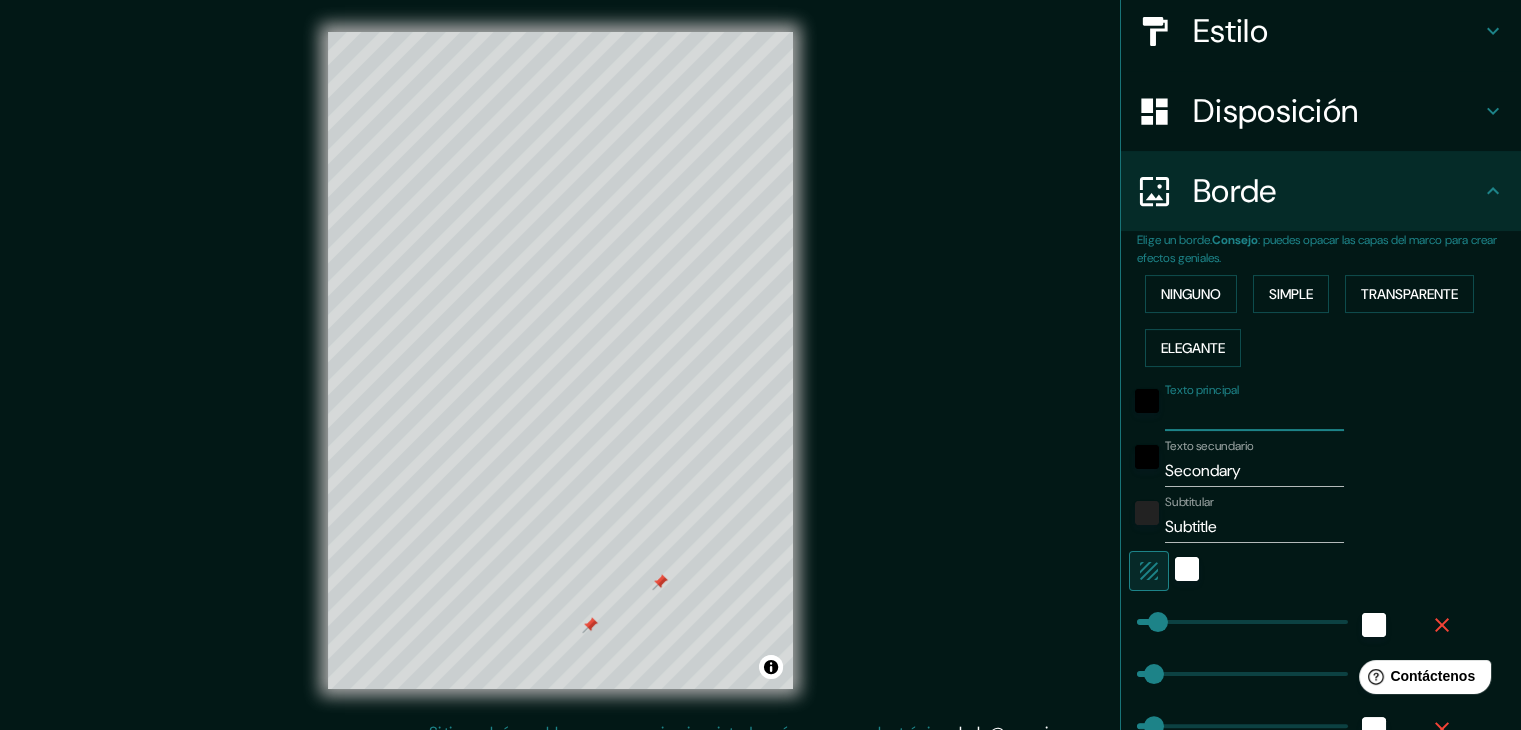type on "m" 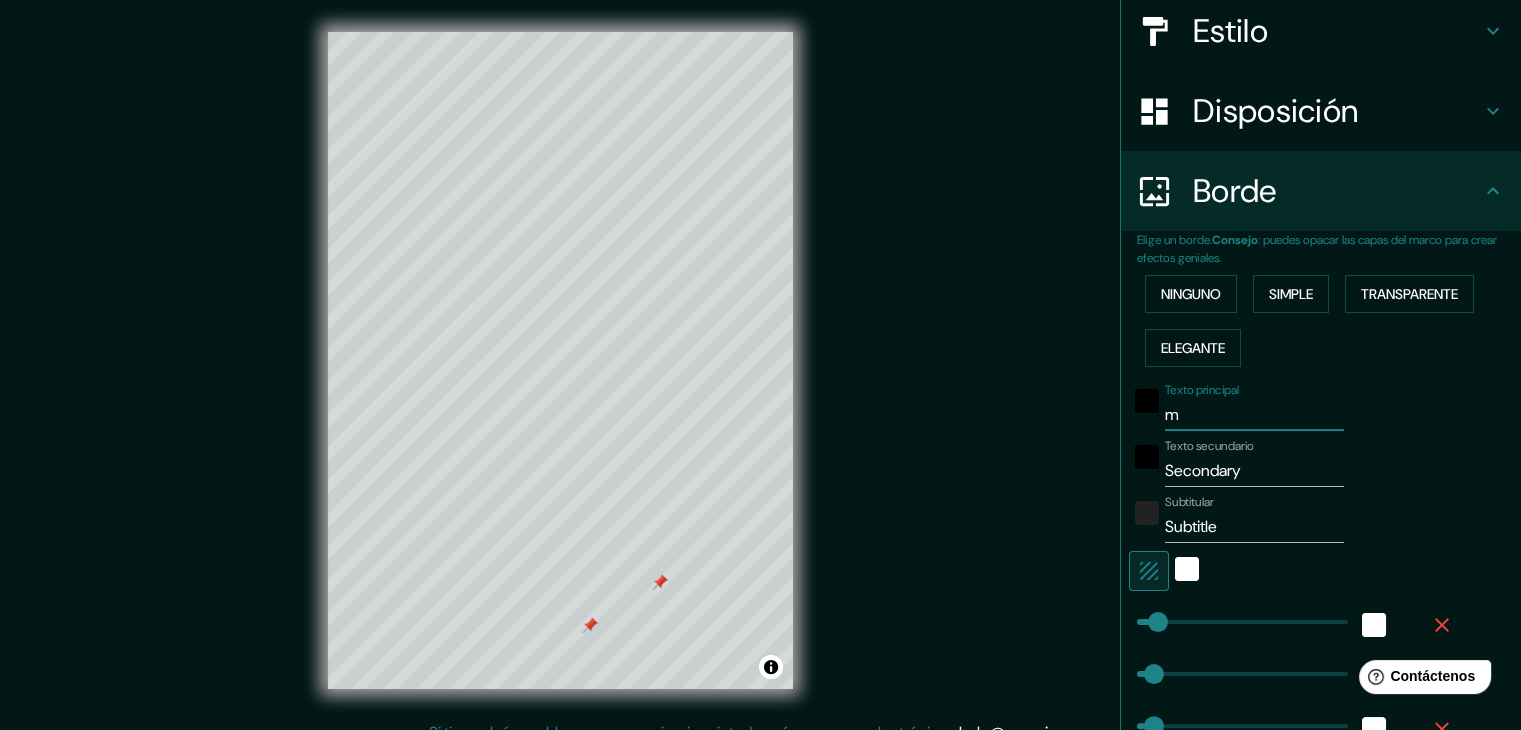 type on "37" 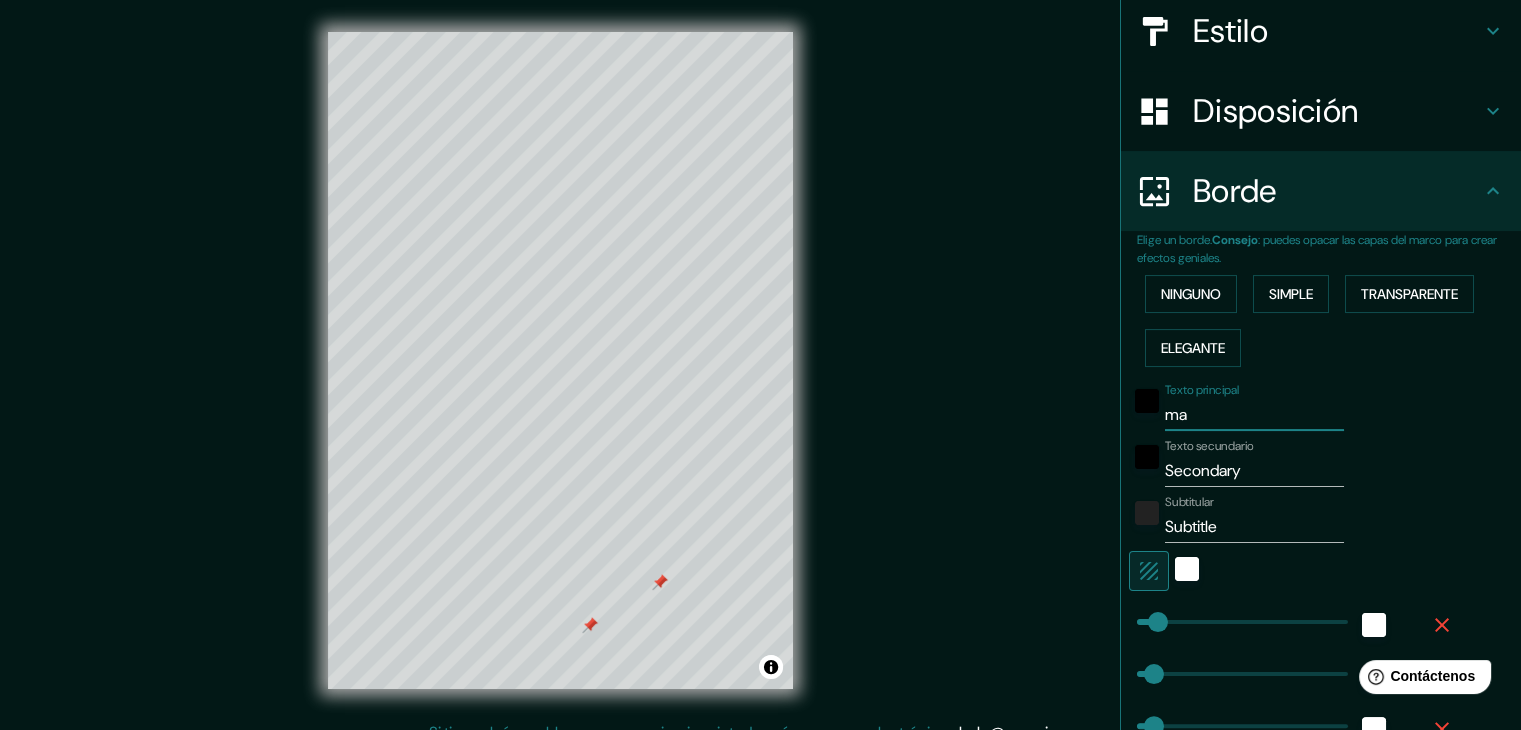 type on "map" 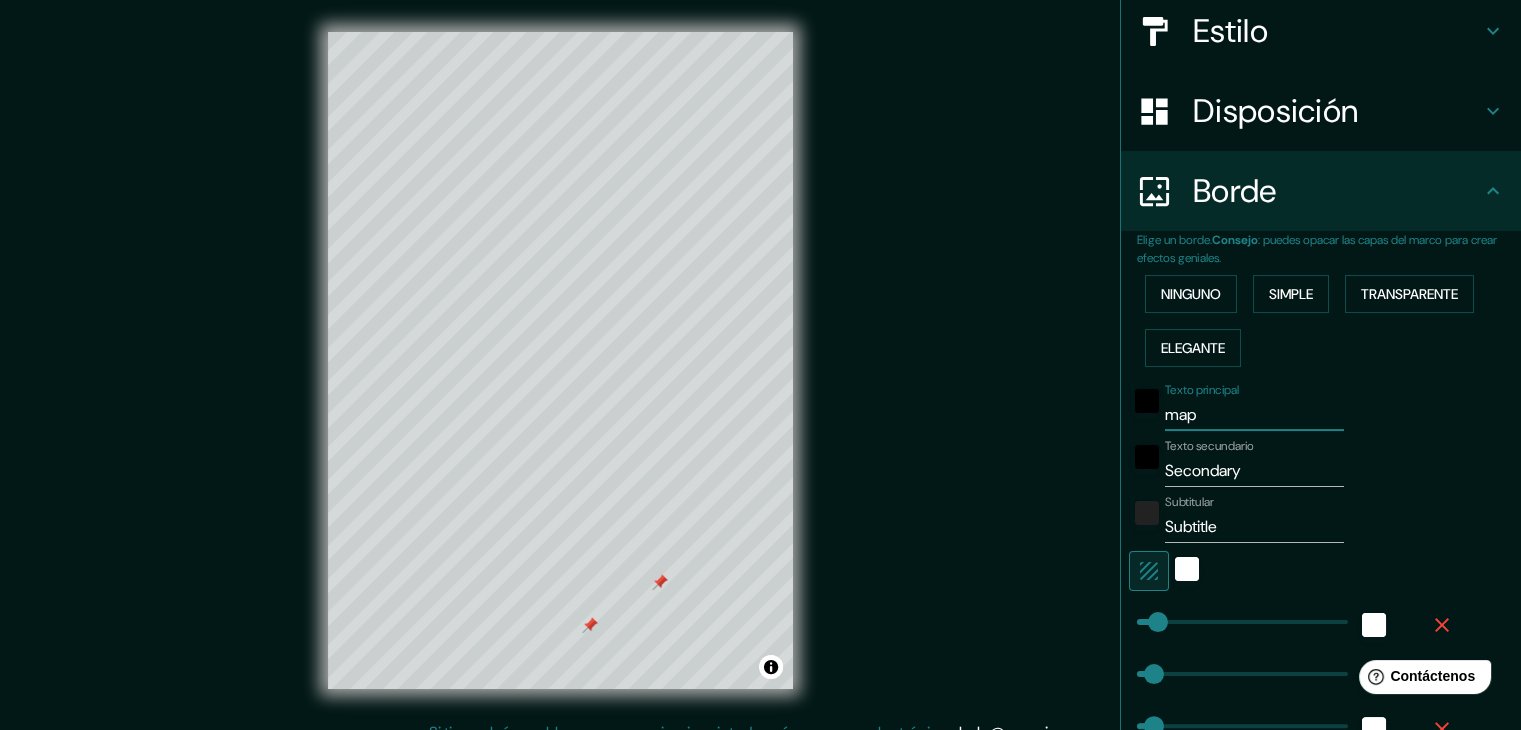 type on "37" 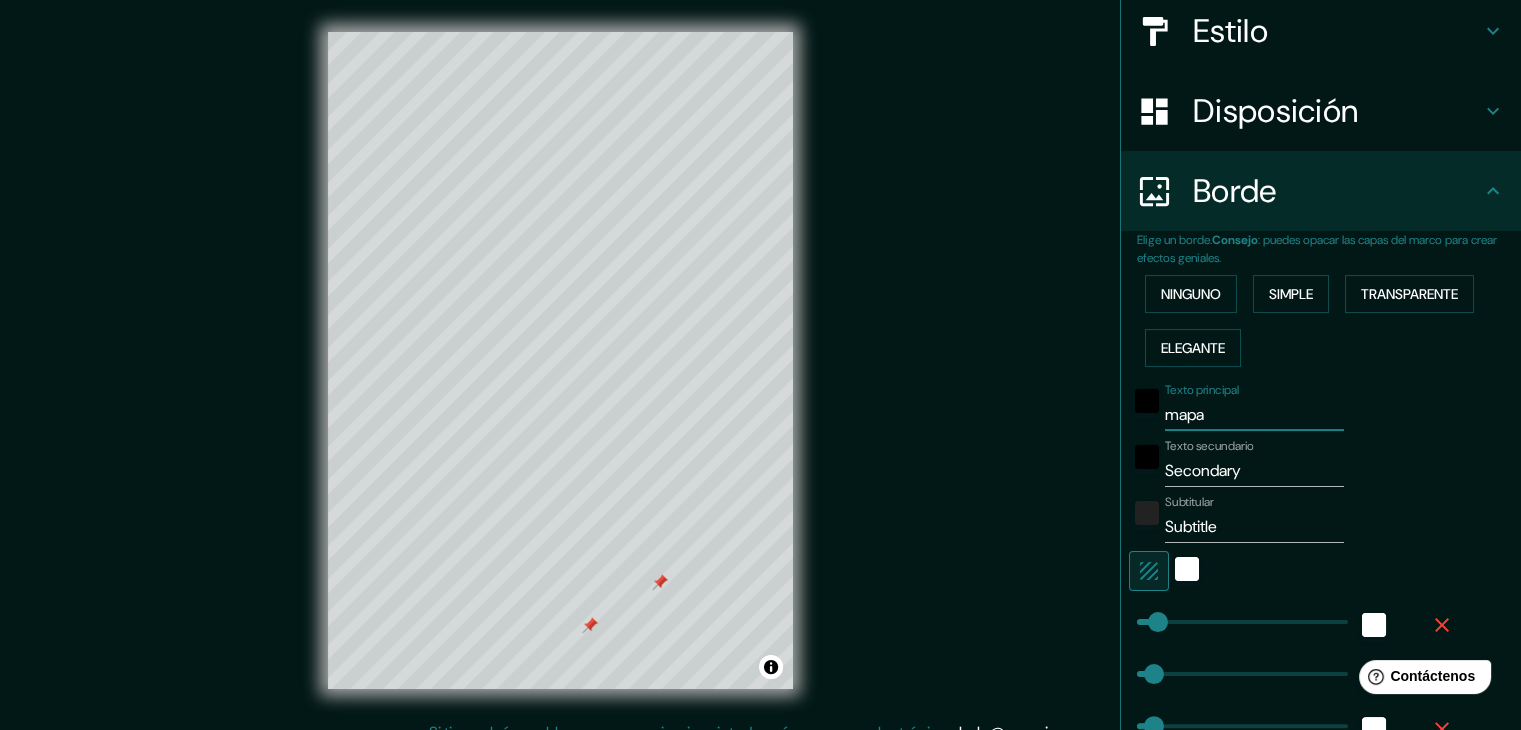 type on "mapa" 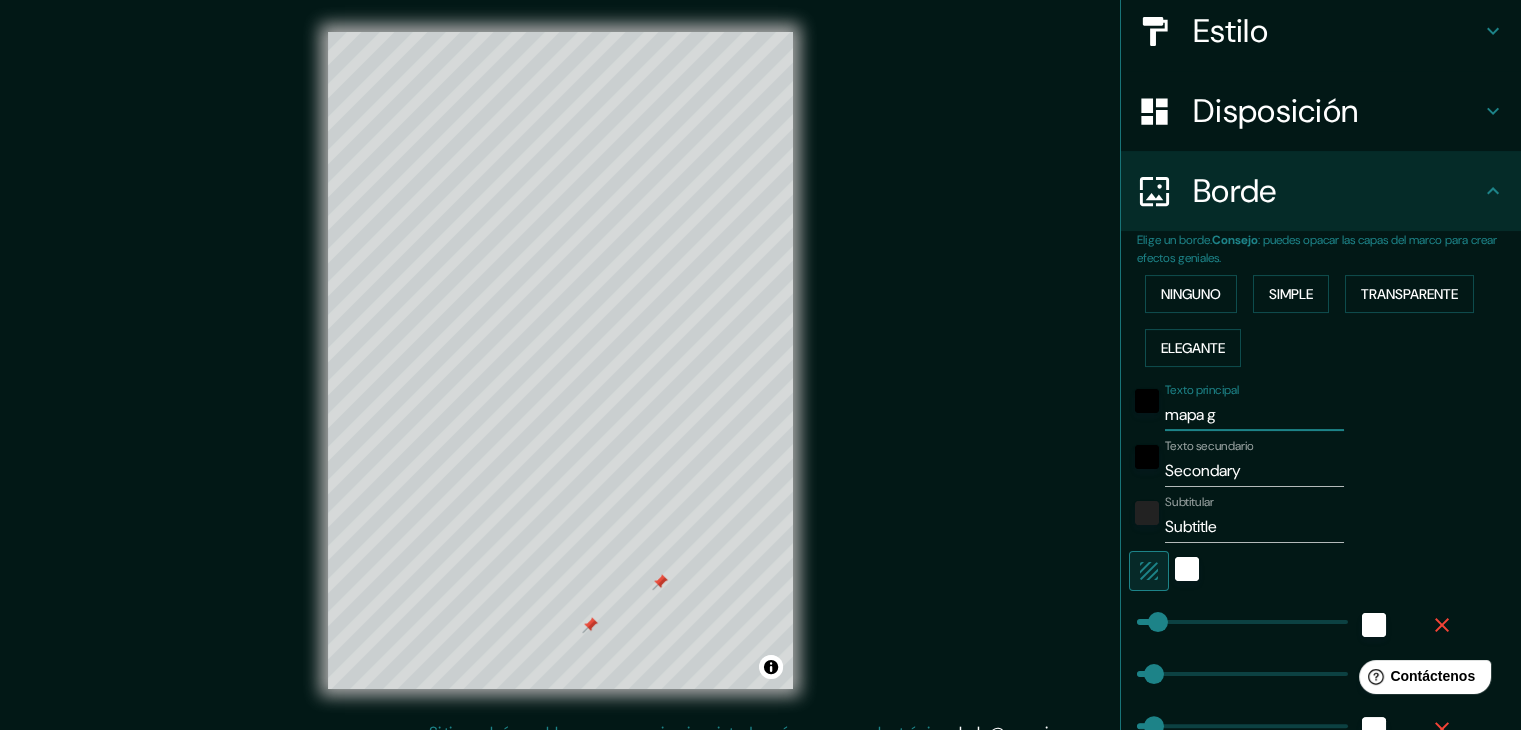 type on "37" 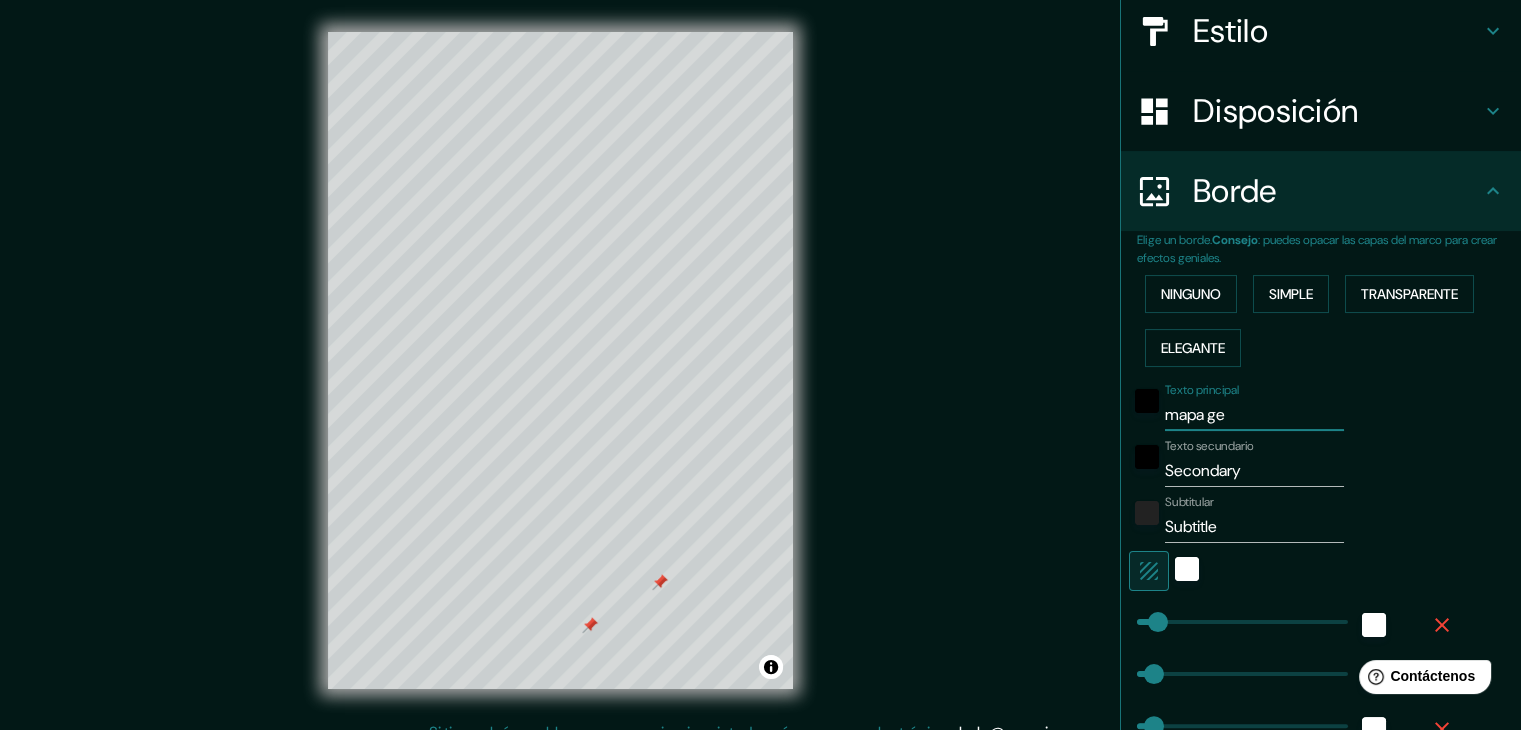 type on "mapa geo" 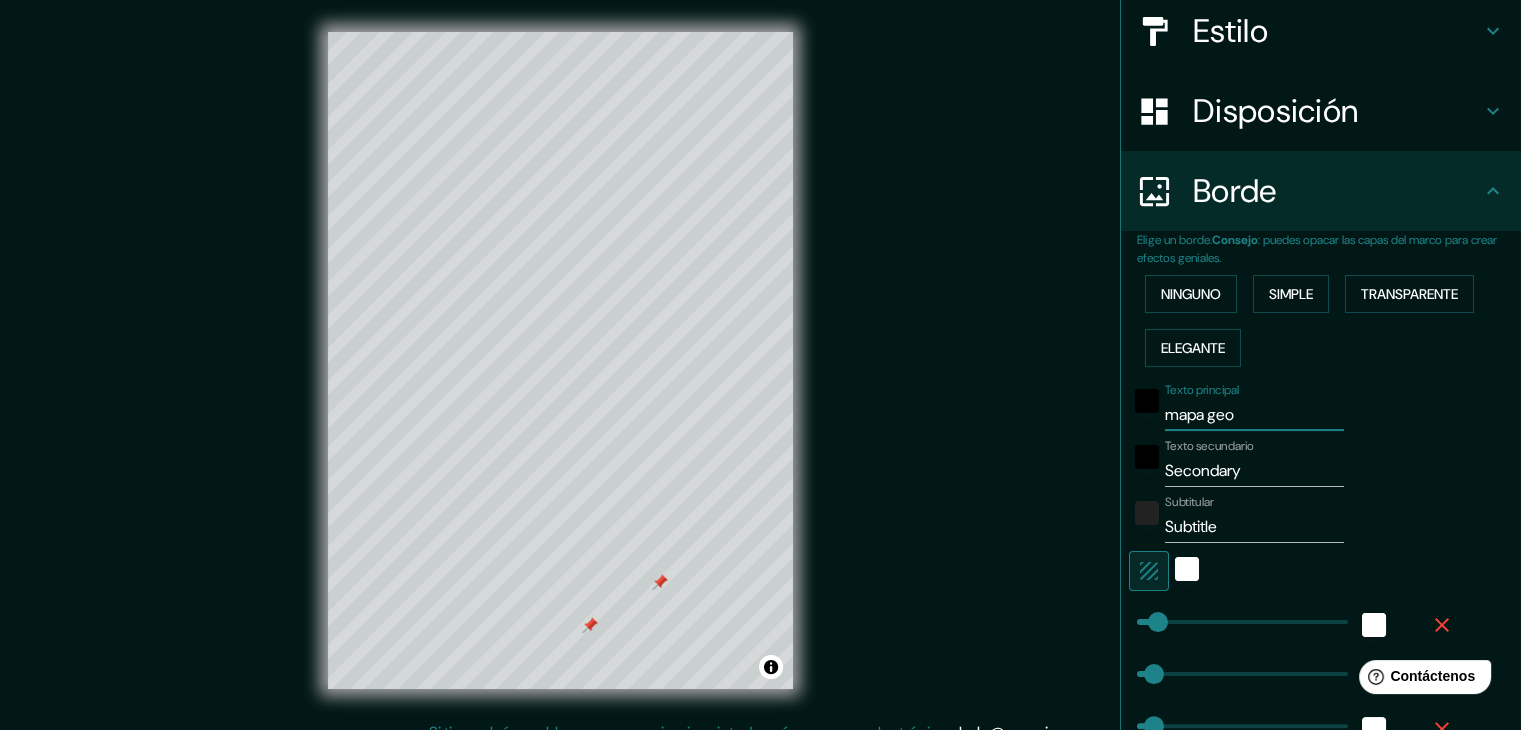 type on "37" 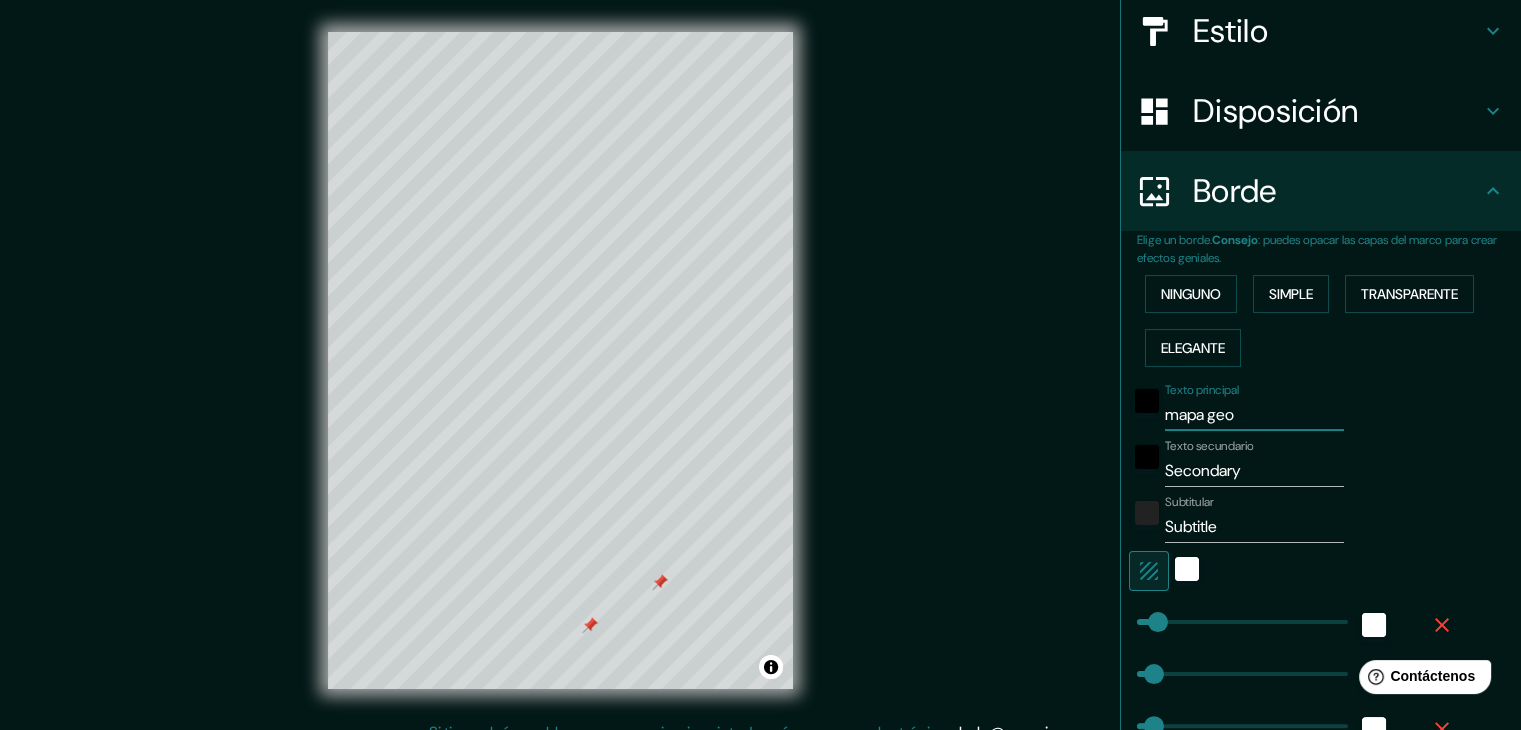type on "mapa geo" 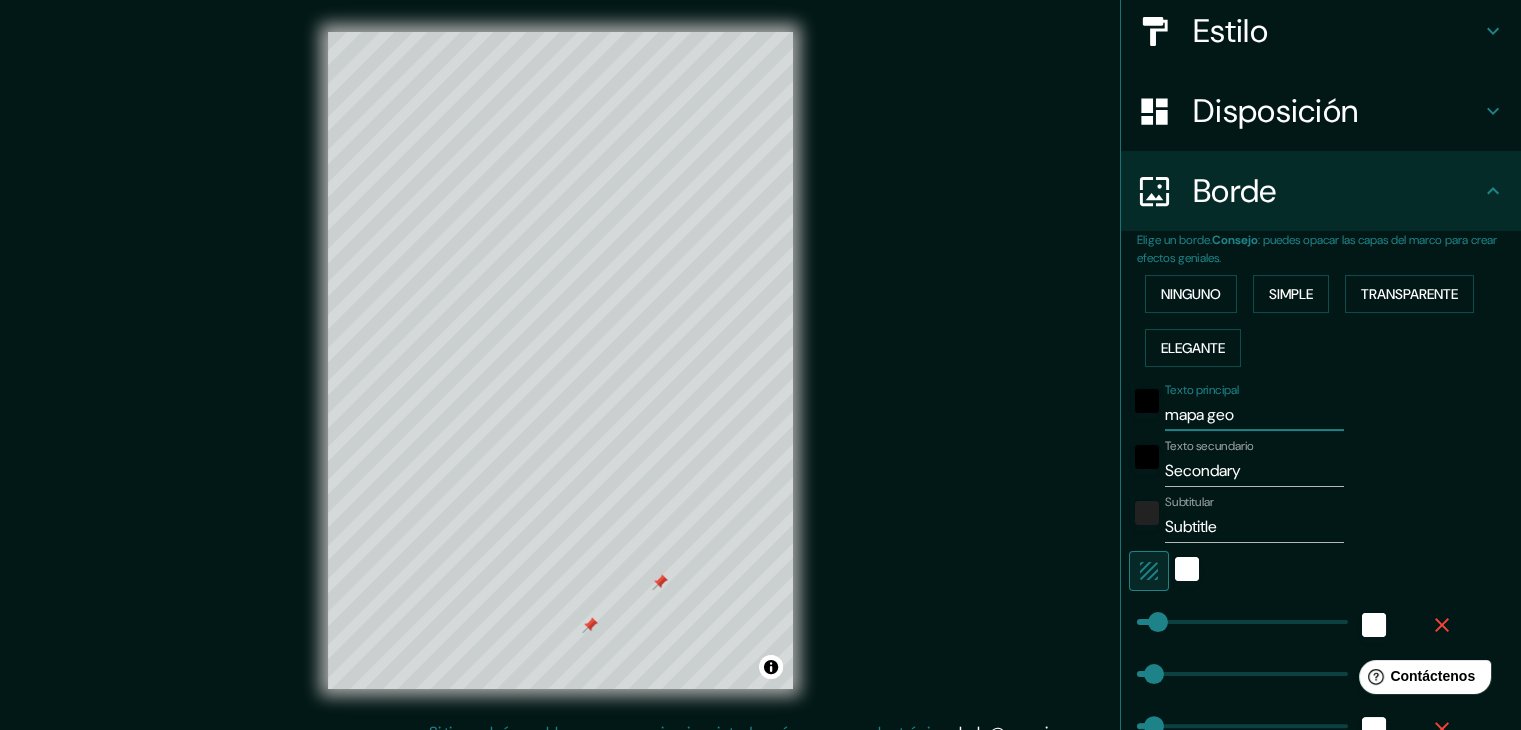 type on "37" 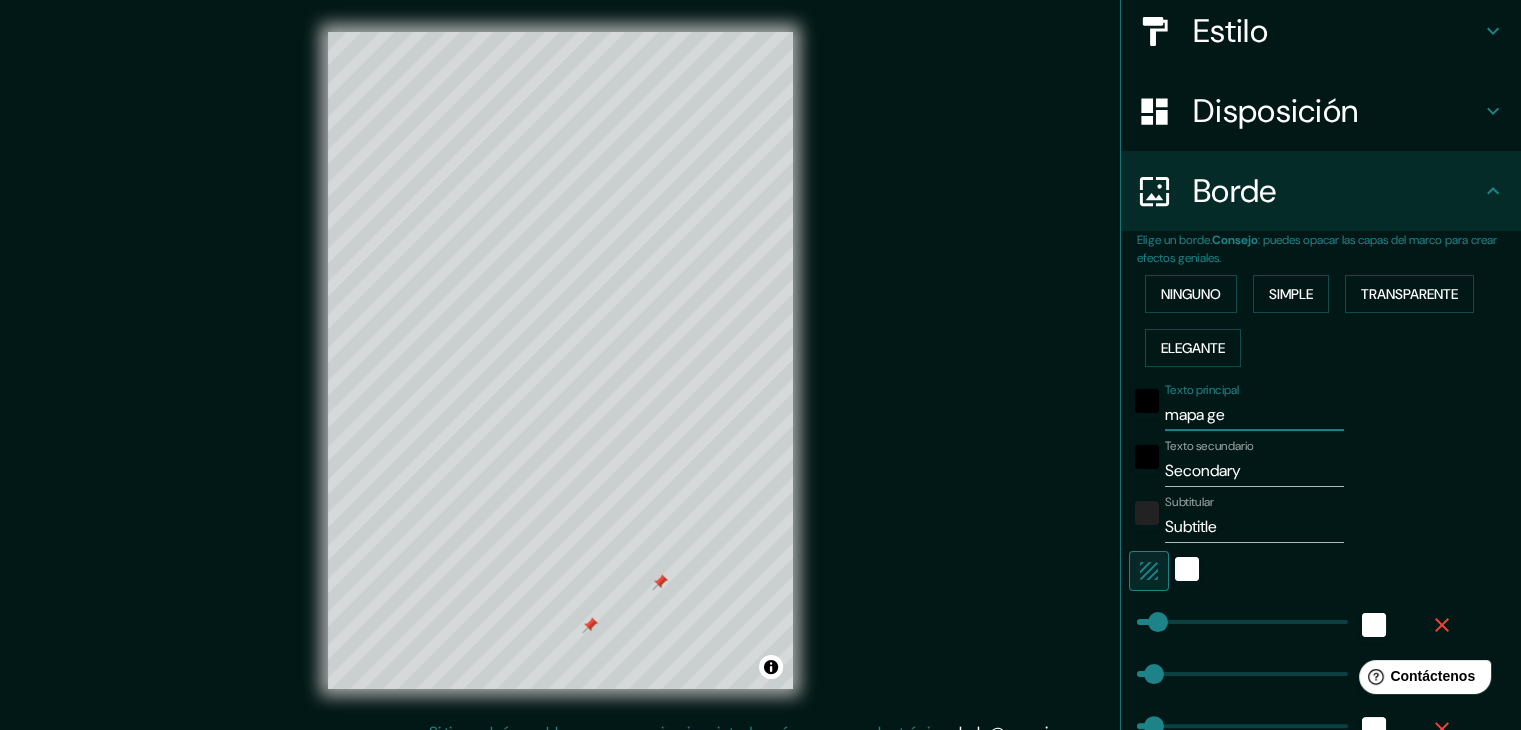 type on "37" 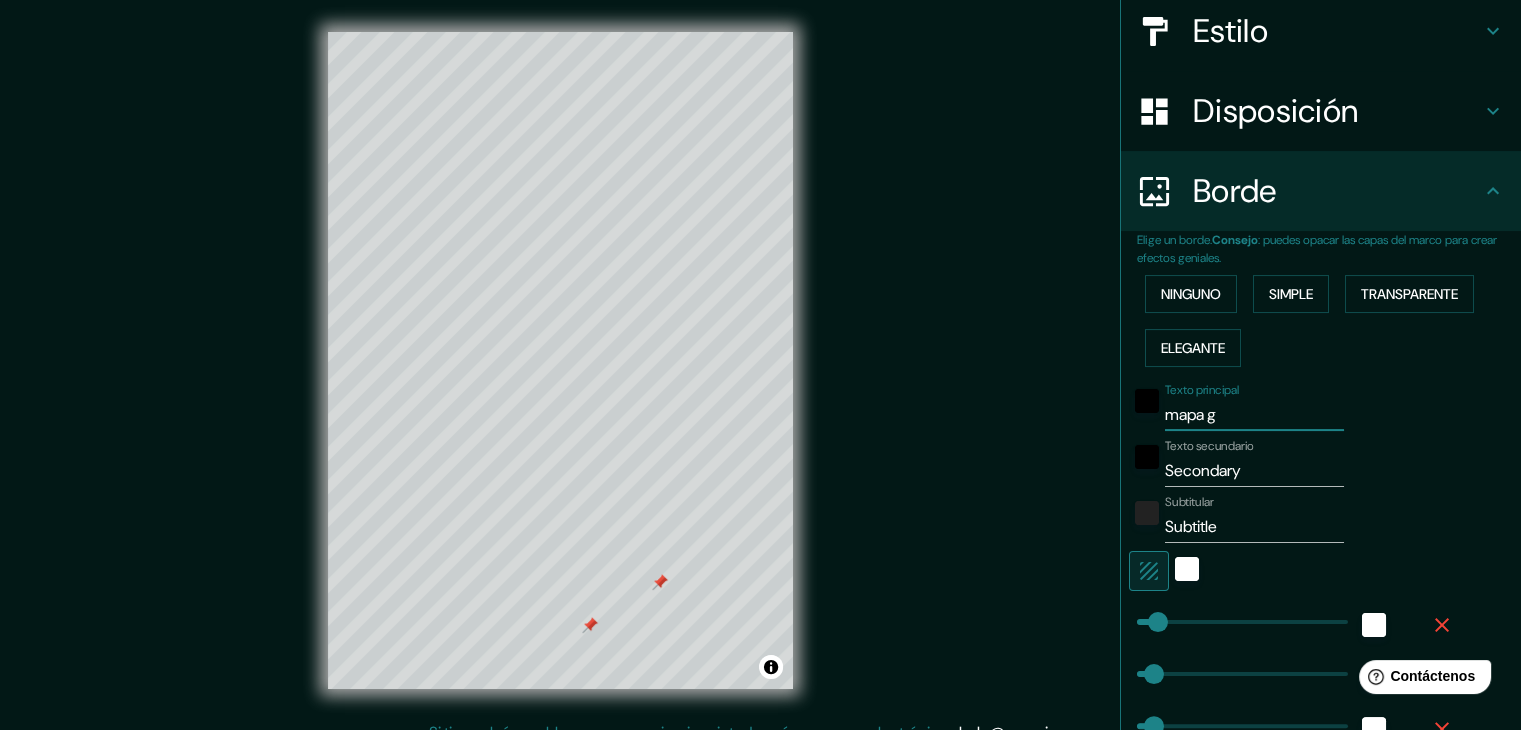 type on "mapa" 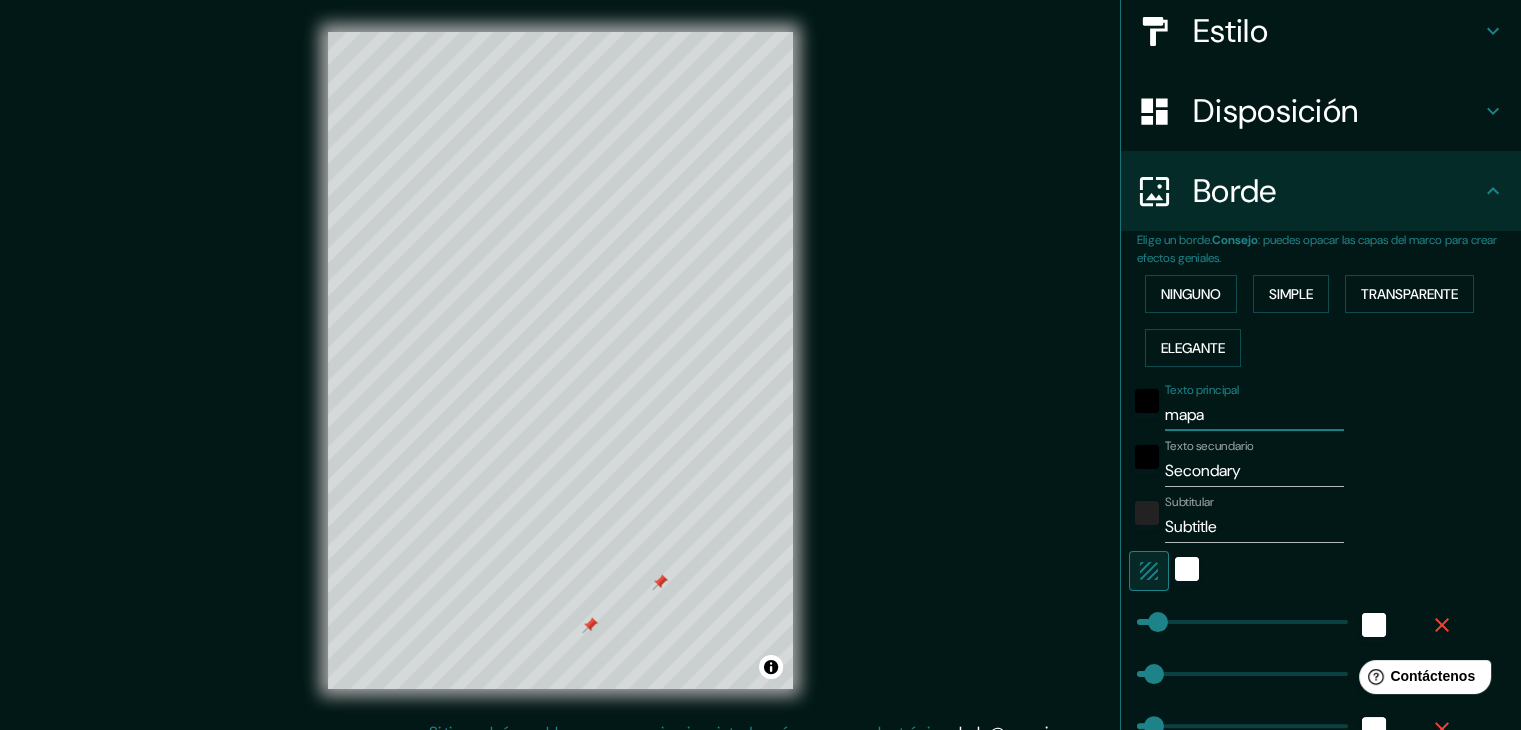 type on "37" 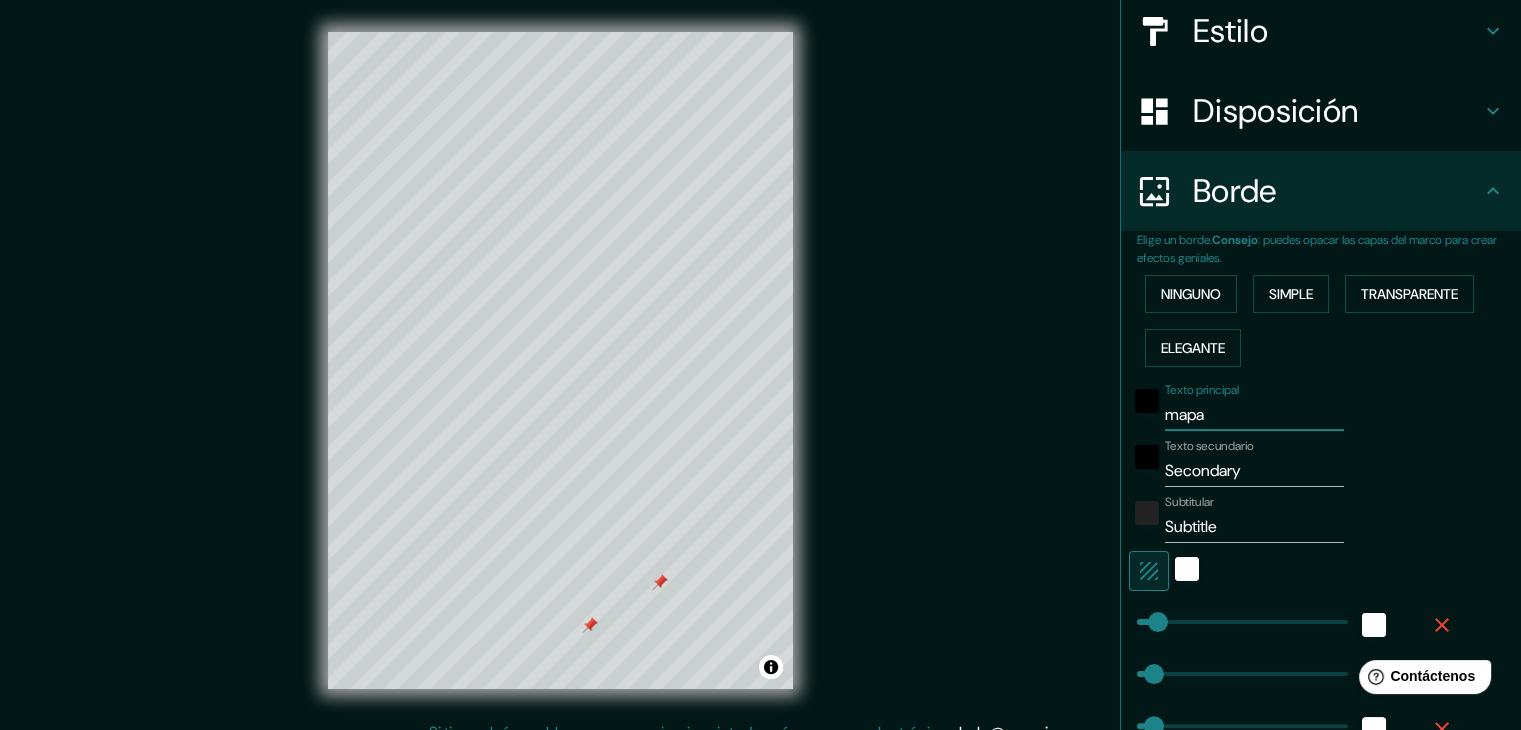 type on "mapa" 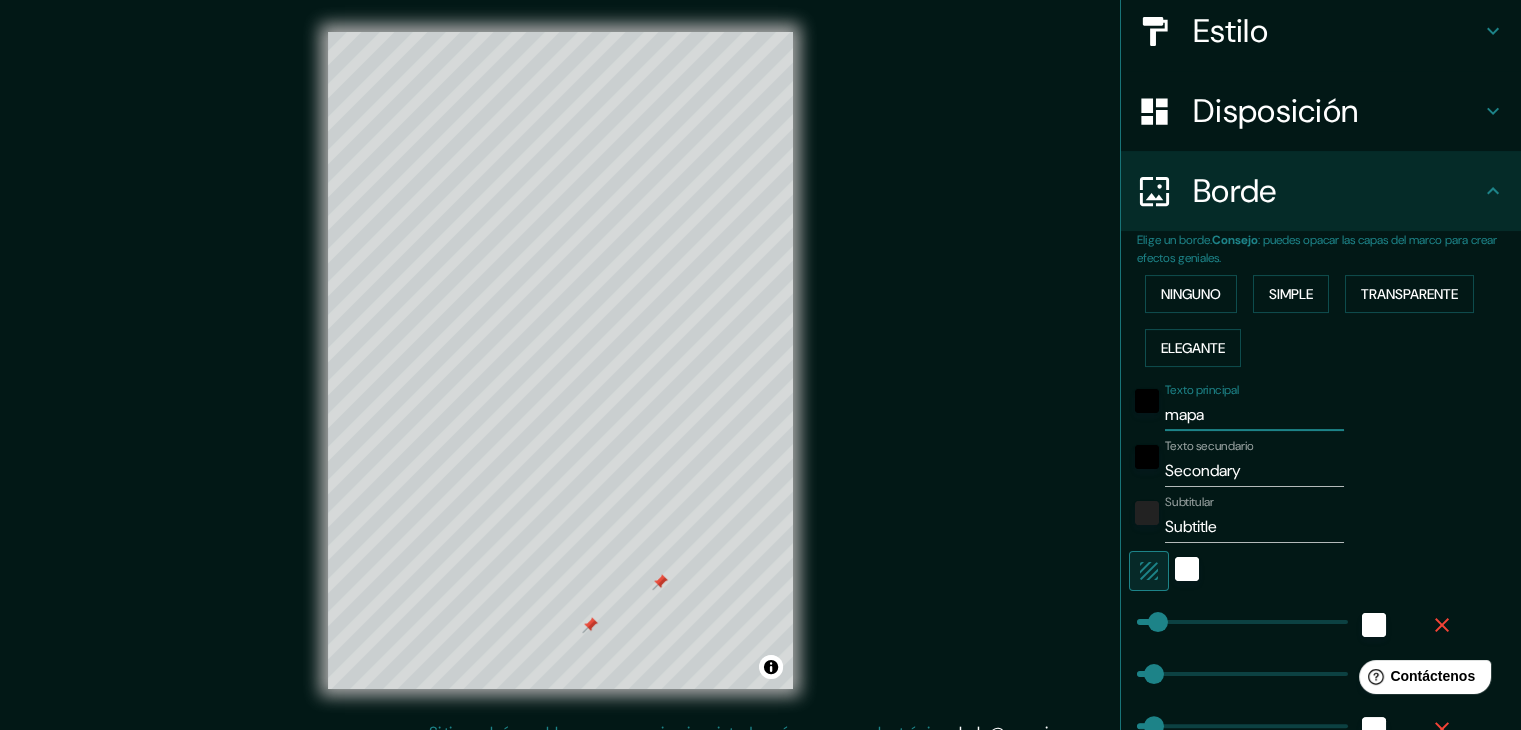 type on "37" 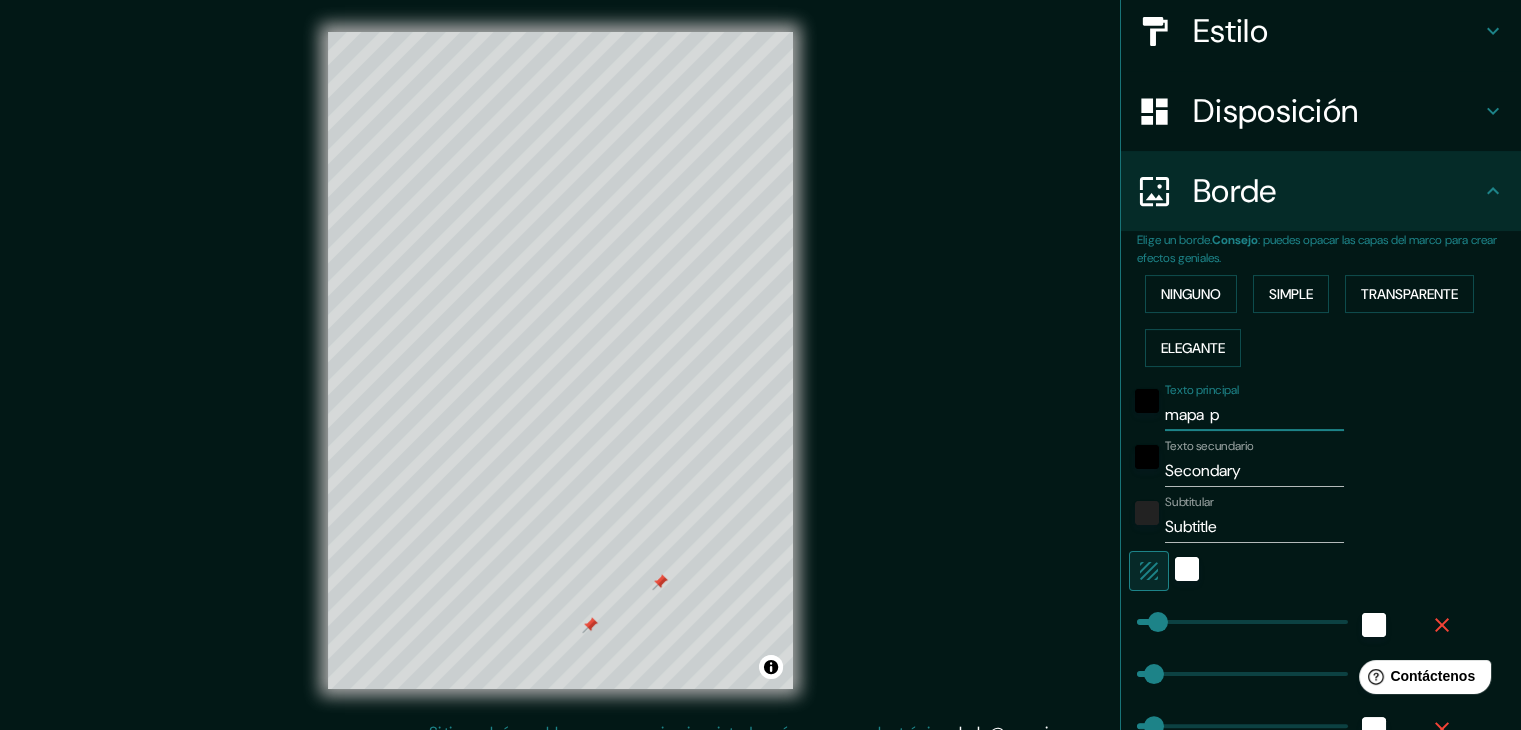type on "37" 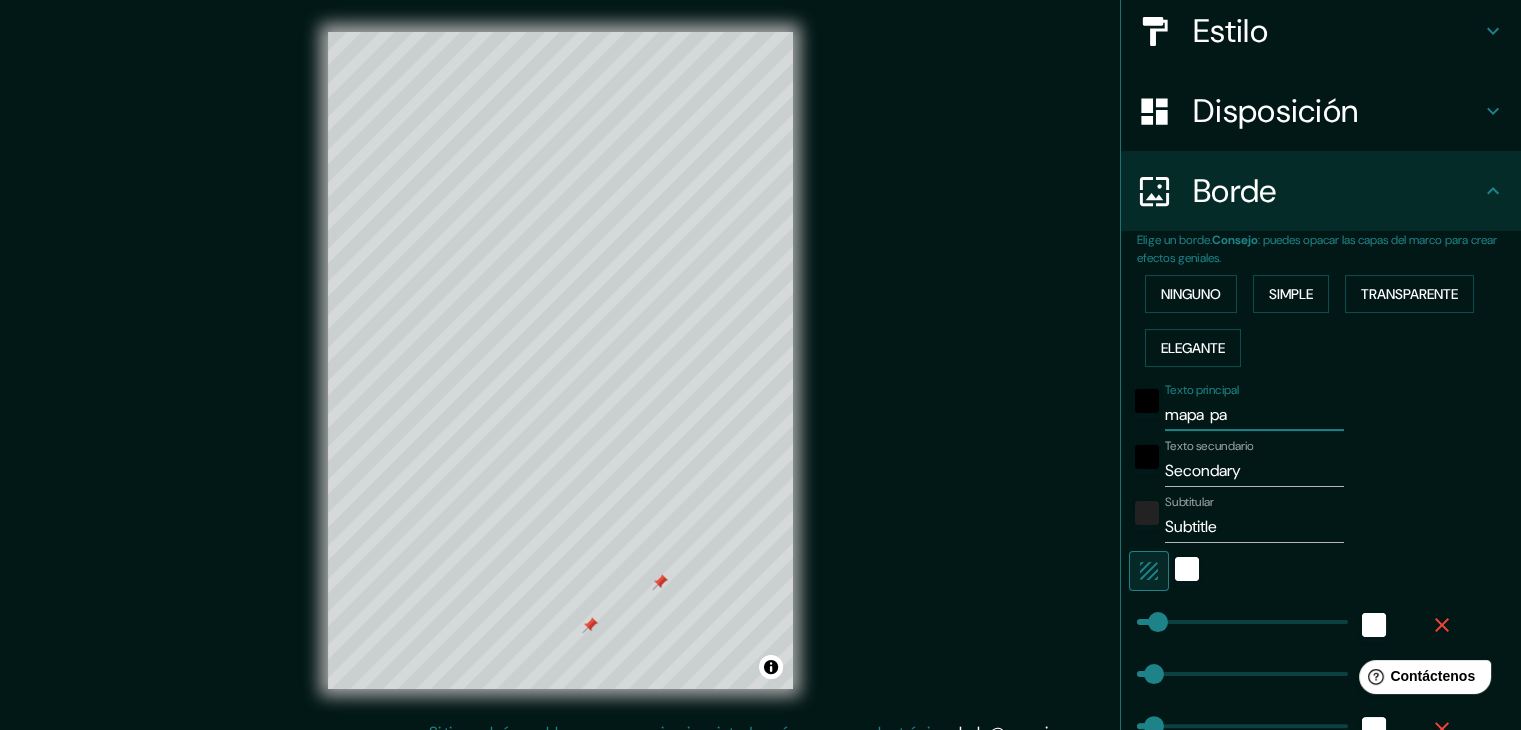 type on "mapa  pas" 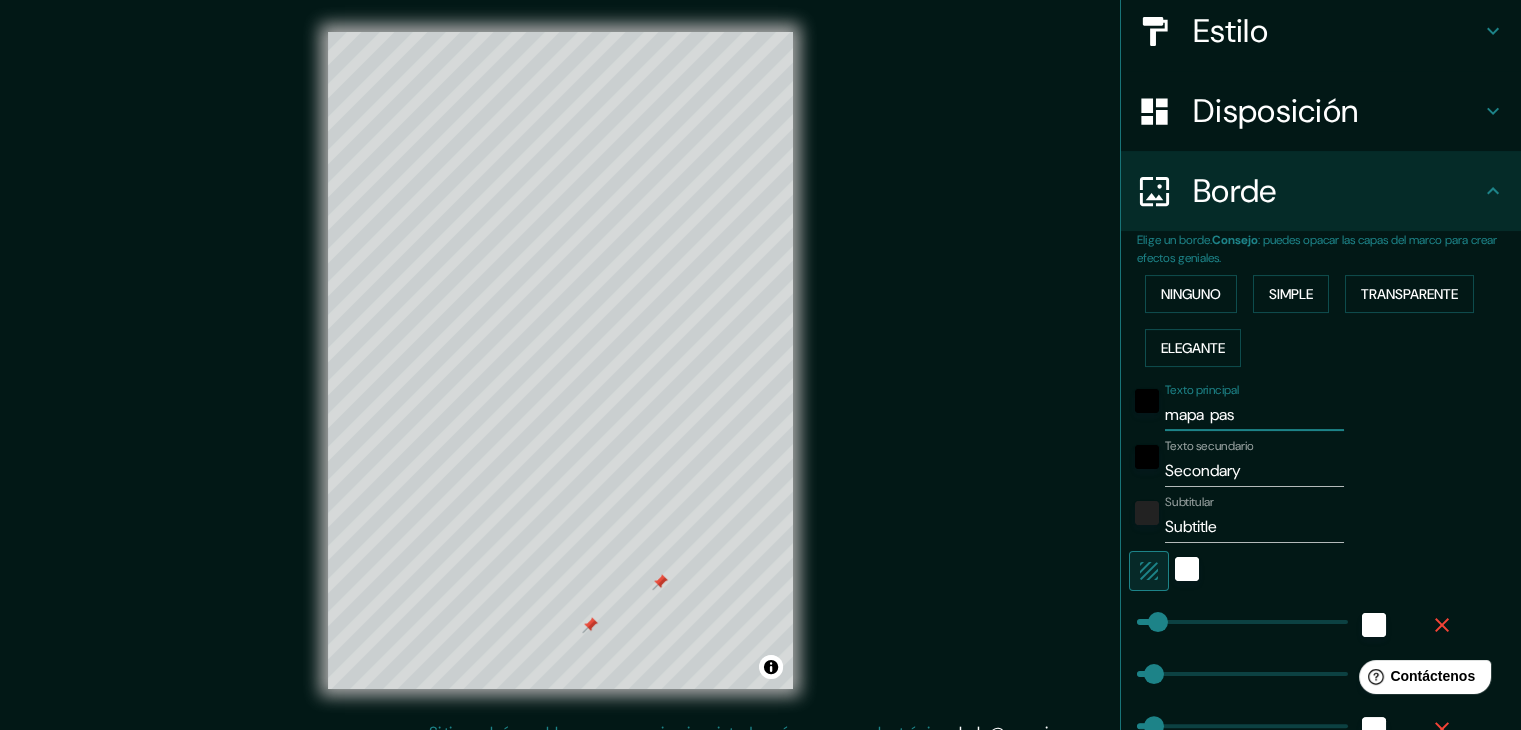 type on "37" 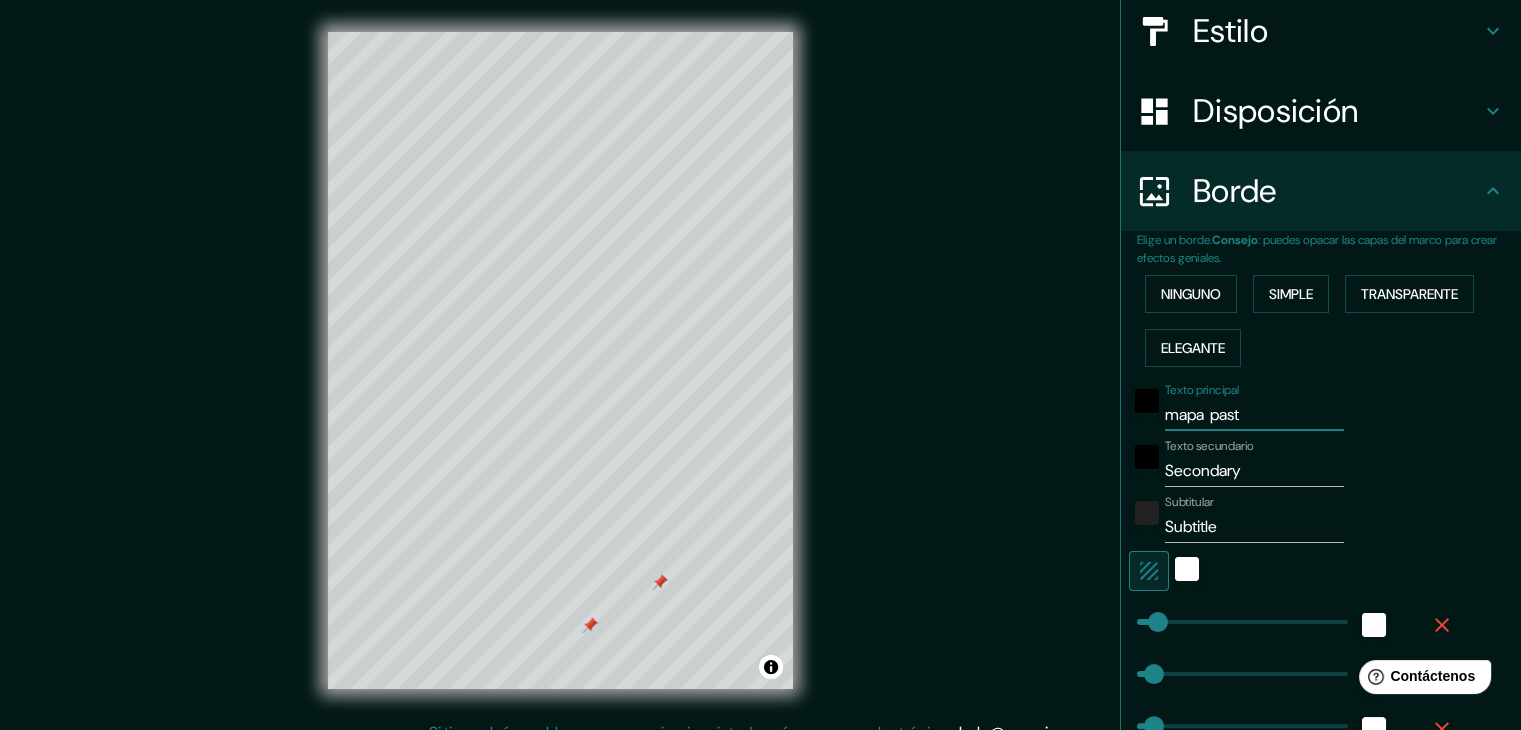 type on "mapa  pasto" 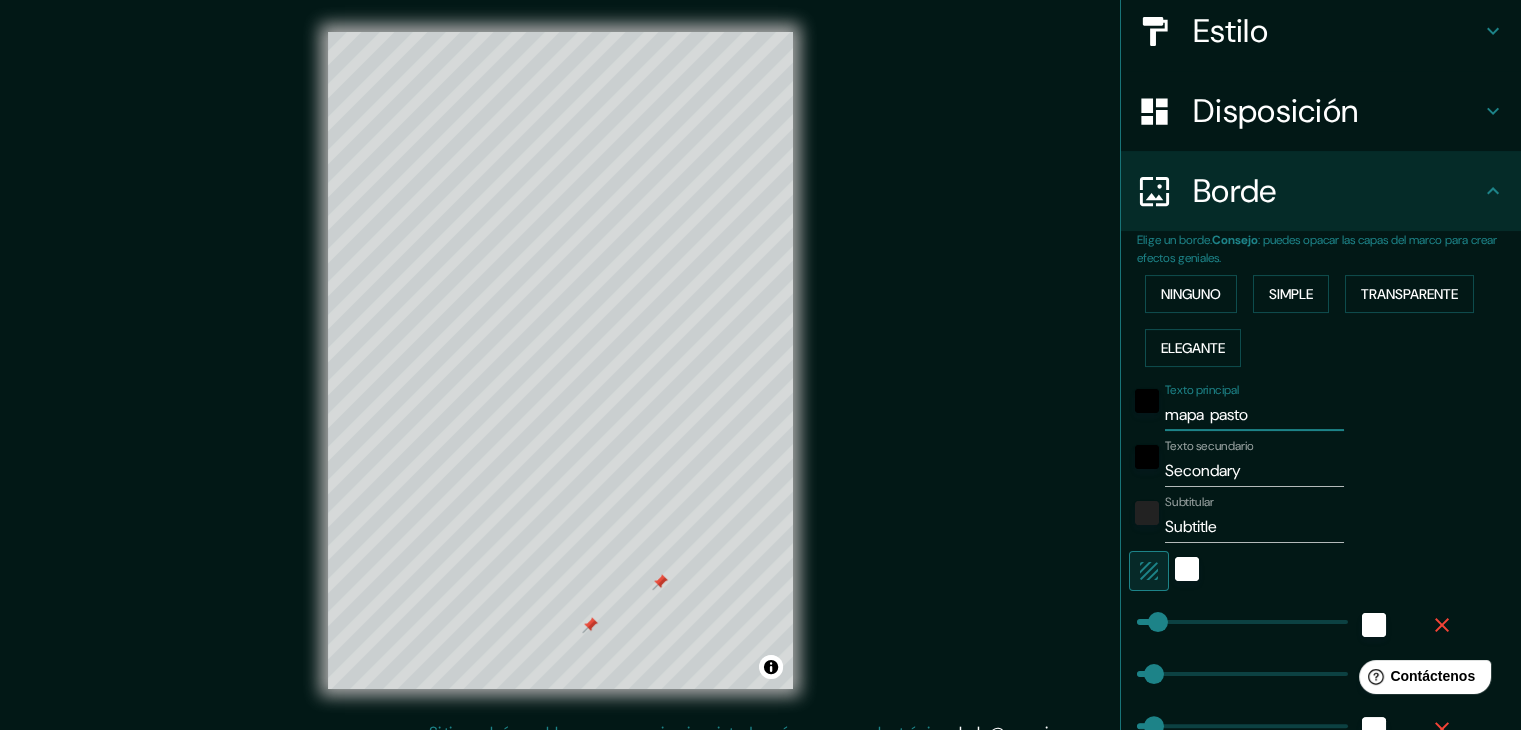 type on "37" 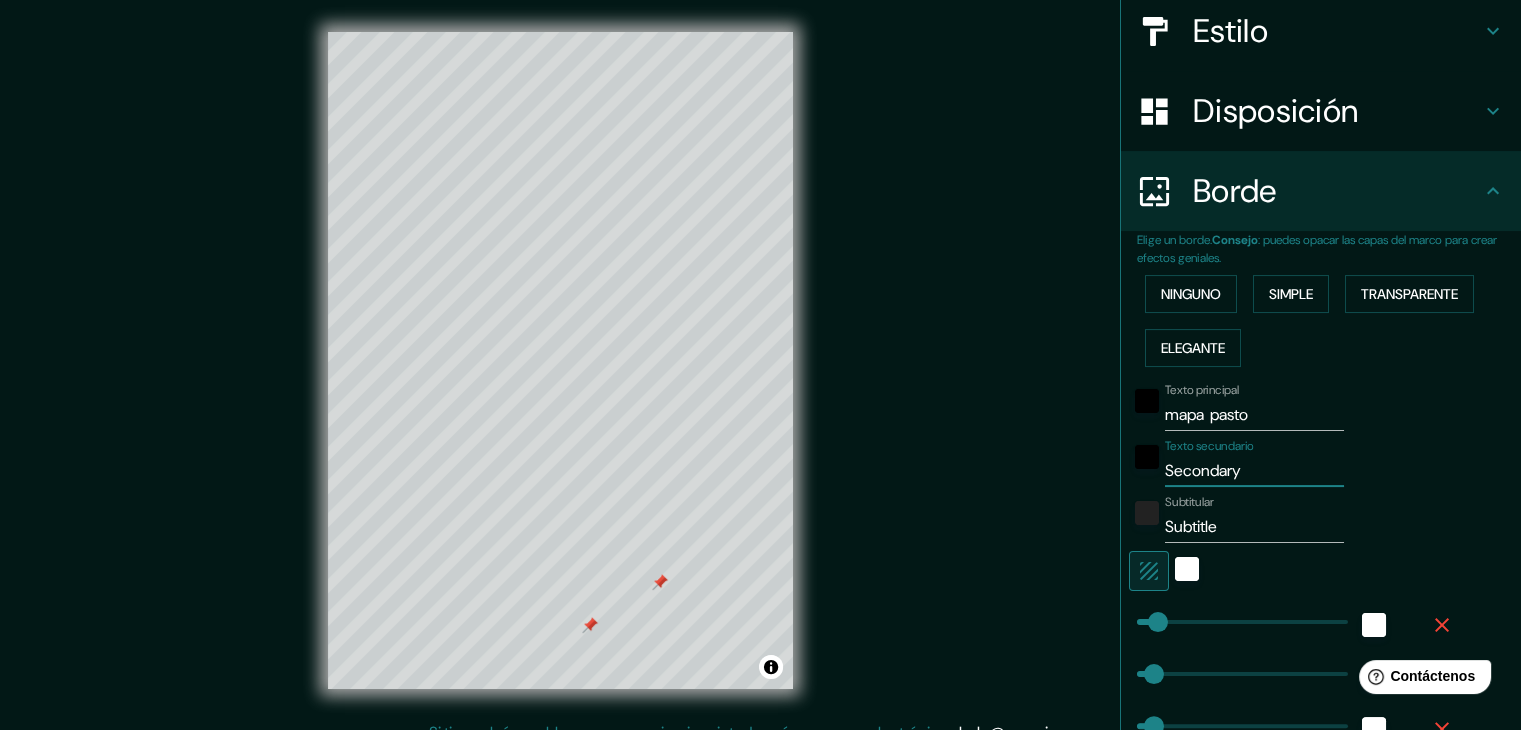 click on "Secondary" at bounding box center [1254, 471] 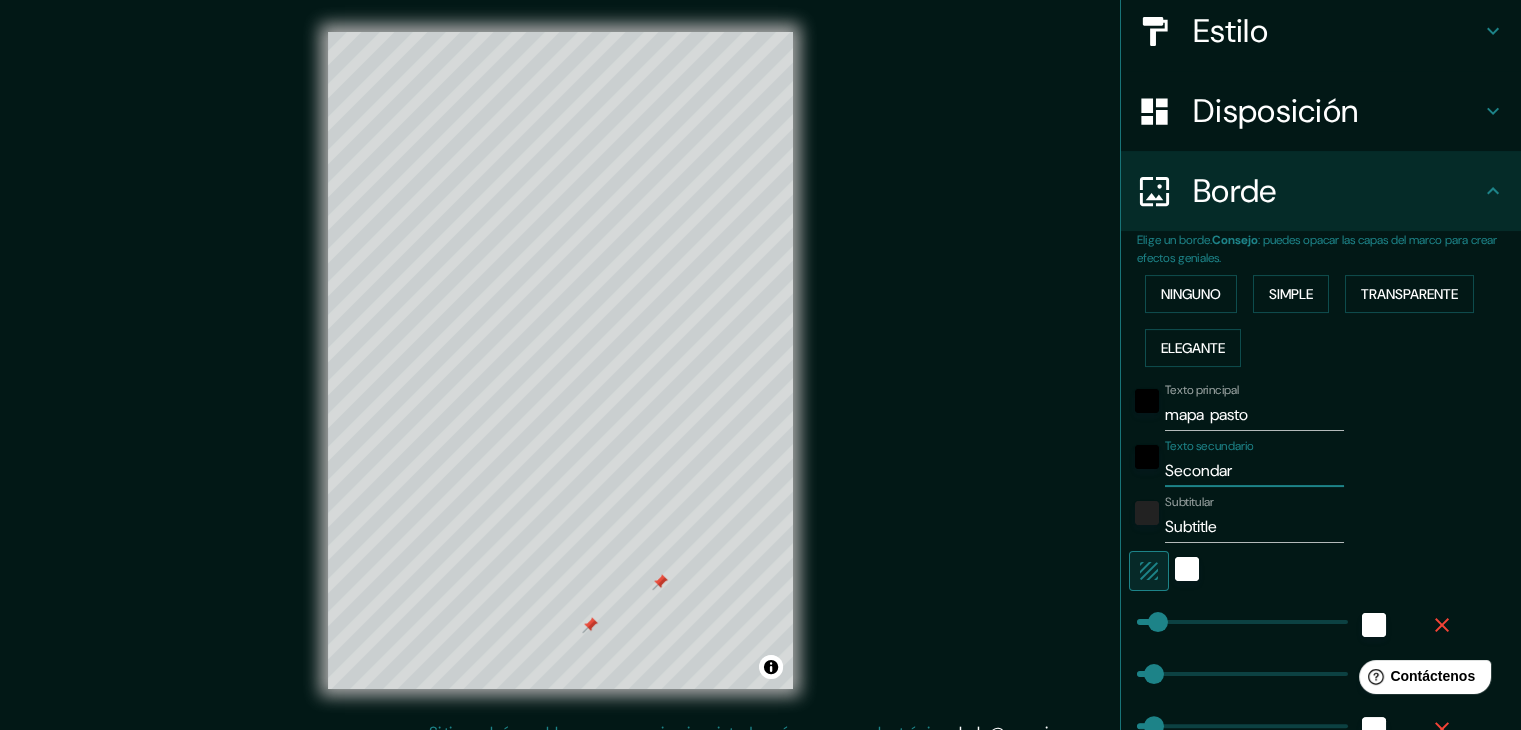 type on "Seconda" 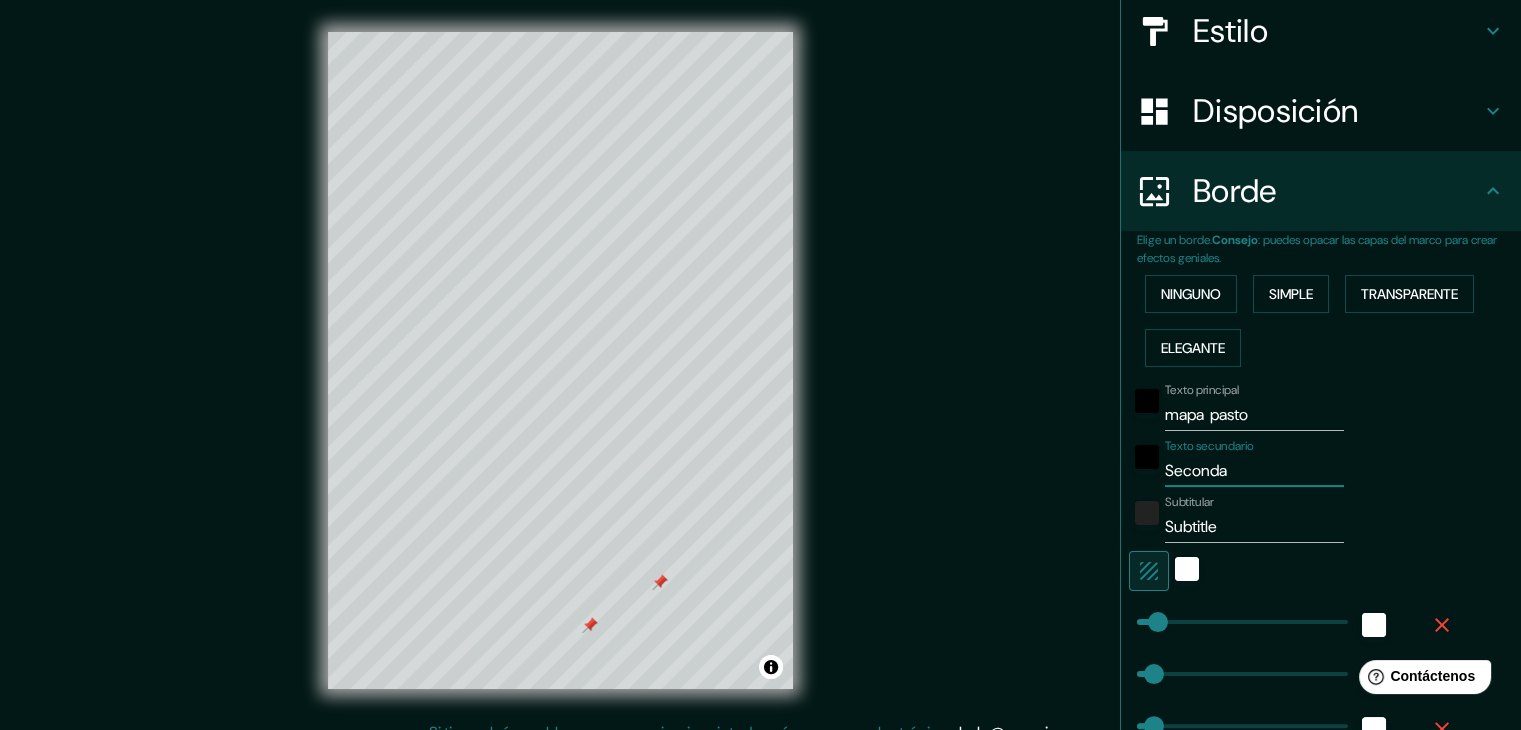 type on "Second" 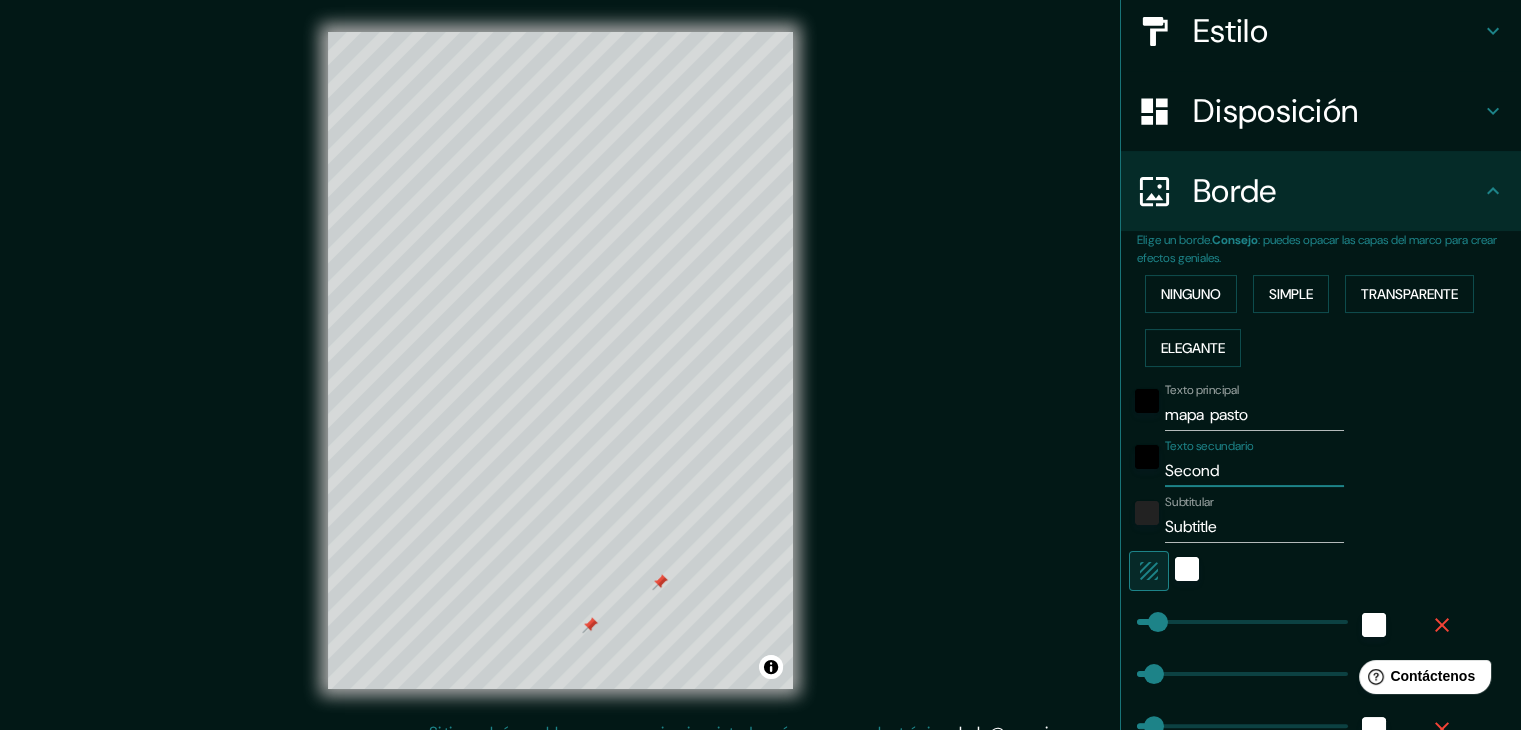 type on "Secon" 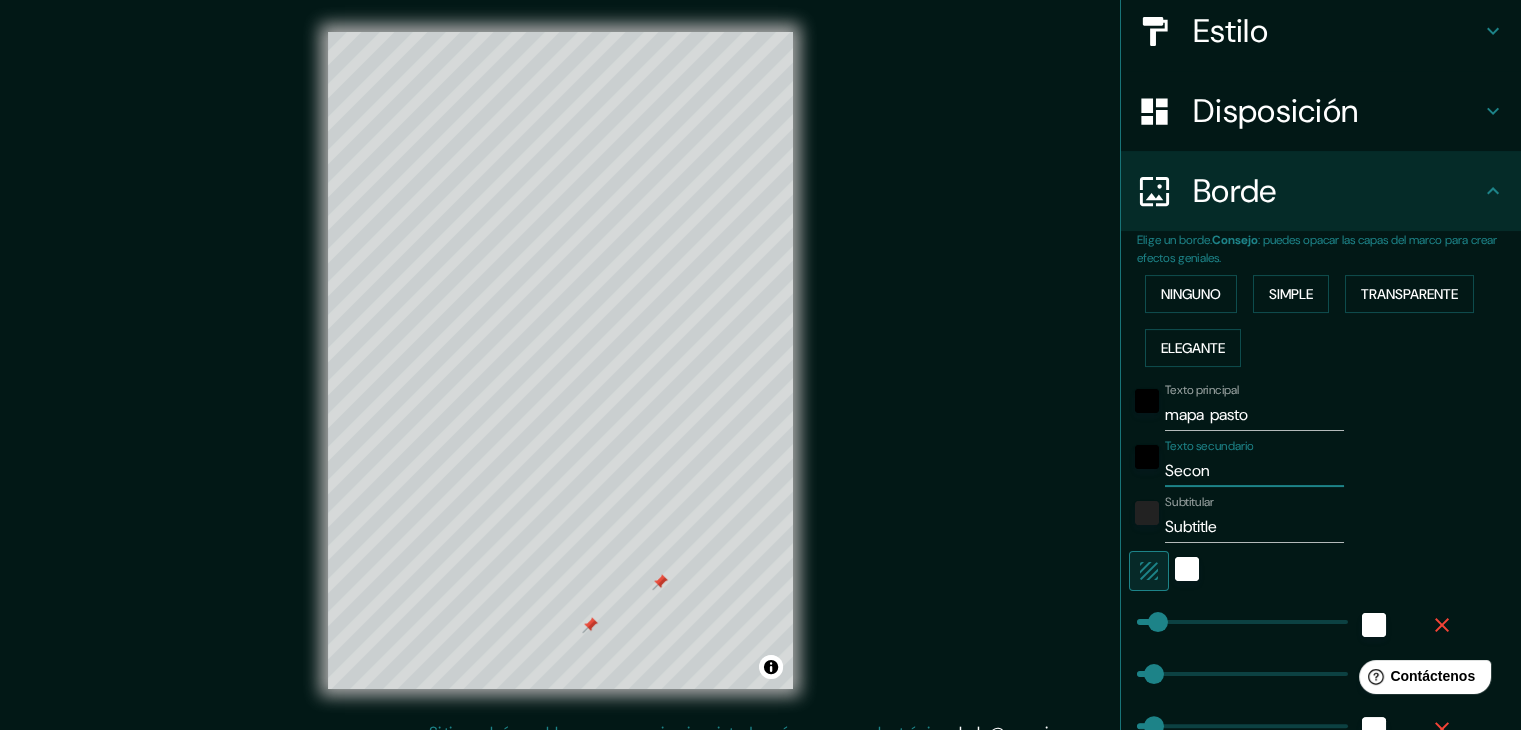type on "37" 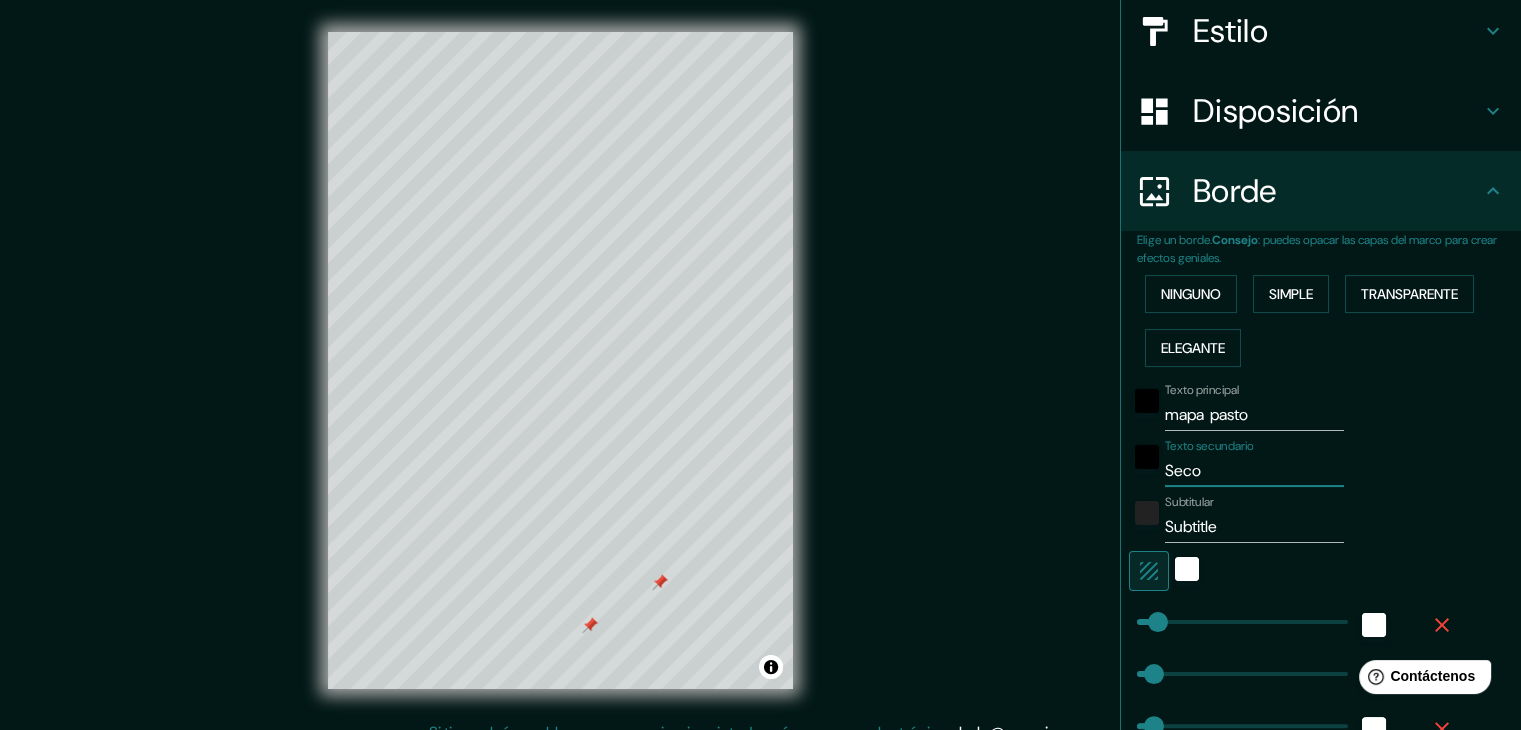 type on "37" 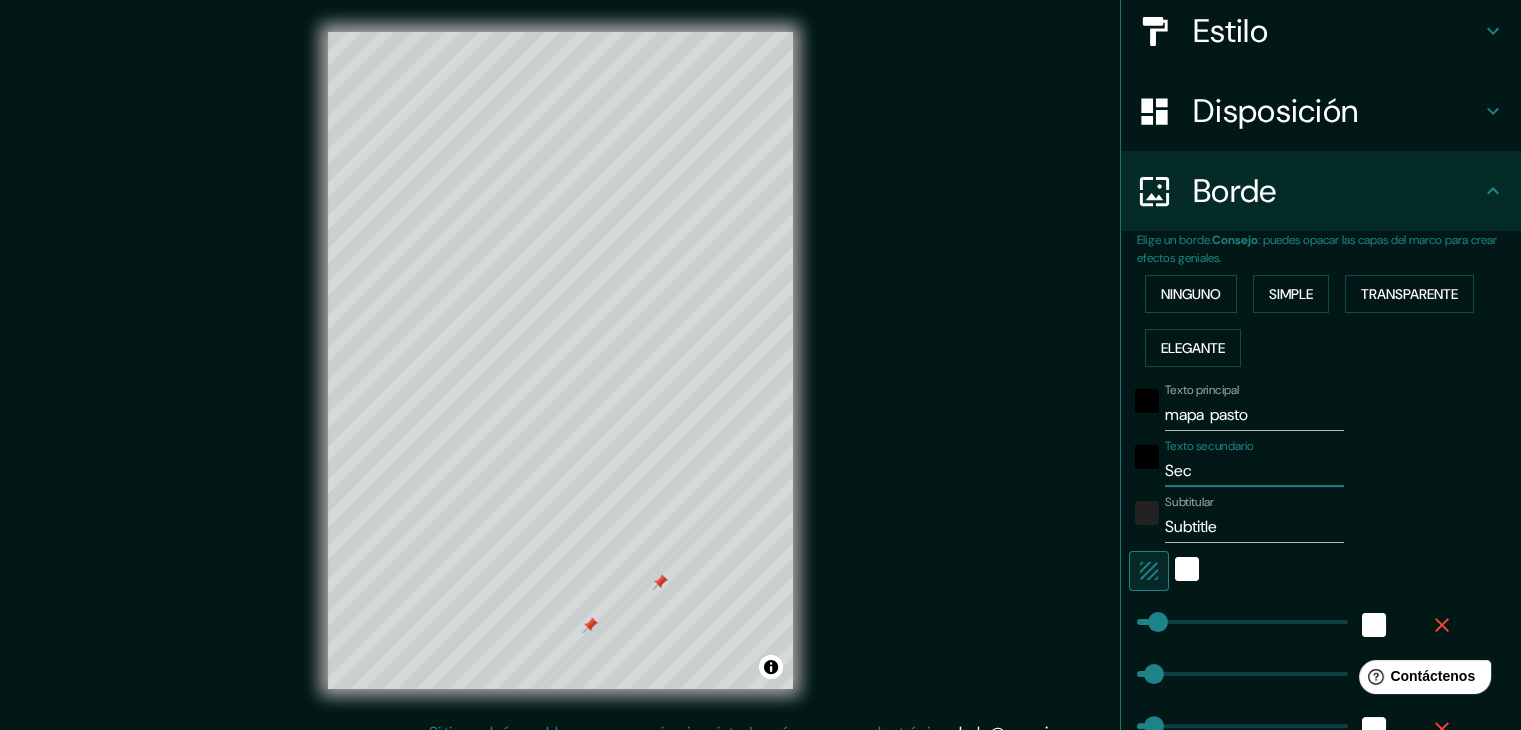 type on "Se" 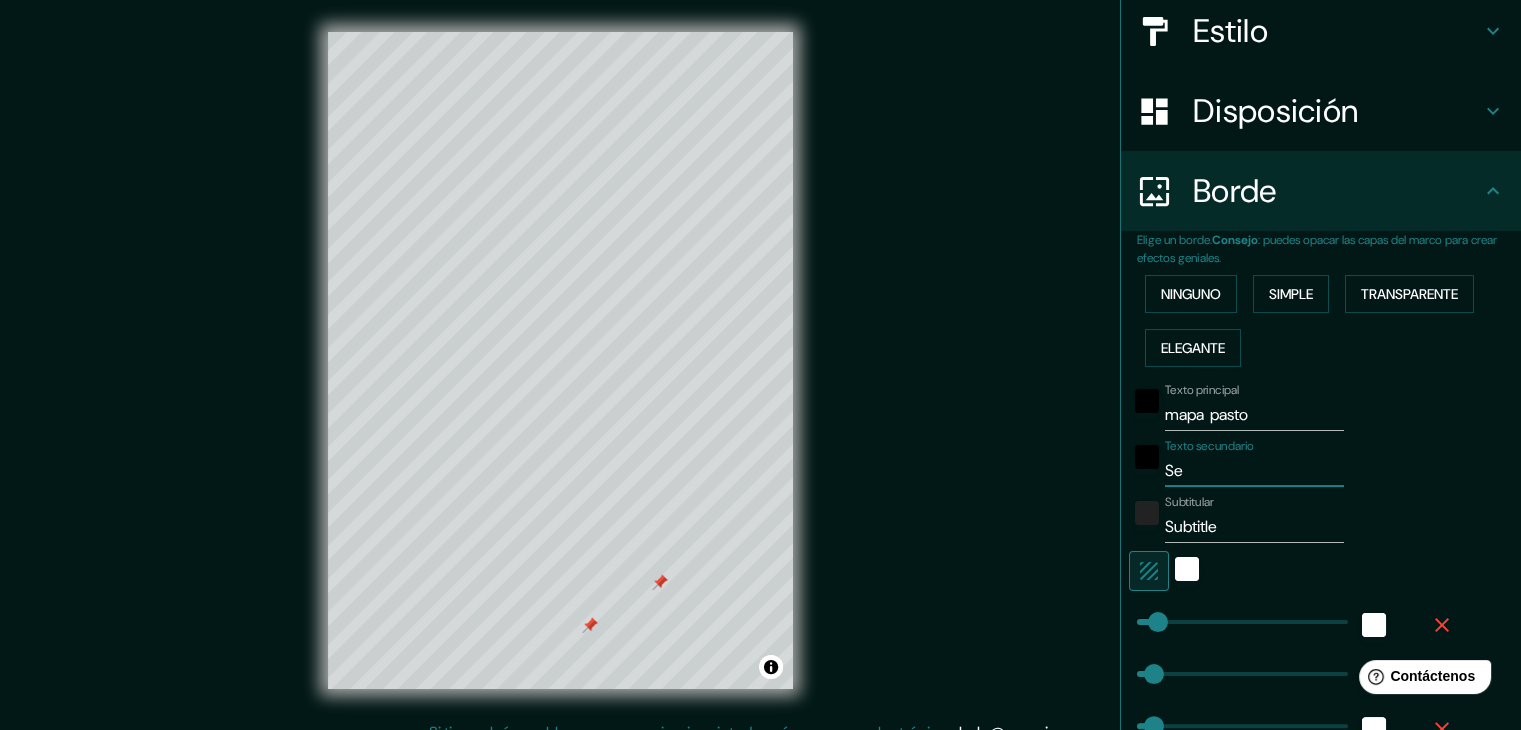 type on "37" 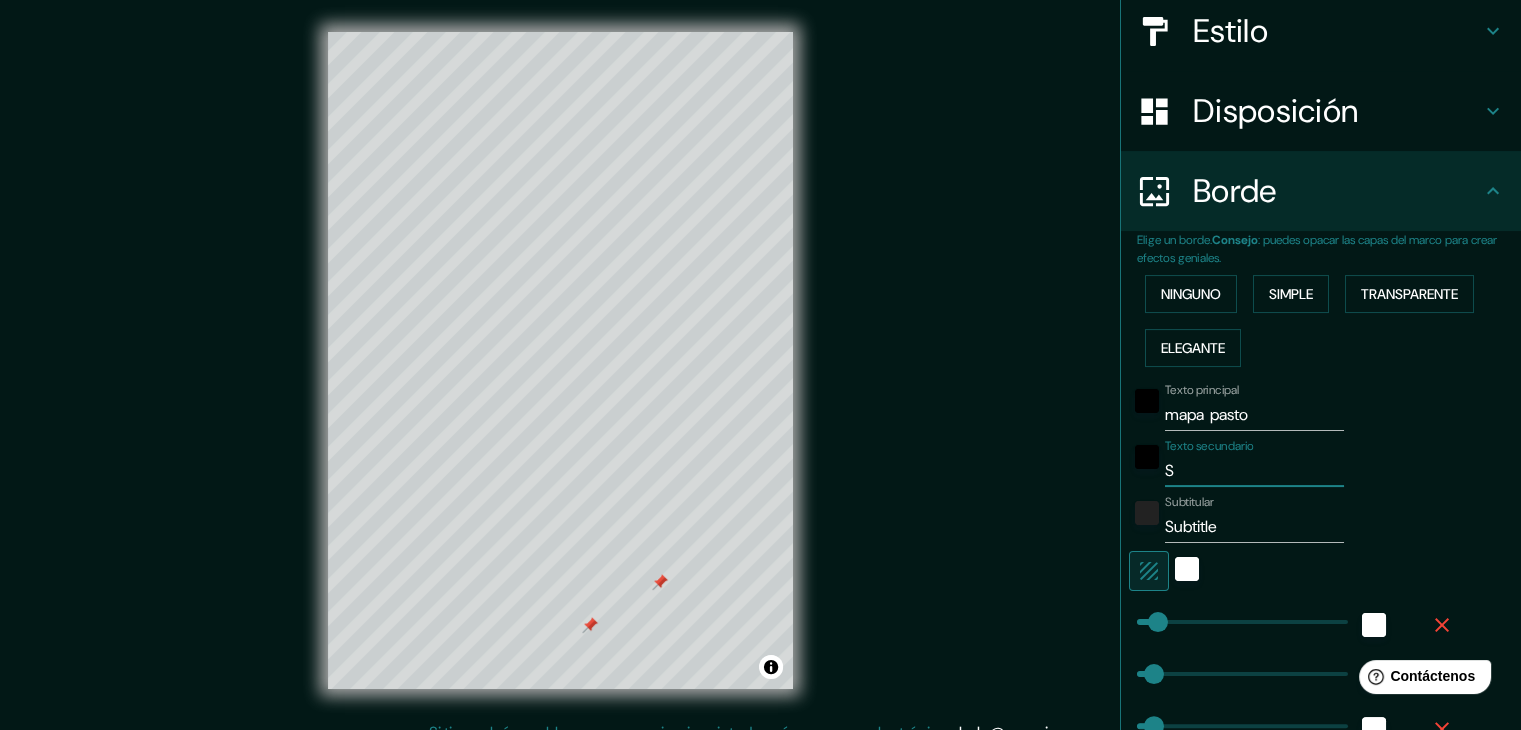 type on "37" 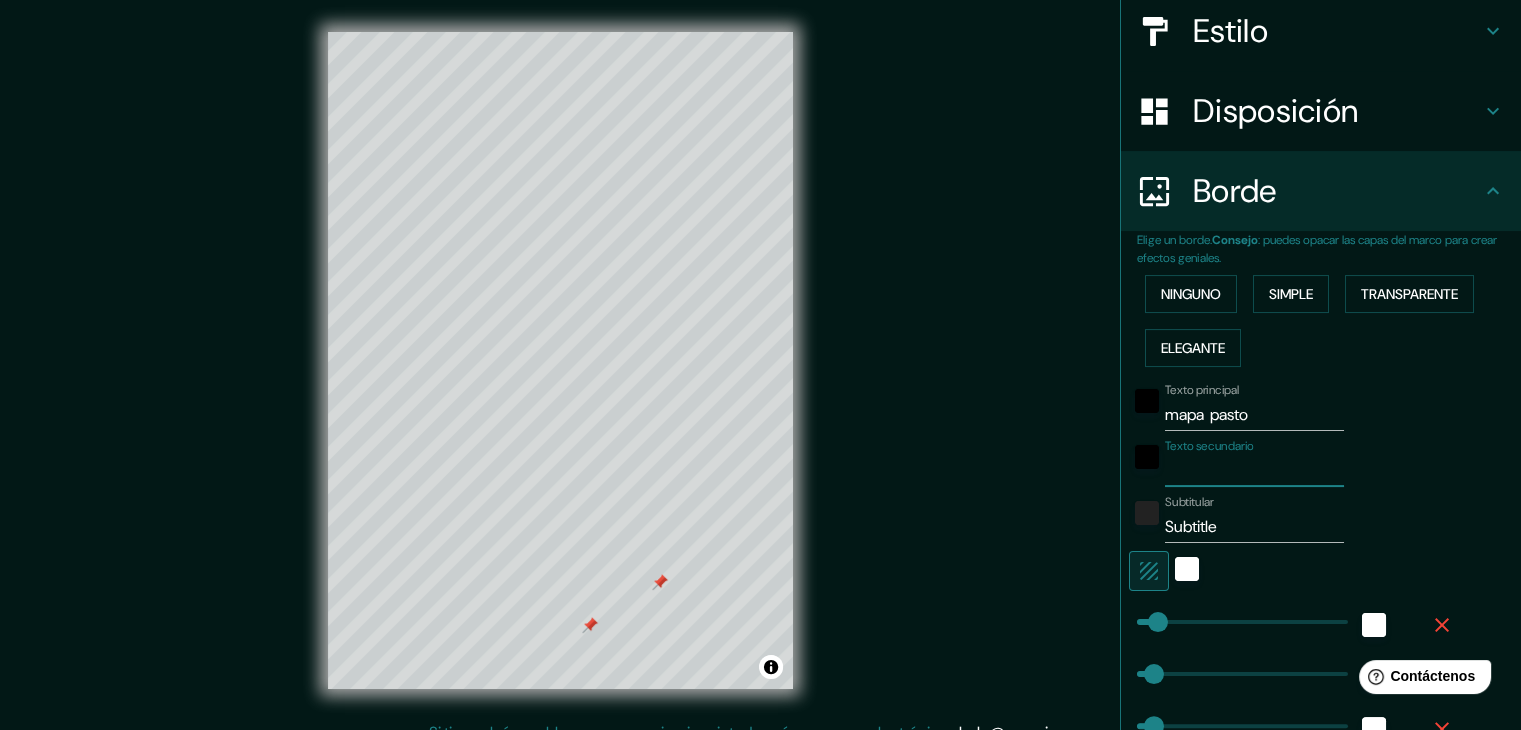 type on "37" 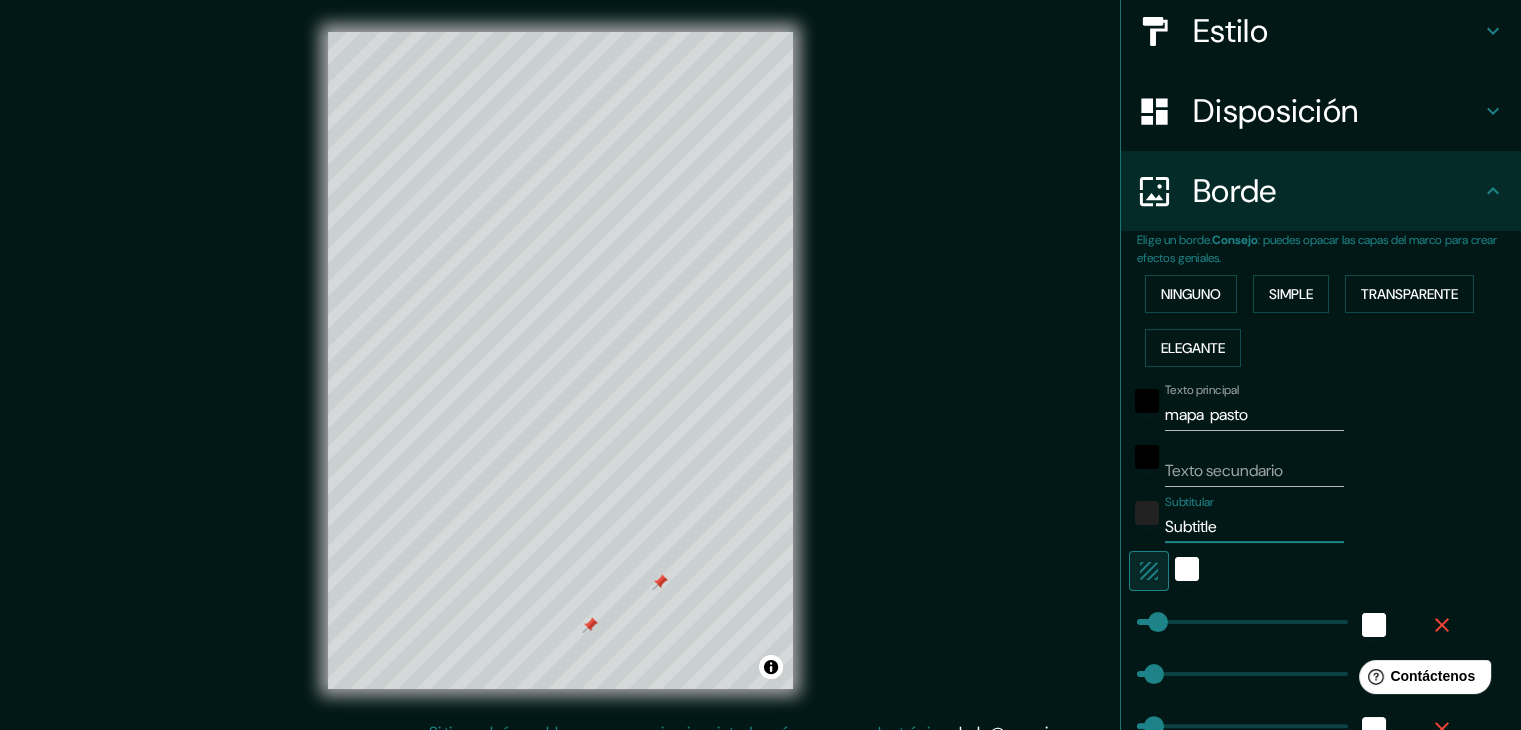 click on "Subtitle" at bounding box center (1254, 527) 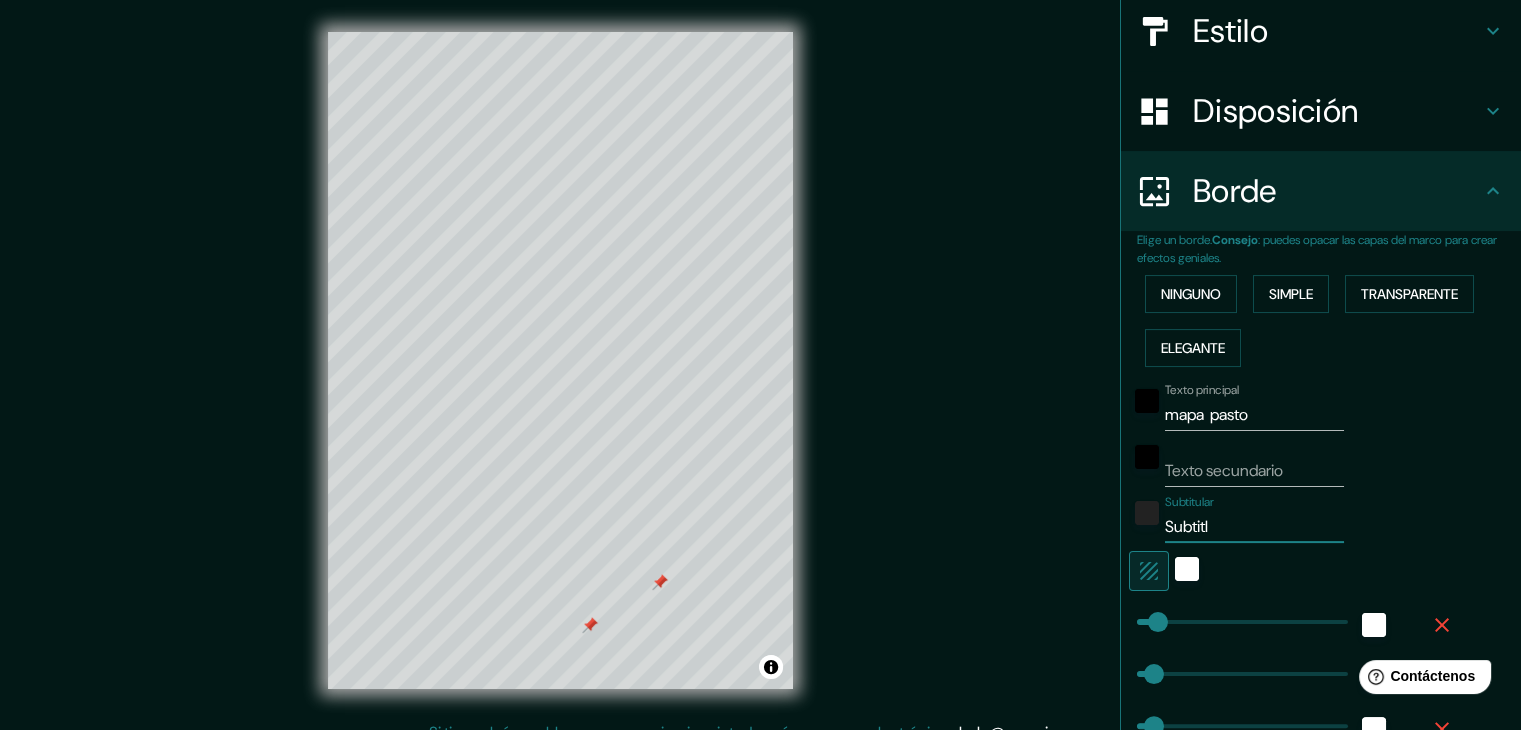 type on "37" 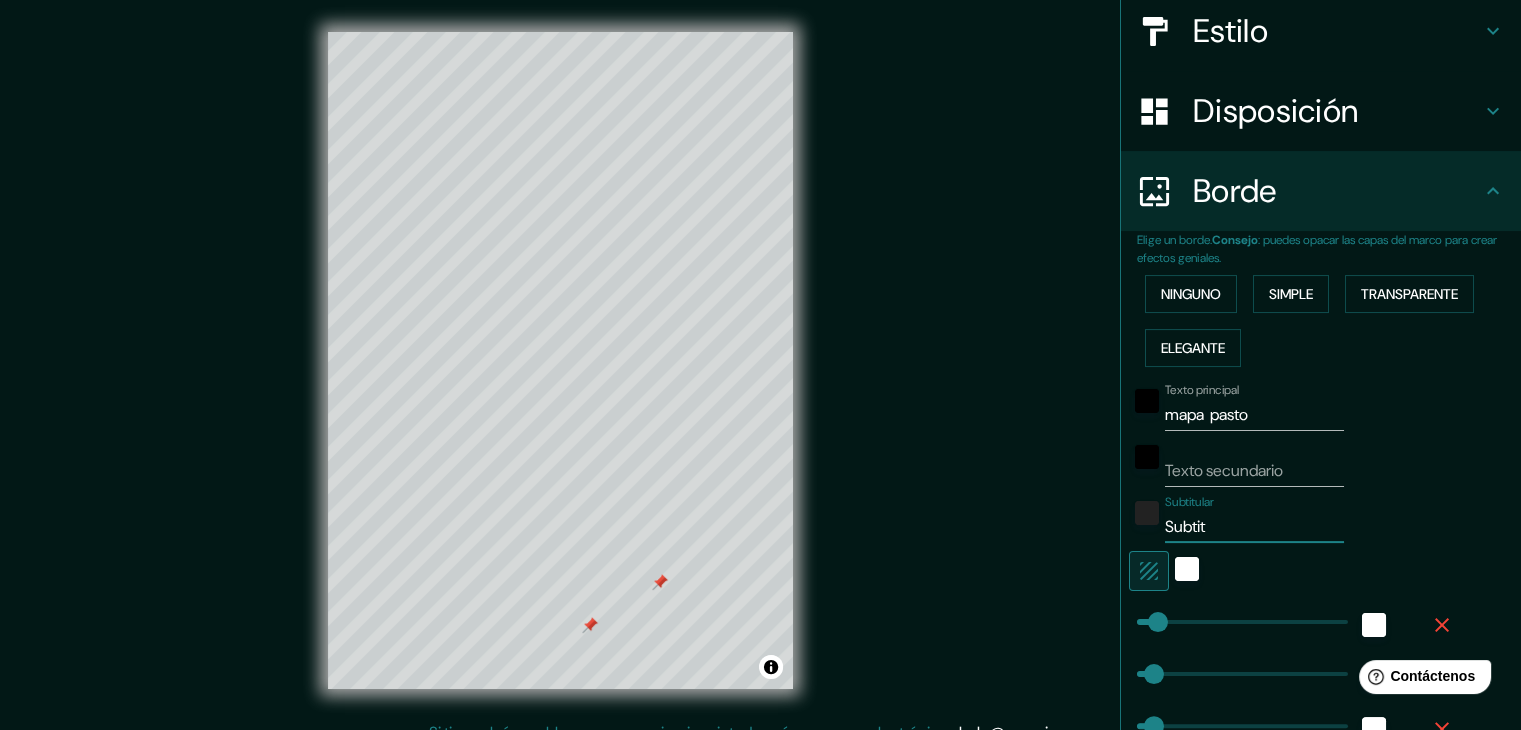 type on "37" 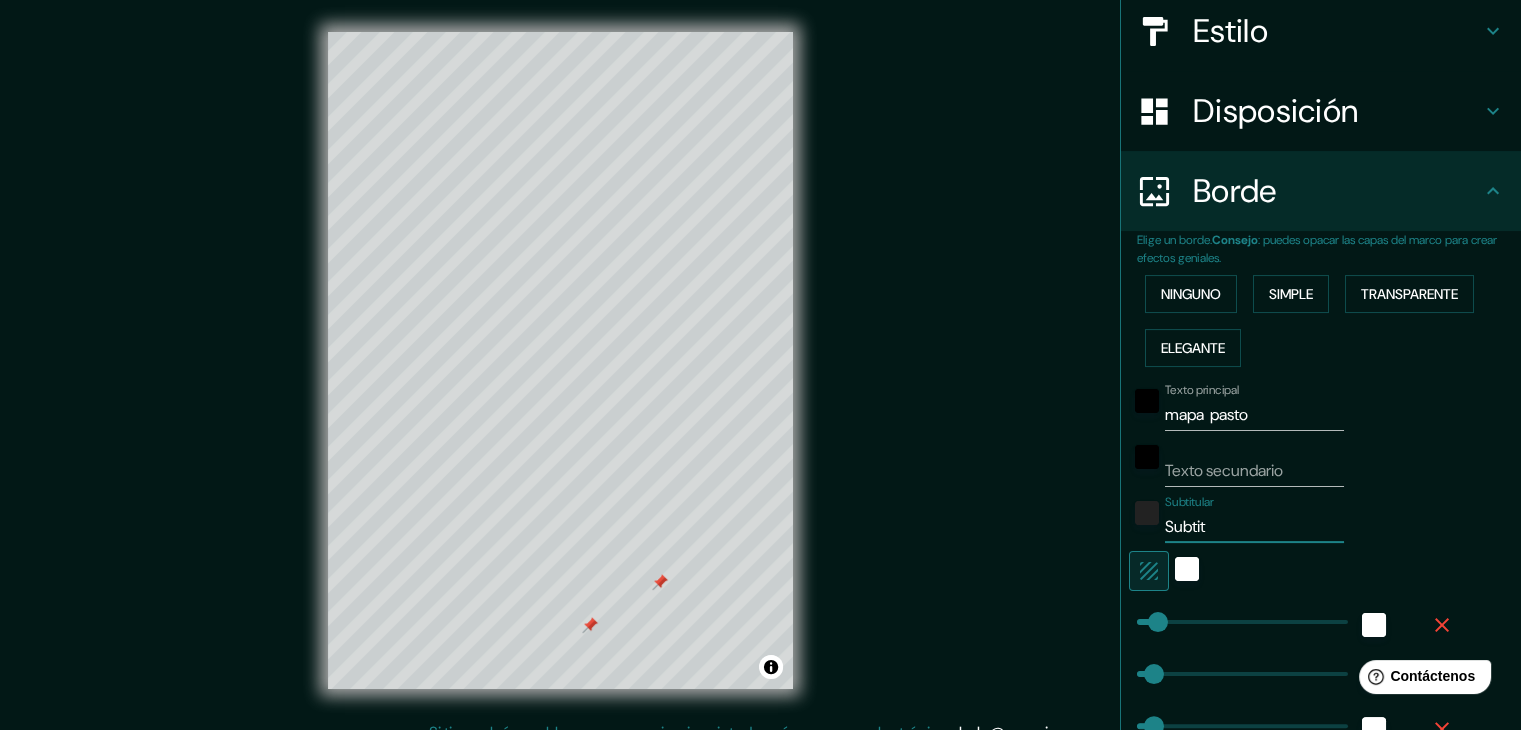 type on "Subti" 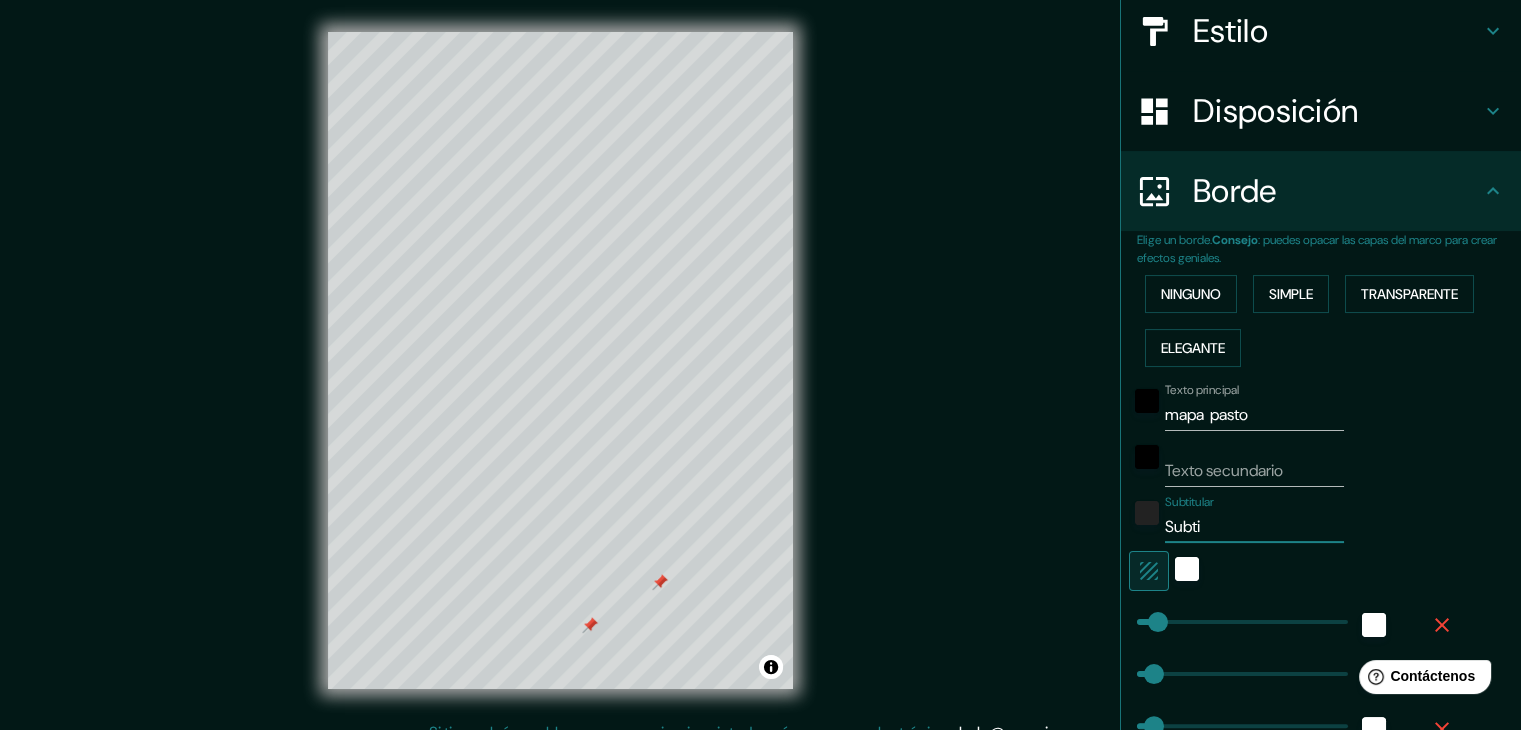 type on "37" 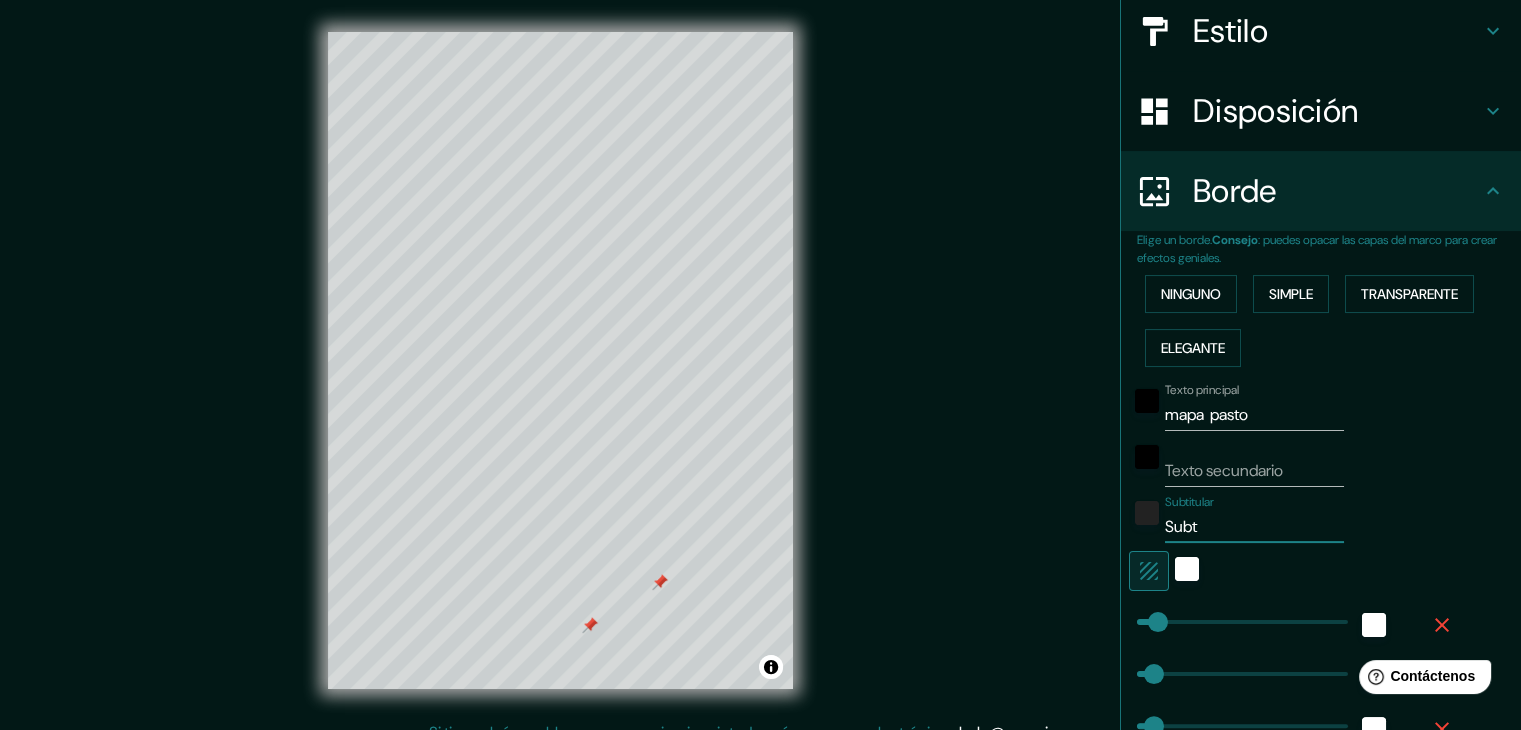 type on "37" 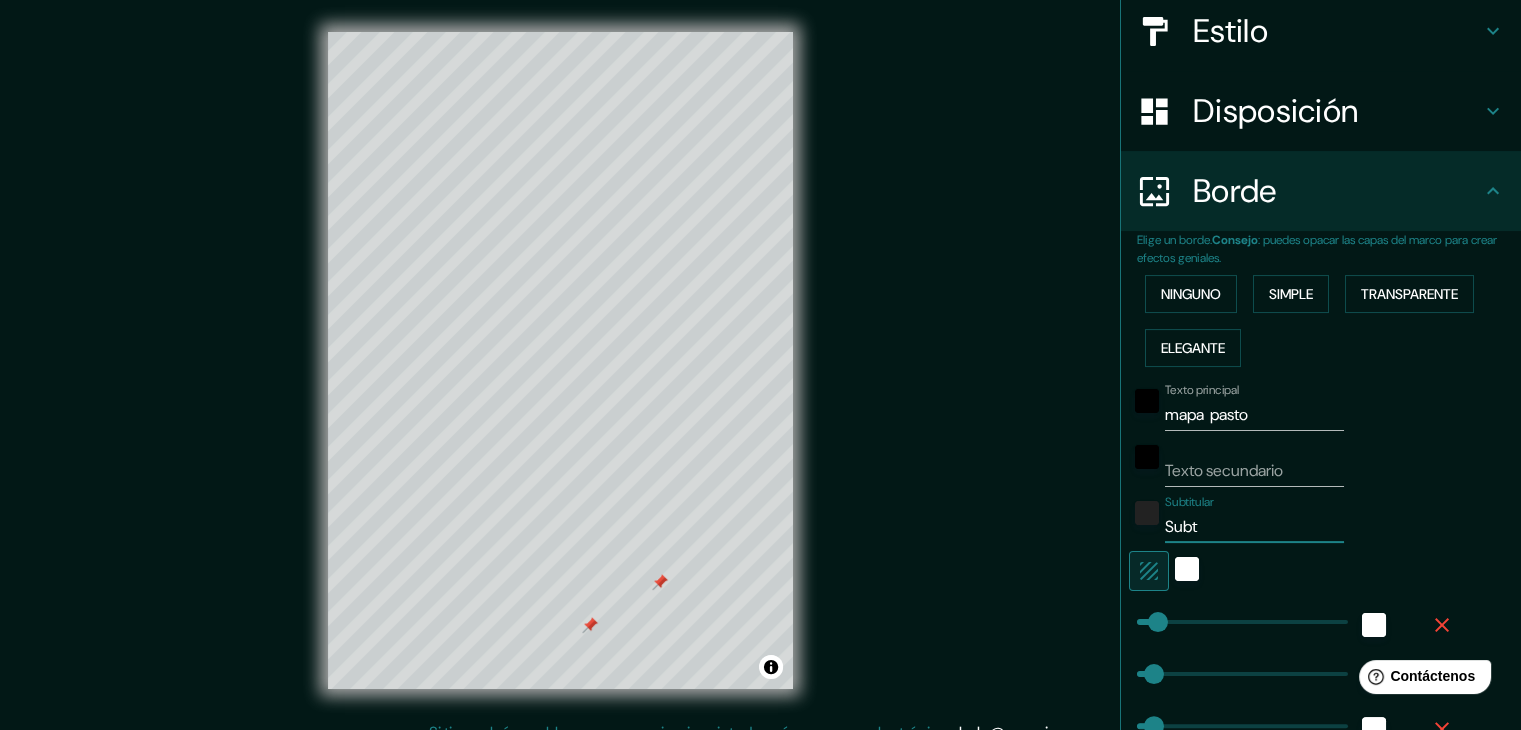 type on "Sub" 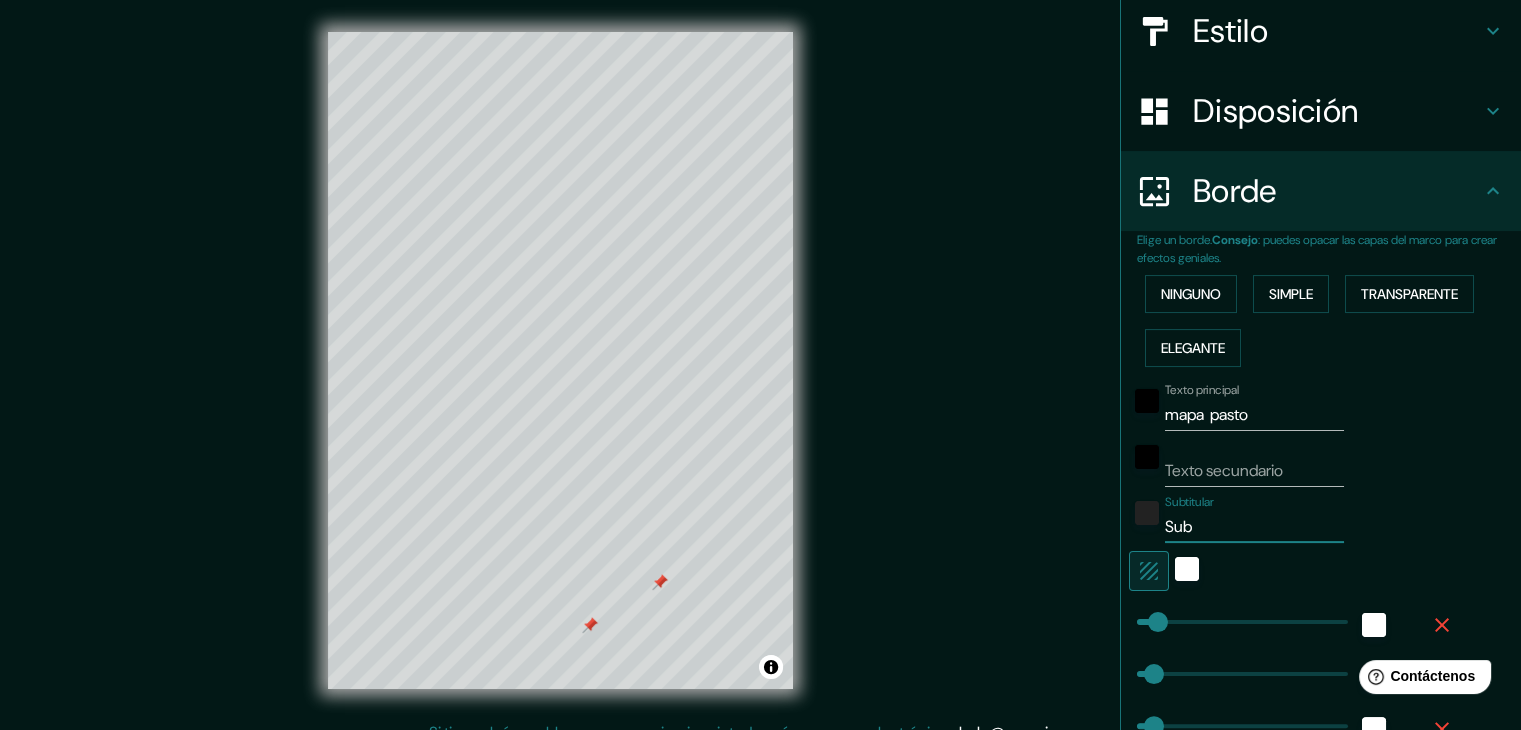 type on "37" 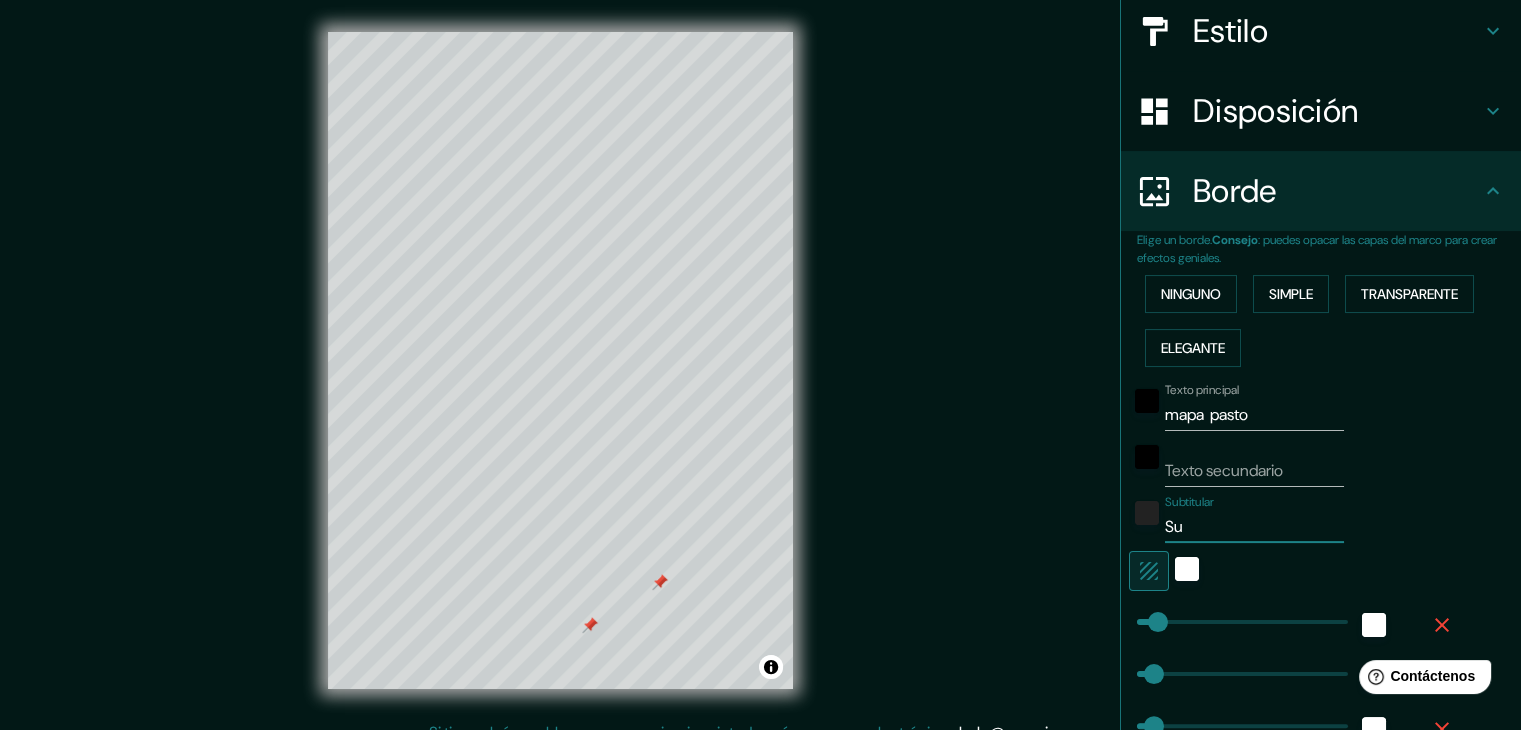 type on "37" 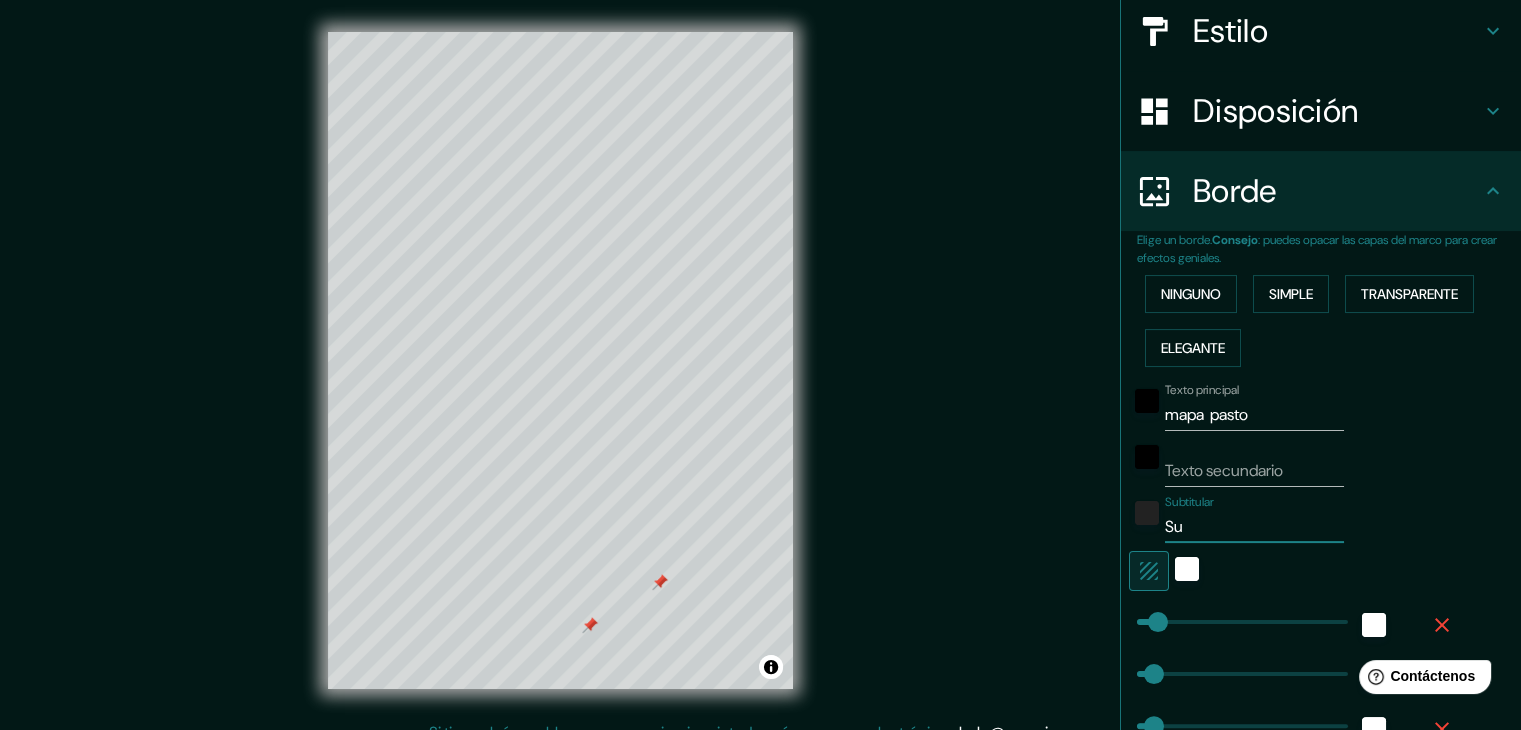 type on "S" 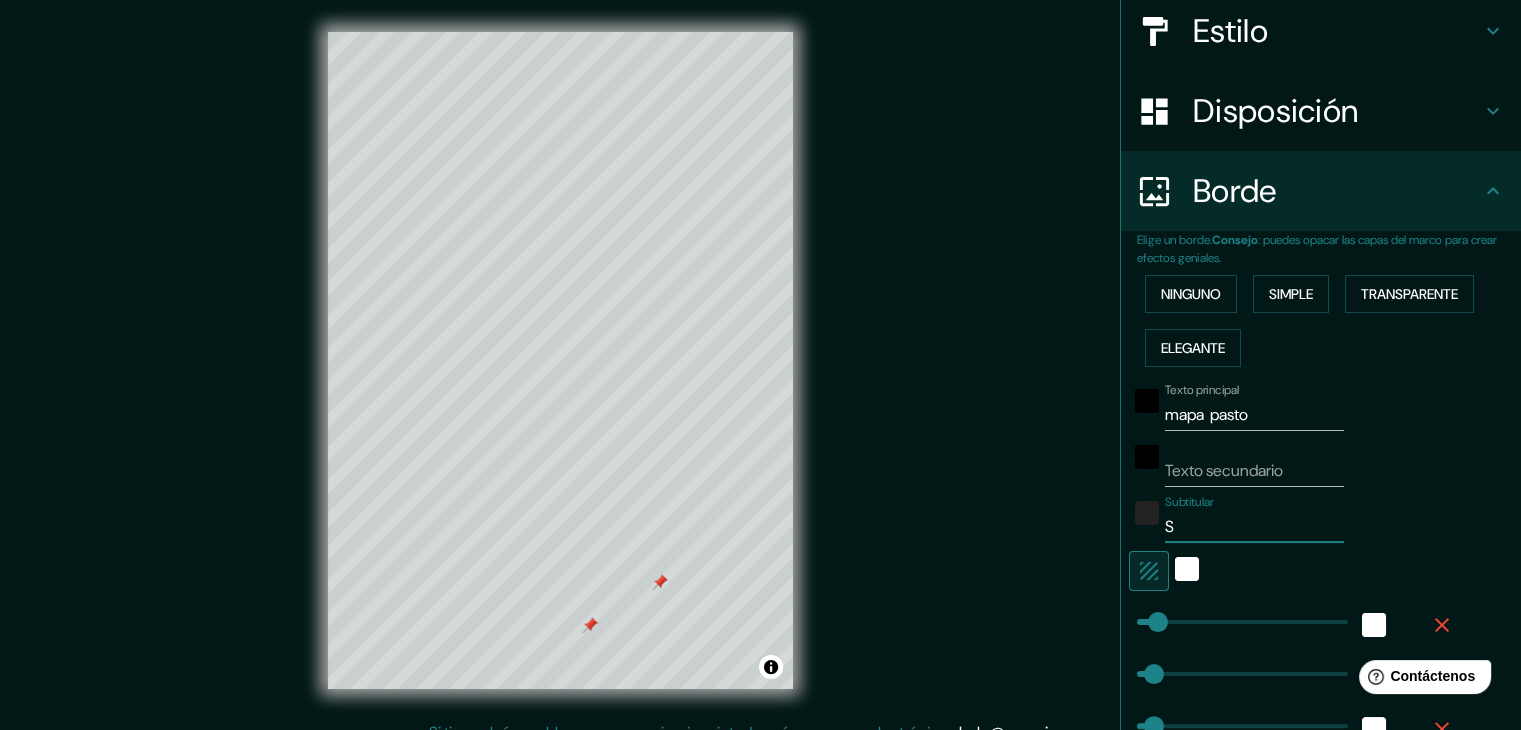 type on "37" 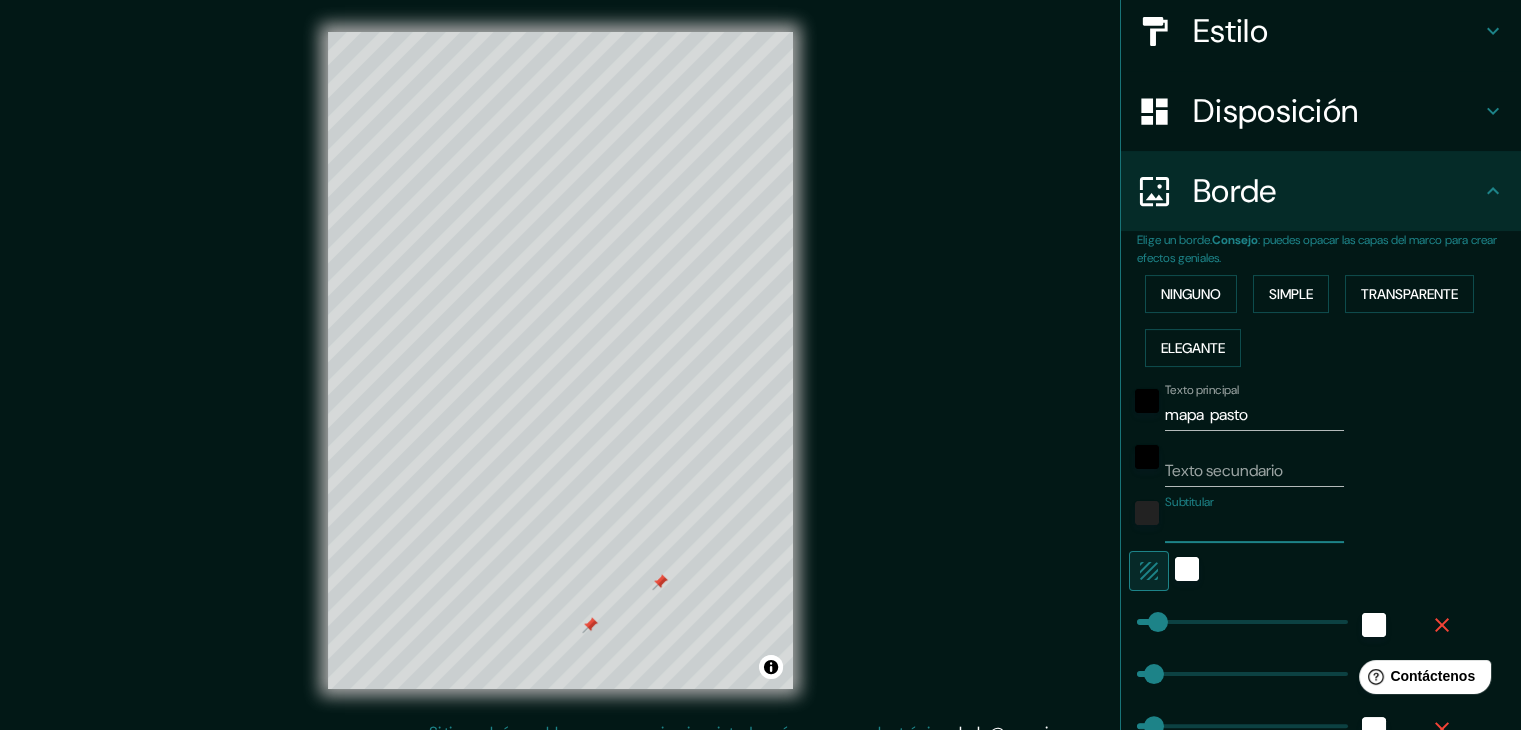 type on "37" 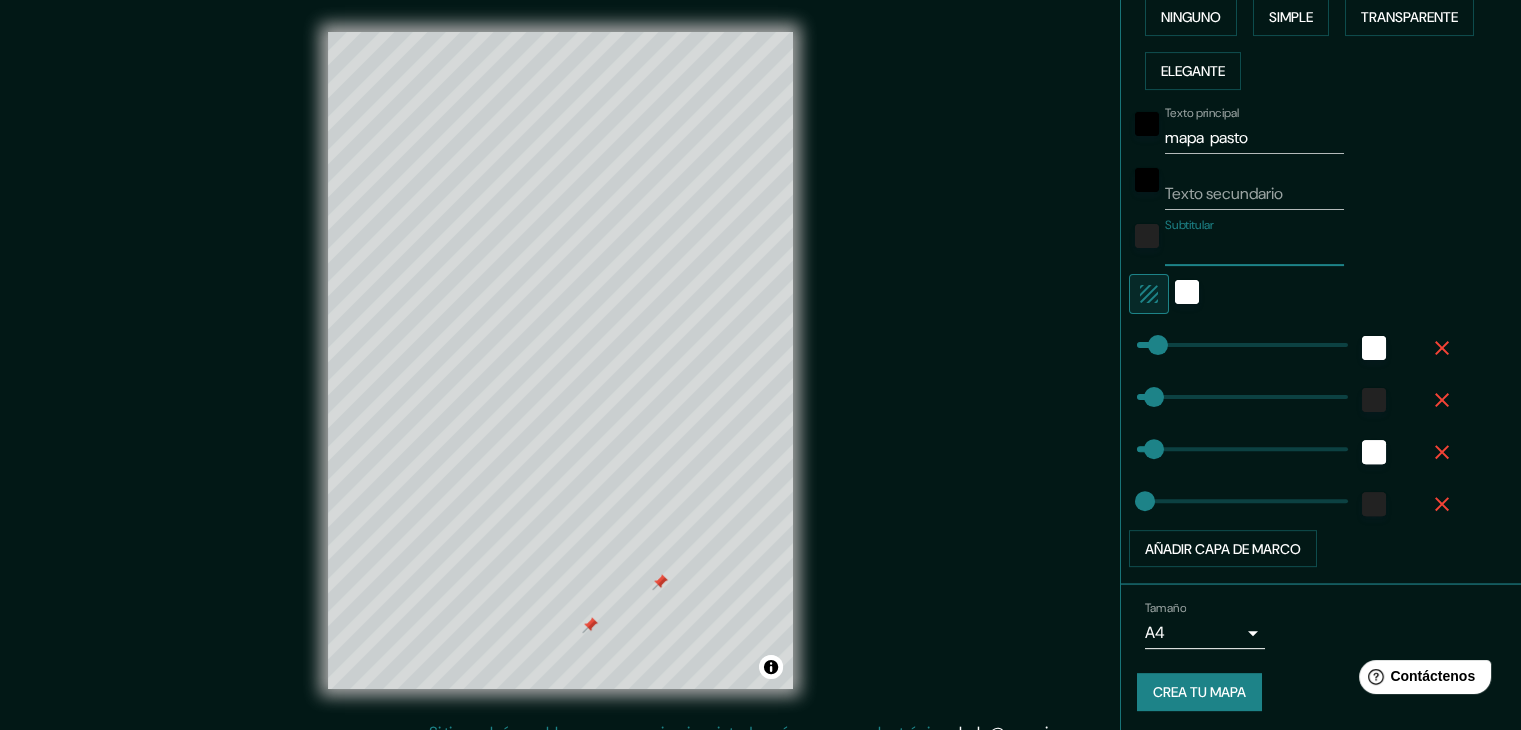 scroll, scrollTop: 514, scrollLeft: 0, axis: vertical 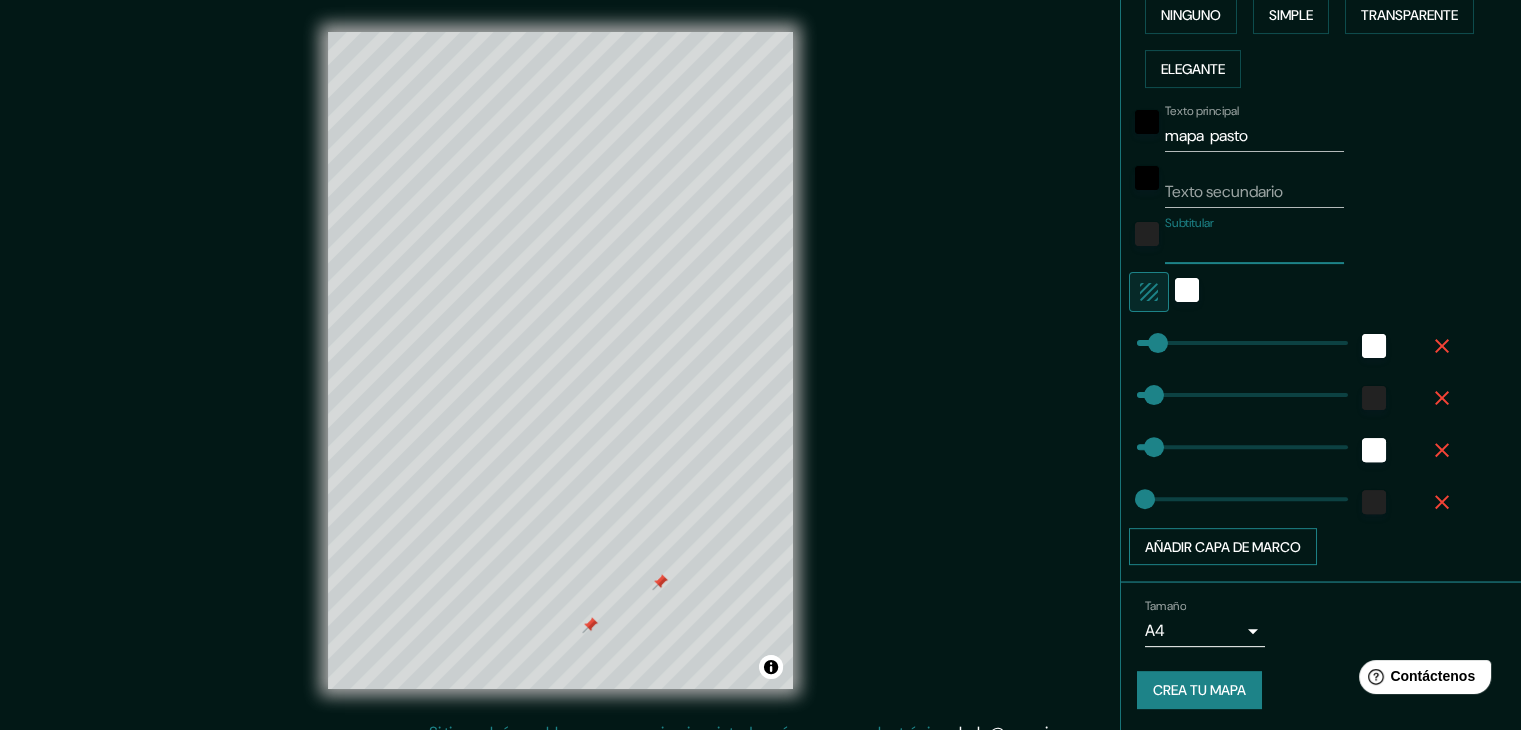 type 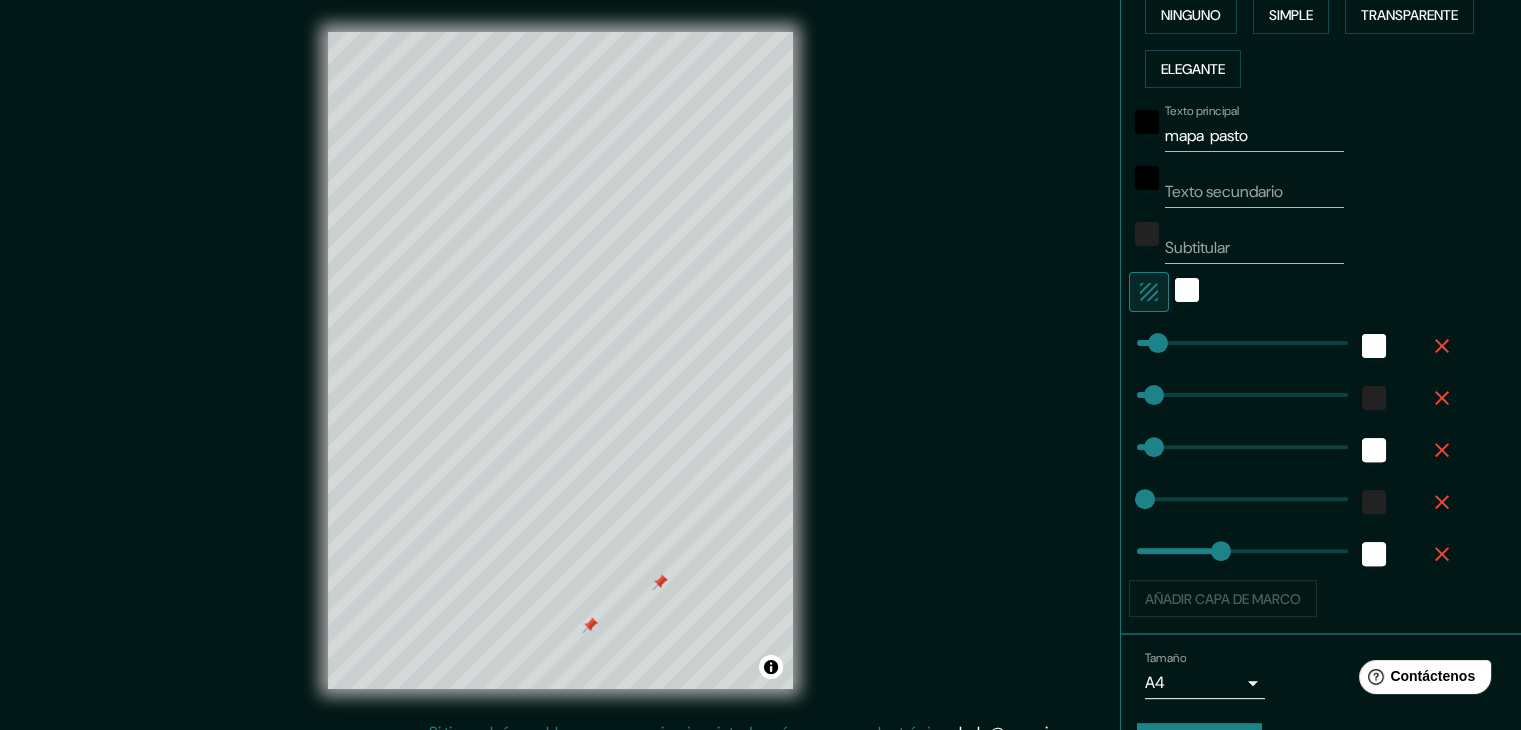 type on "328" 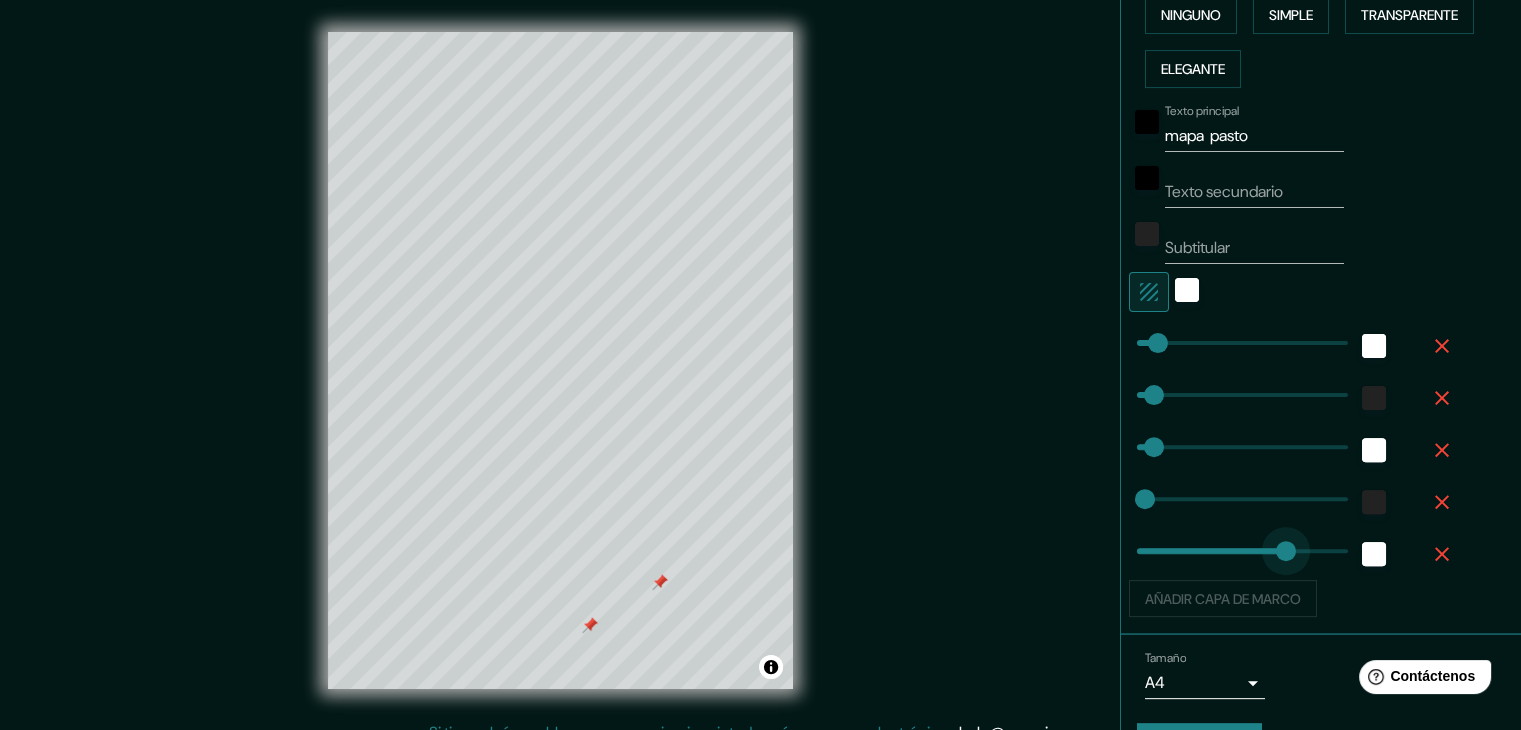 type on "37" 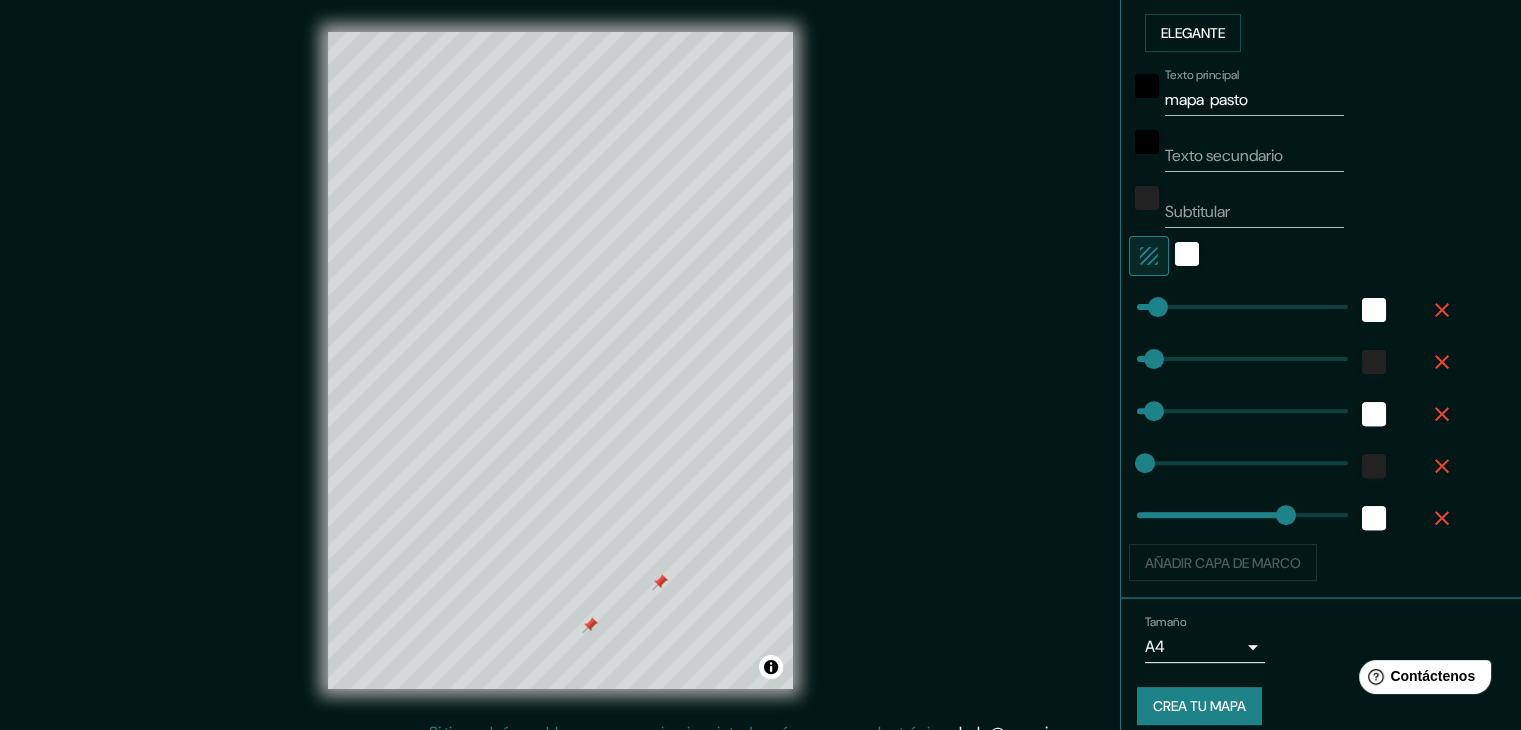 scroll, scrollTop: 566, scrollLeft: 0, axis: vertical 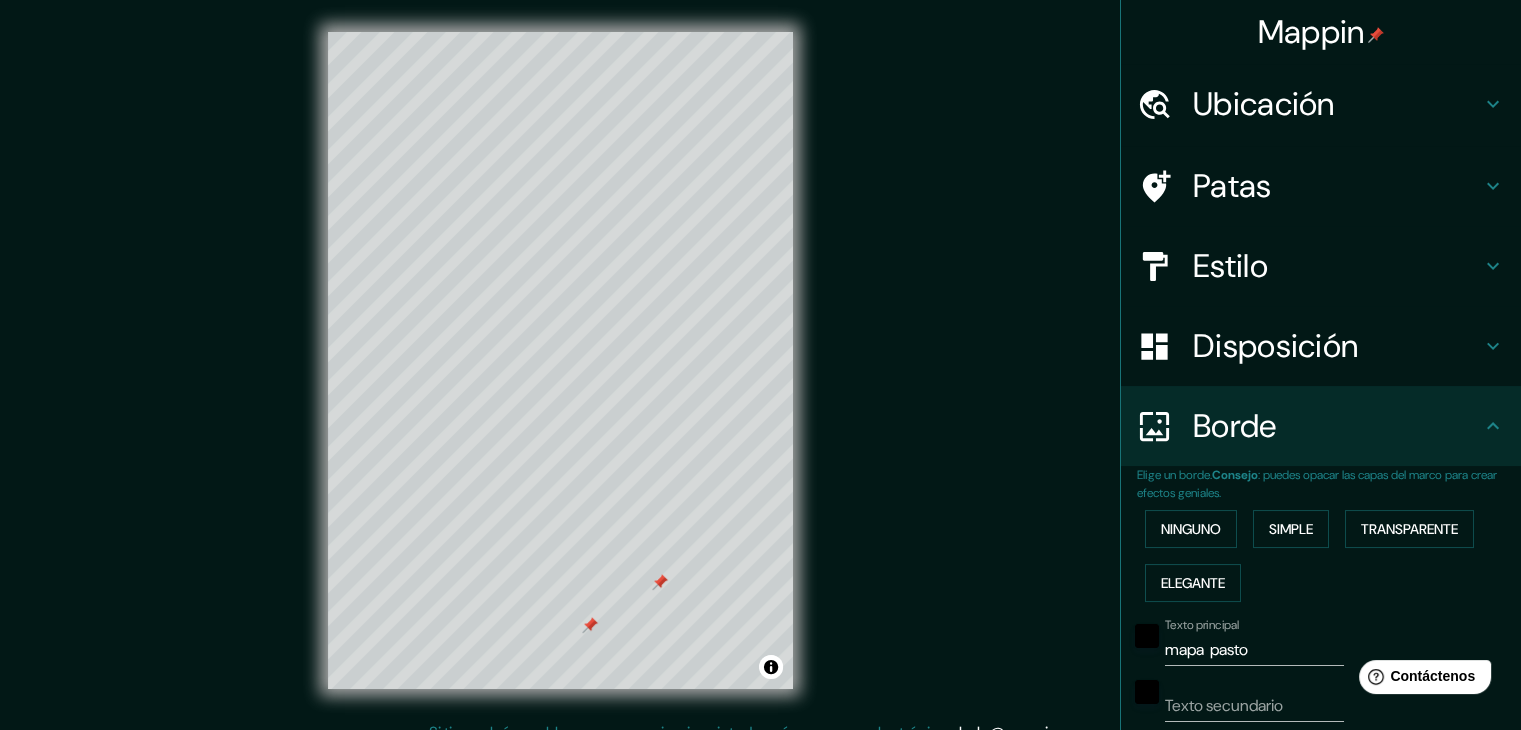 click on "Estilo" at bounding box center (1230, 266) 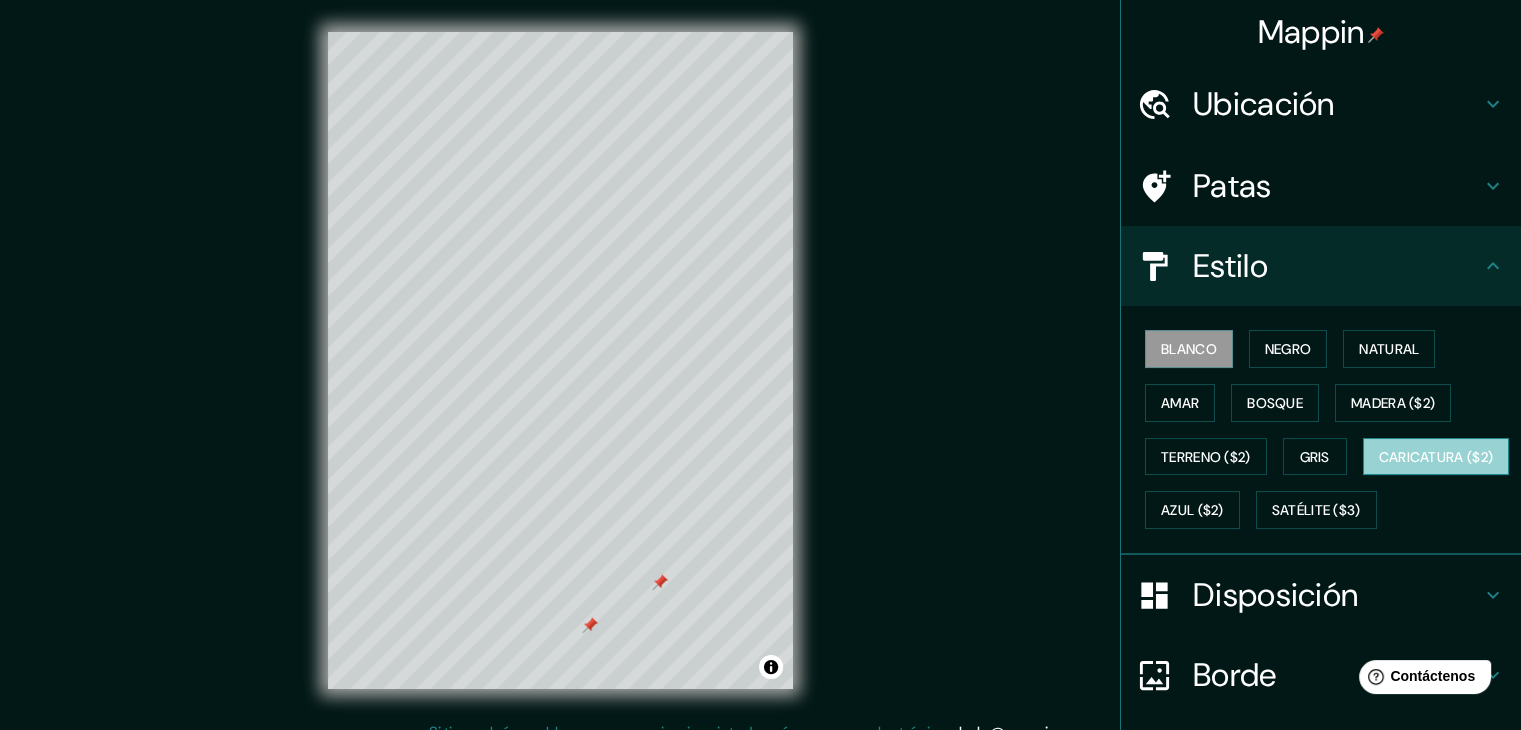 click on "Caricatura ($2)" at bounding box center (1436, 457) 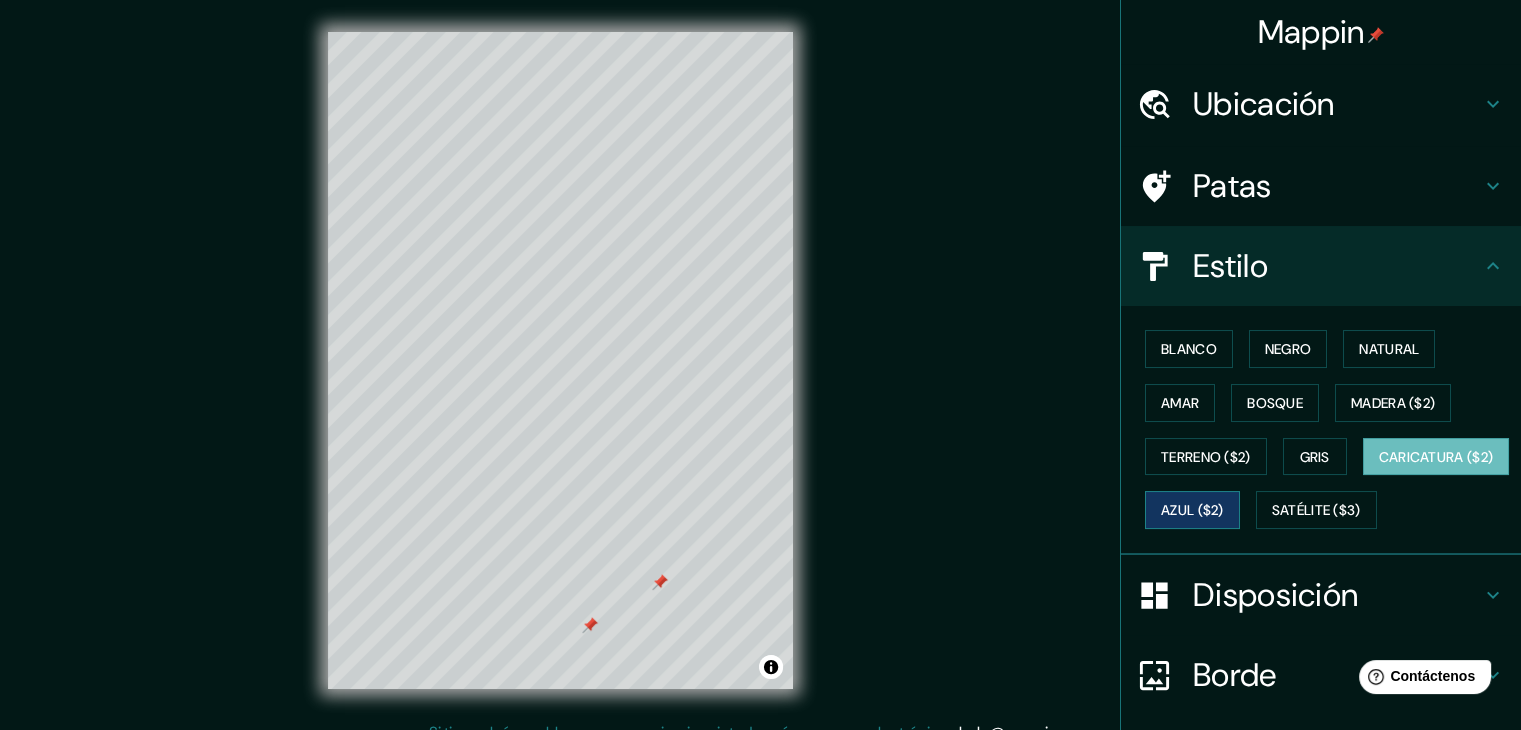 click on "Azul ($2)" at bounding box center (1192, 510) 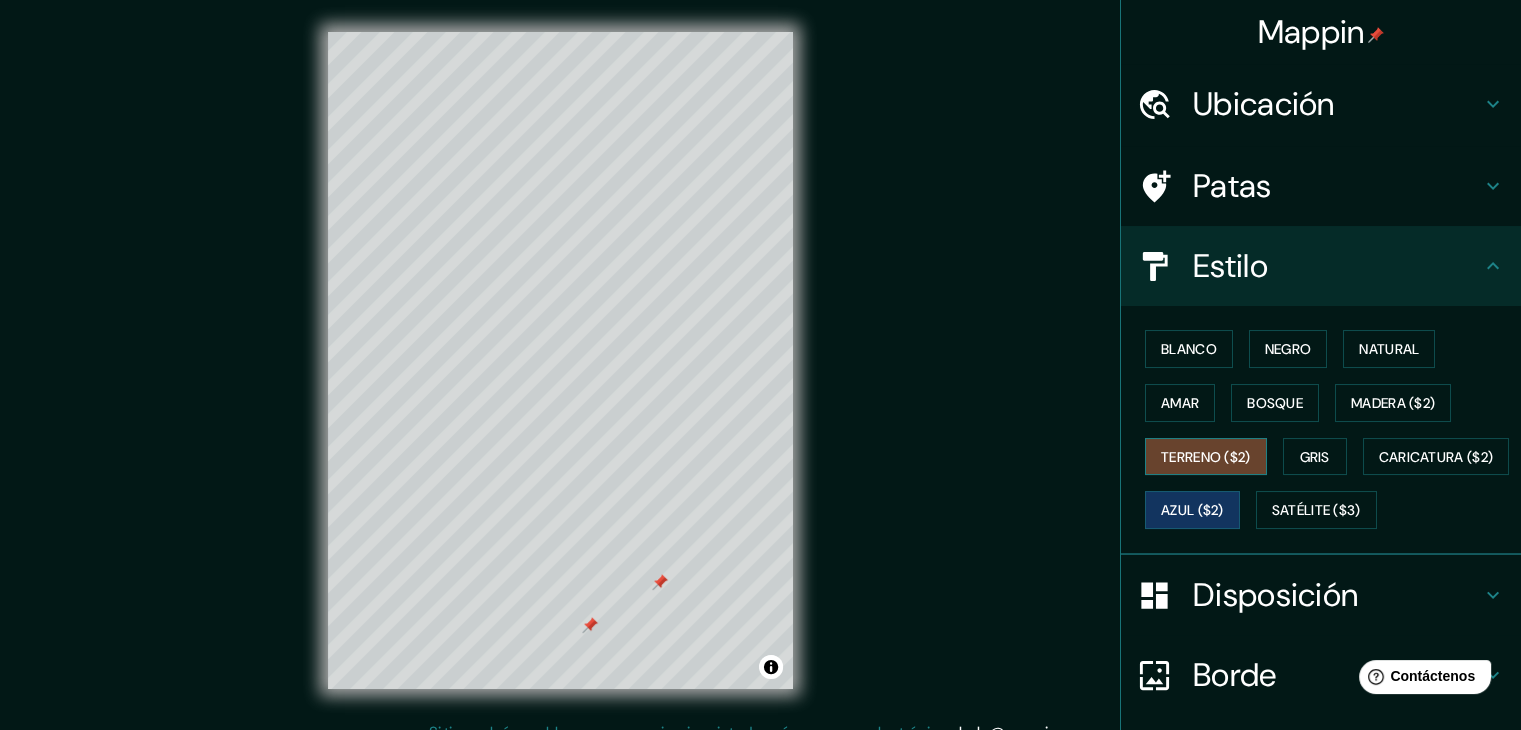 click on "Terreno ($2)" at bounding box center (1206, 457) 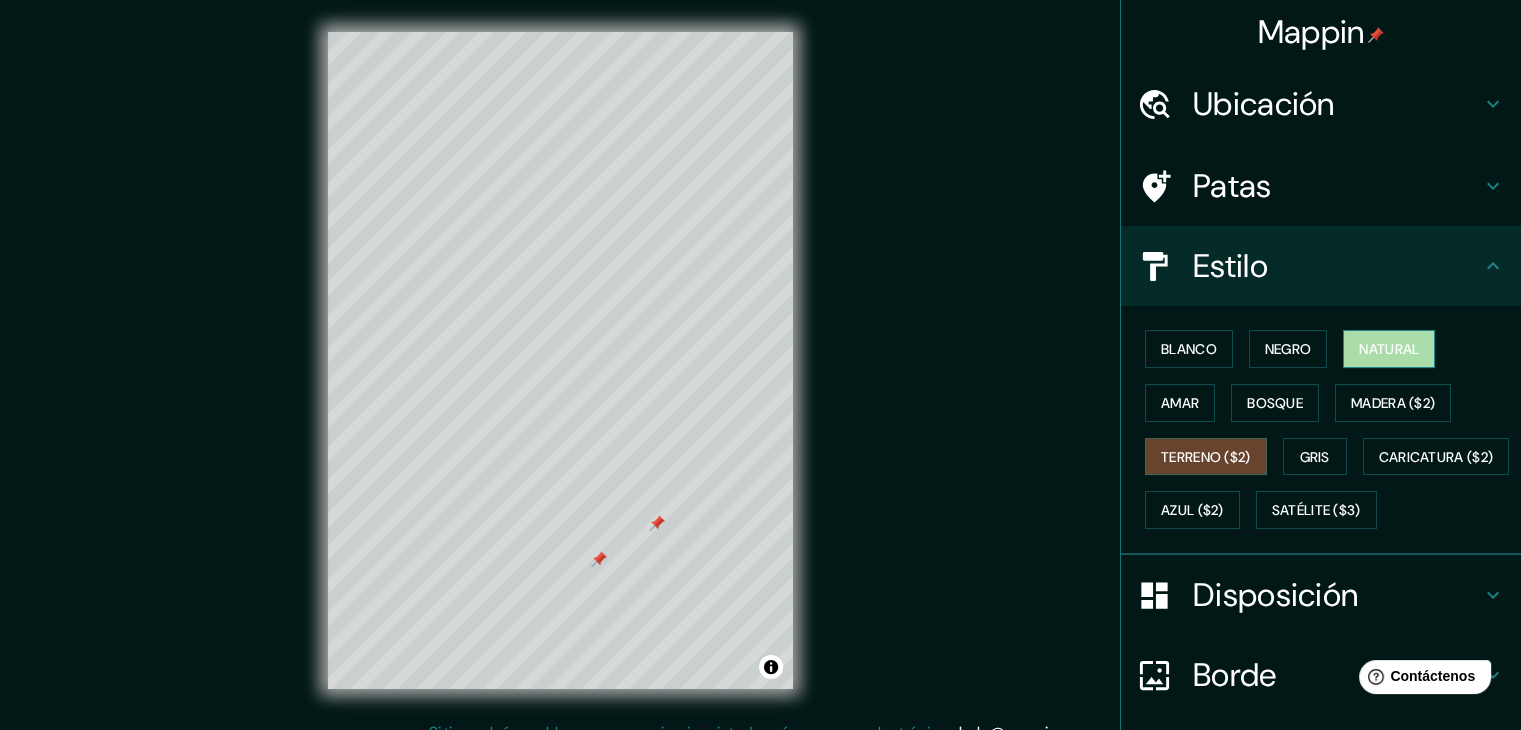 click on "Natural" at bounding box center [1389, 349] 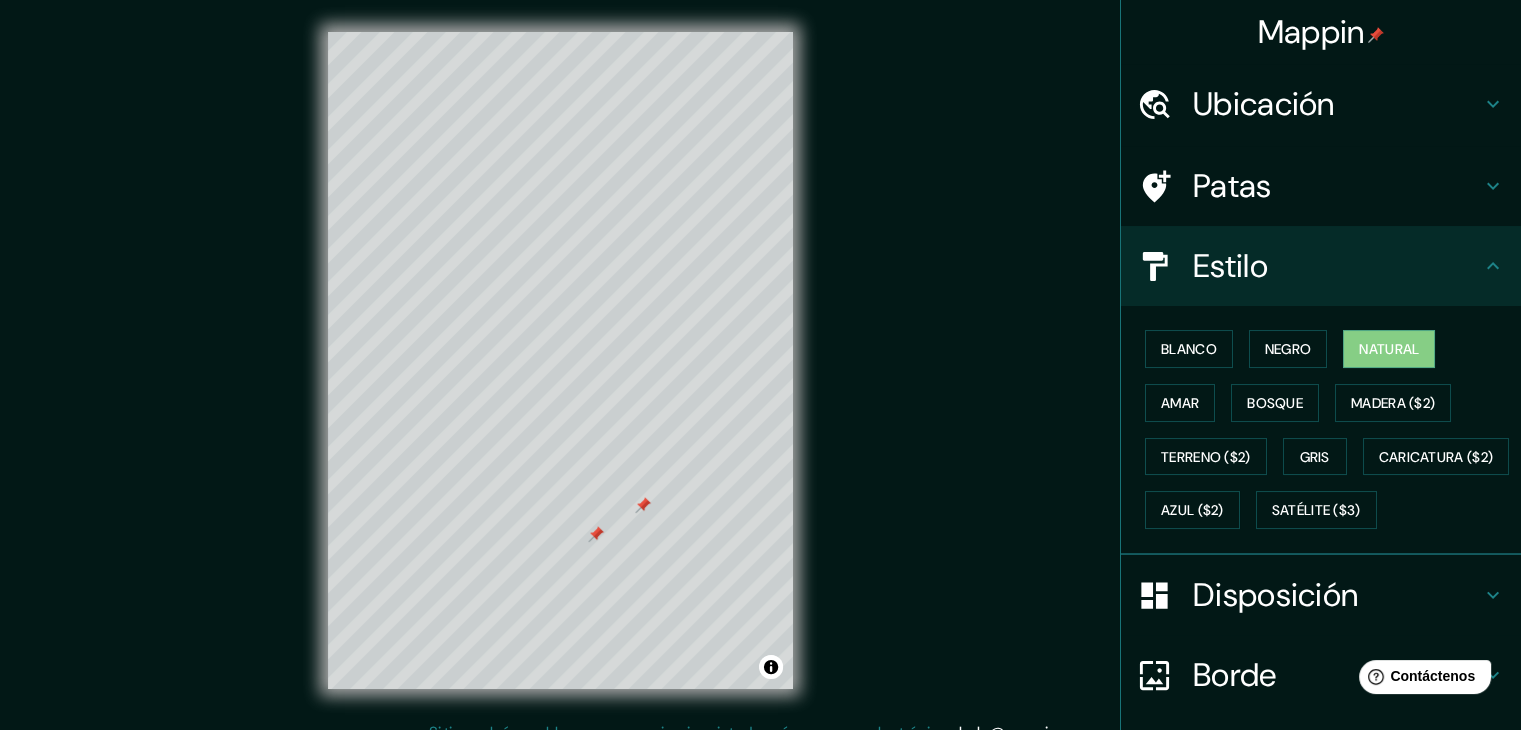 scroll, scrollTop: 202, scrollLeft: 0, axis: vertical 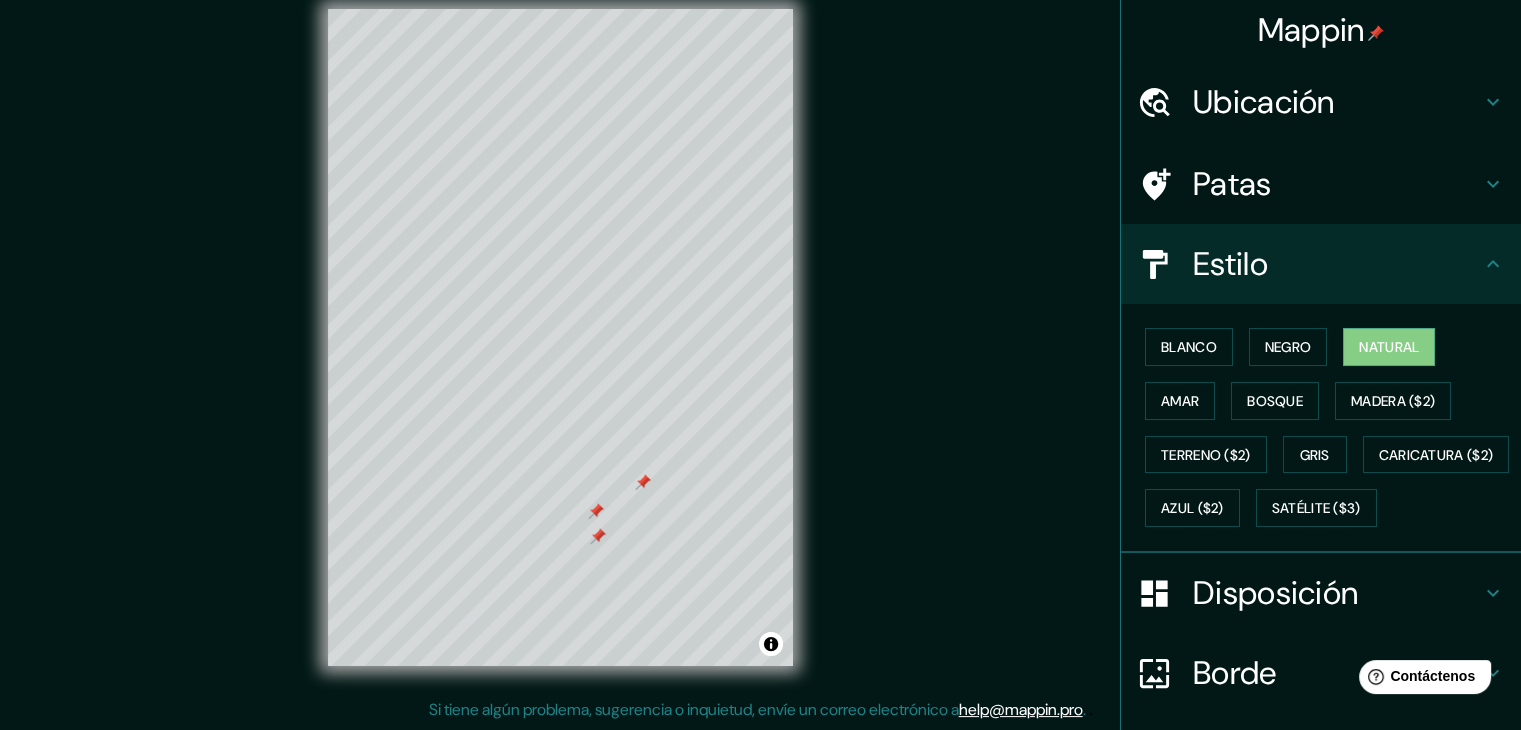 click on "Estilo" at bounding box center [1230, 264] 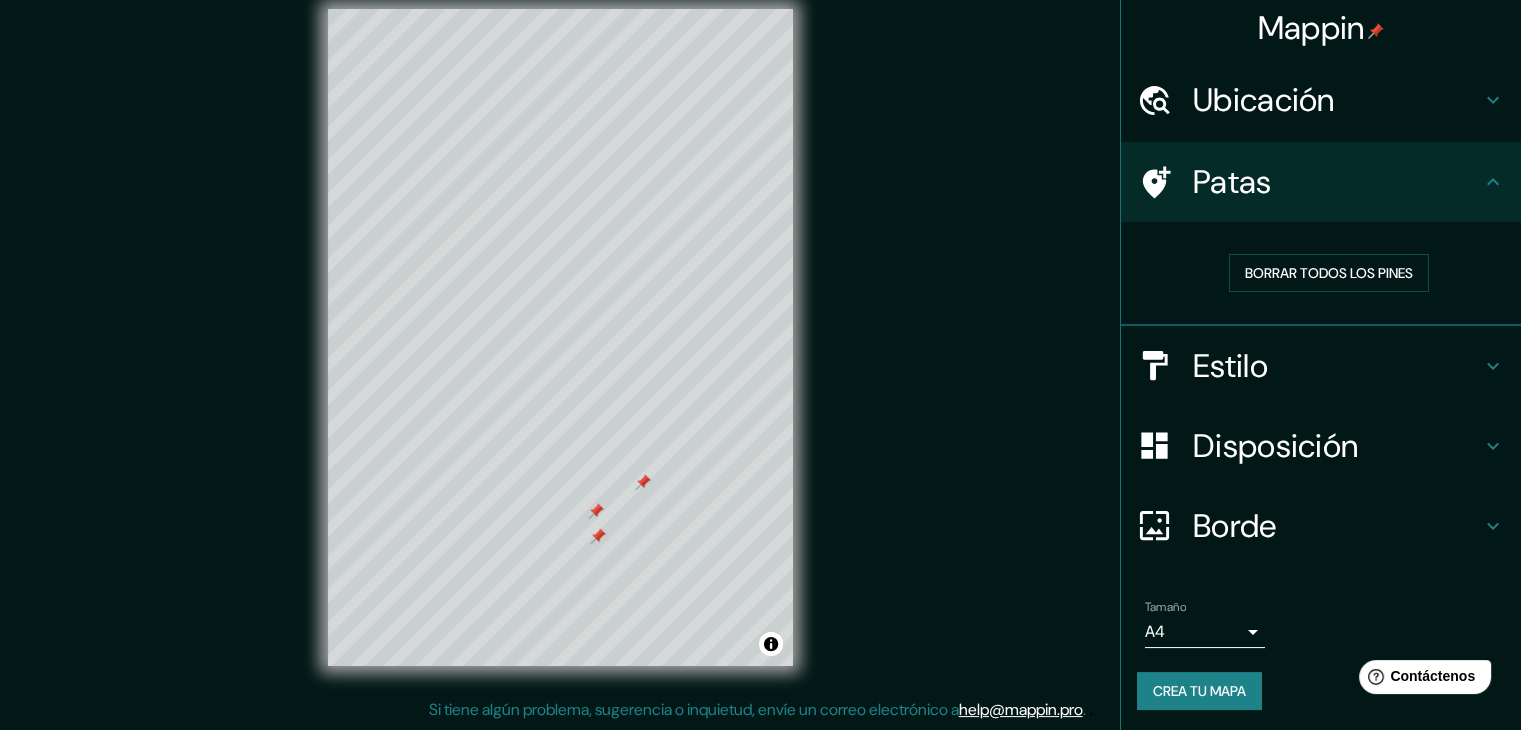 scroll, scrollTop: 5, scrollLeft: 0, axis: vertical 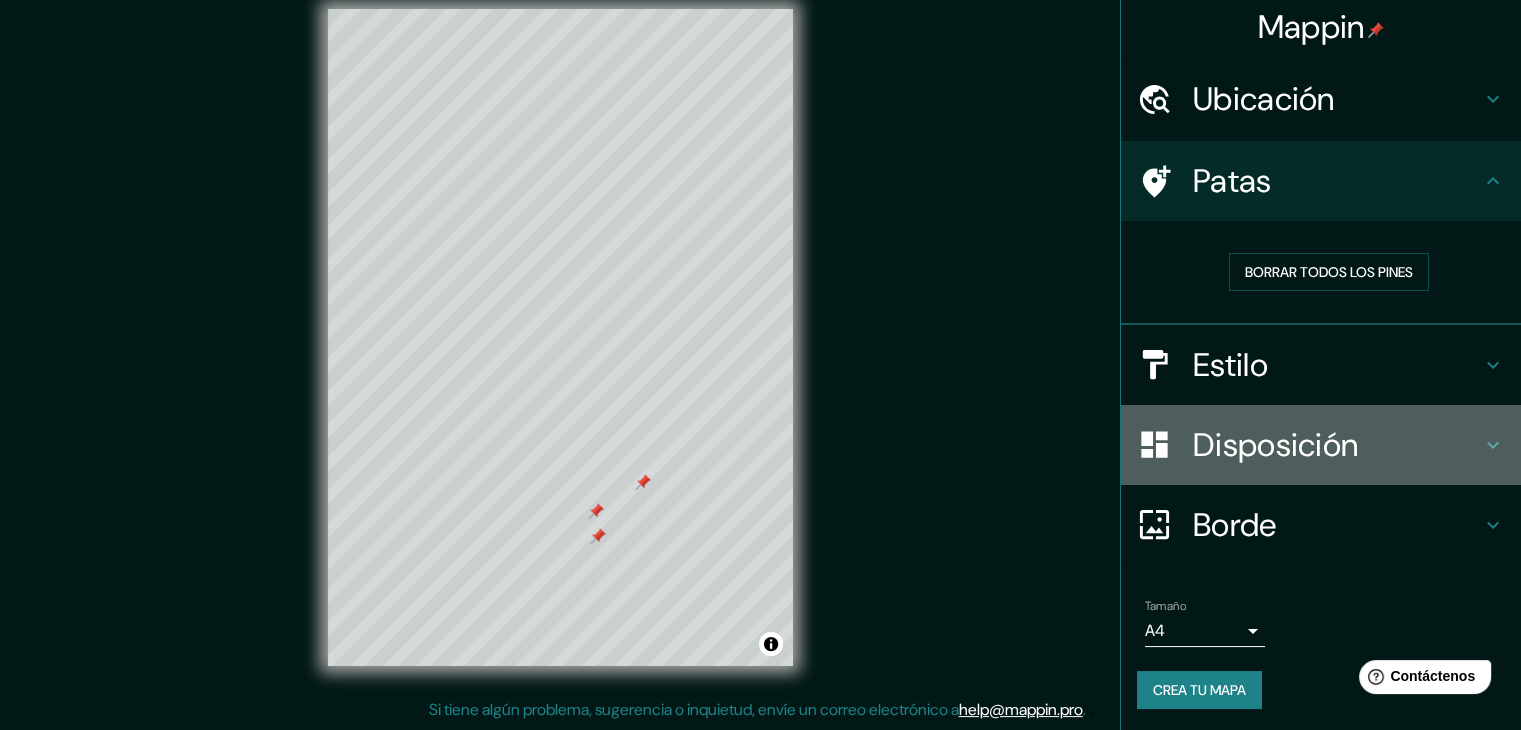 click on "Disposición" at bounding box center (1275, 445) 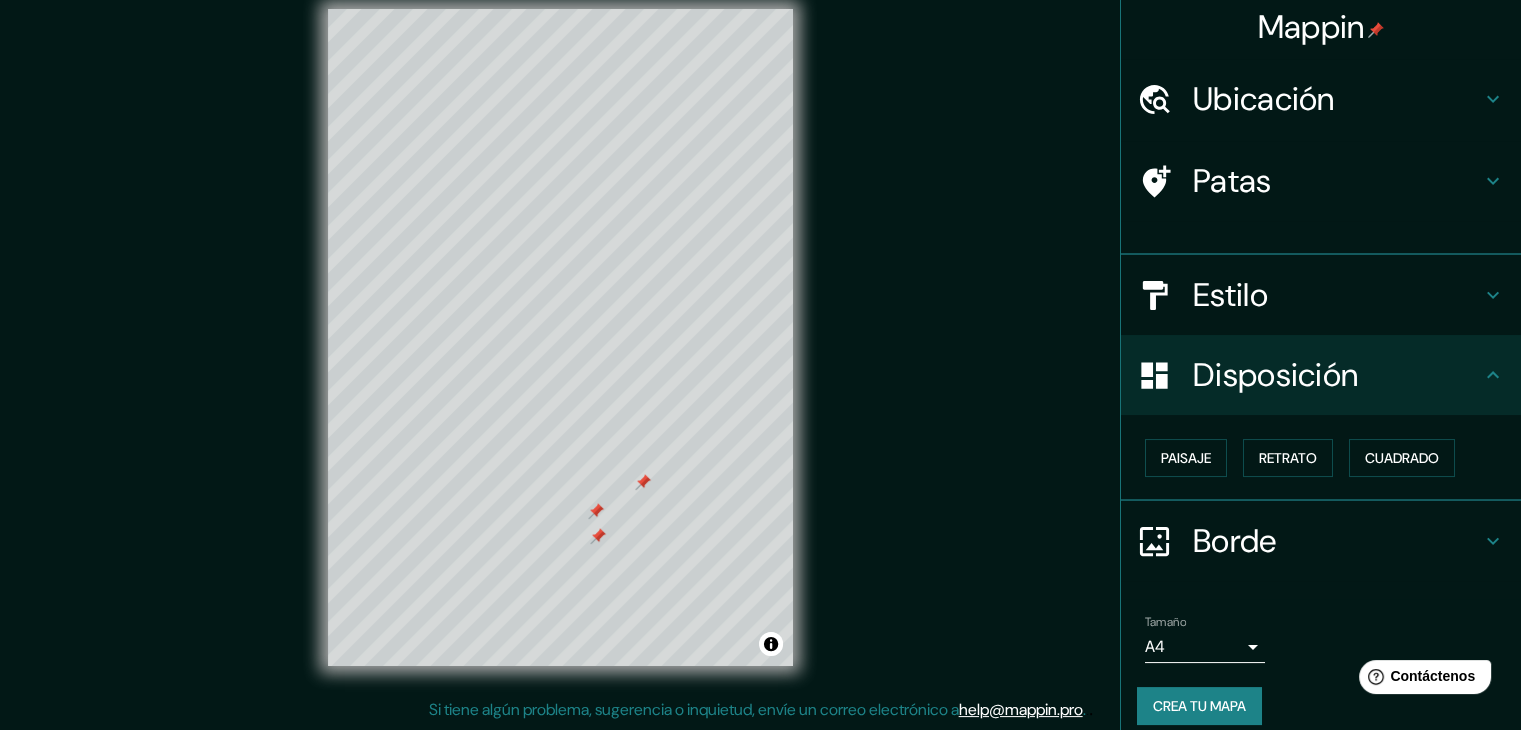 scroll, scrollTop: 0, scrollLeft: 0, axis: both 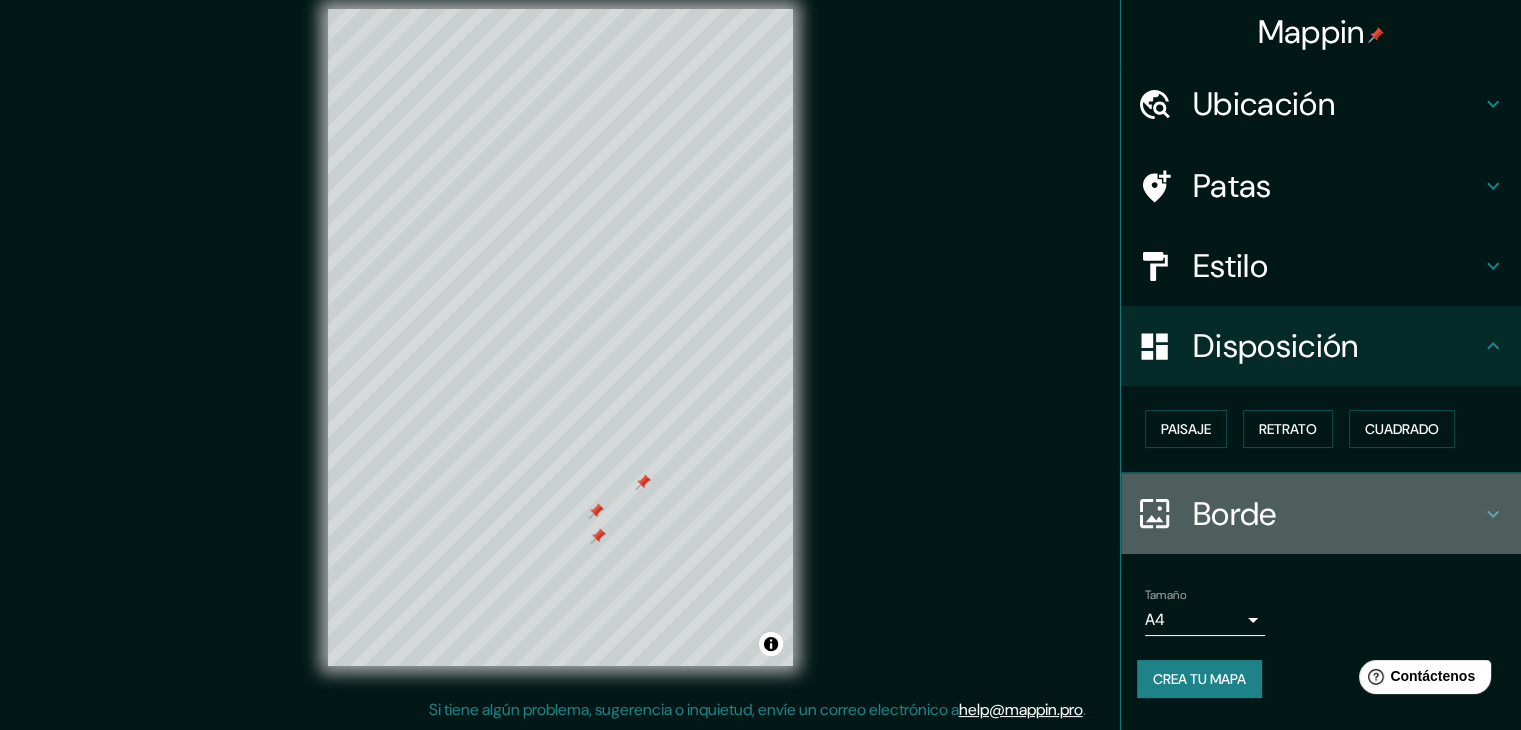 click on "Borde" at bounding box center (1235, 514) 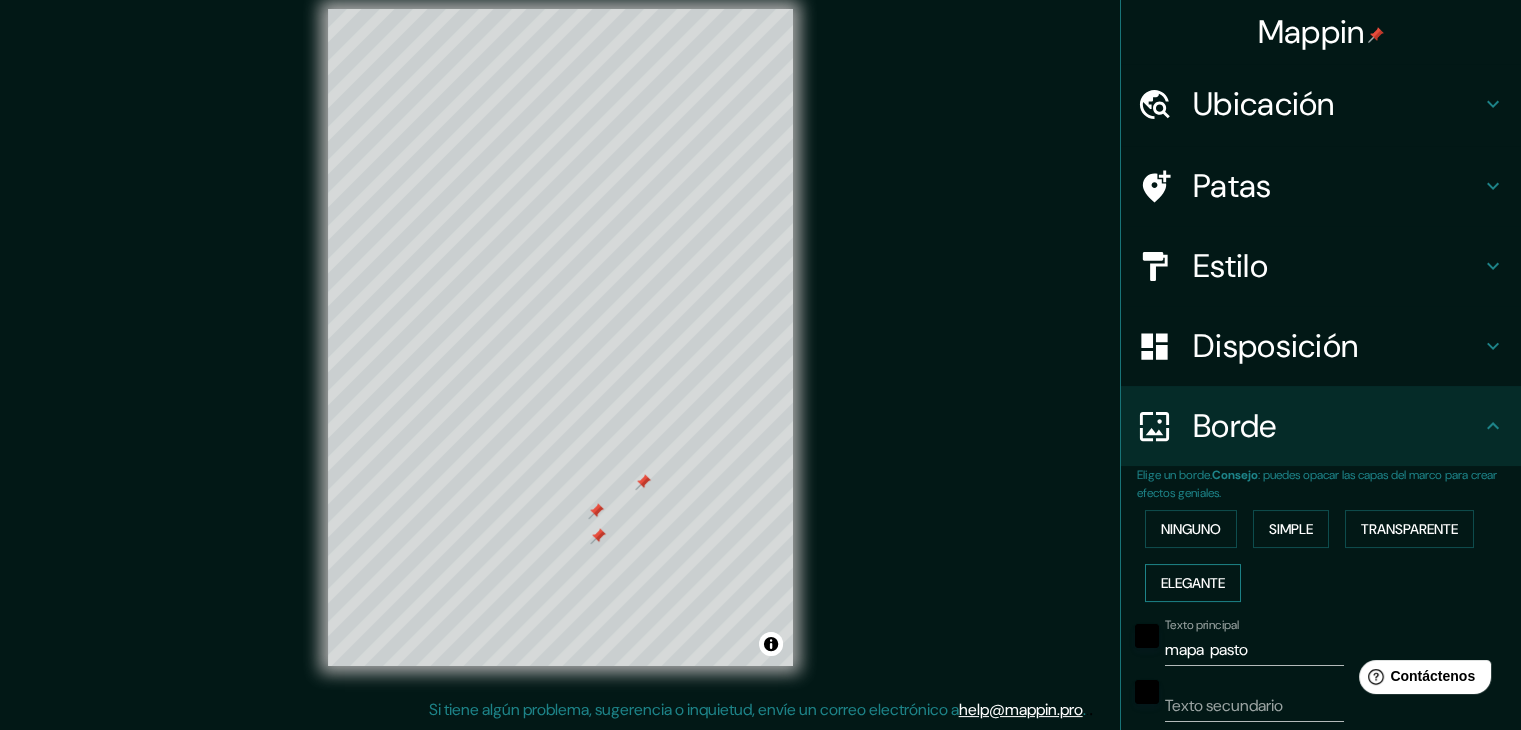 click on "Elegante" at bounding box center (1193, 583) 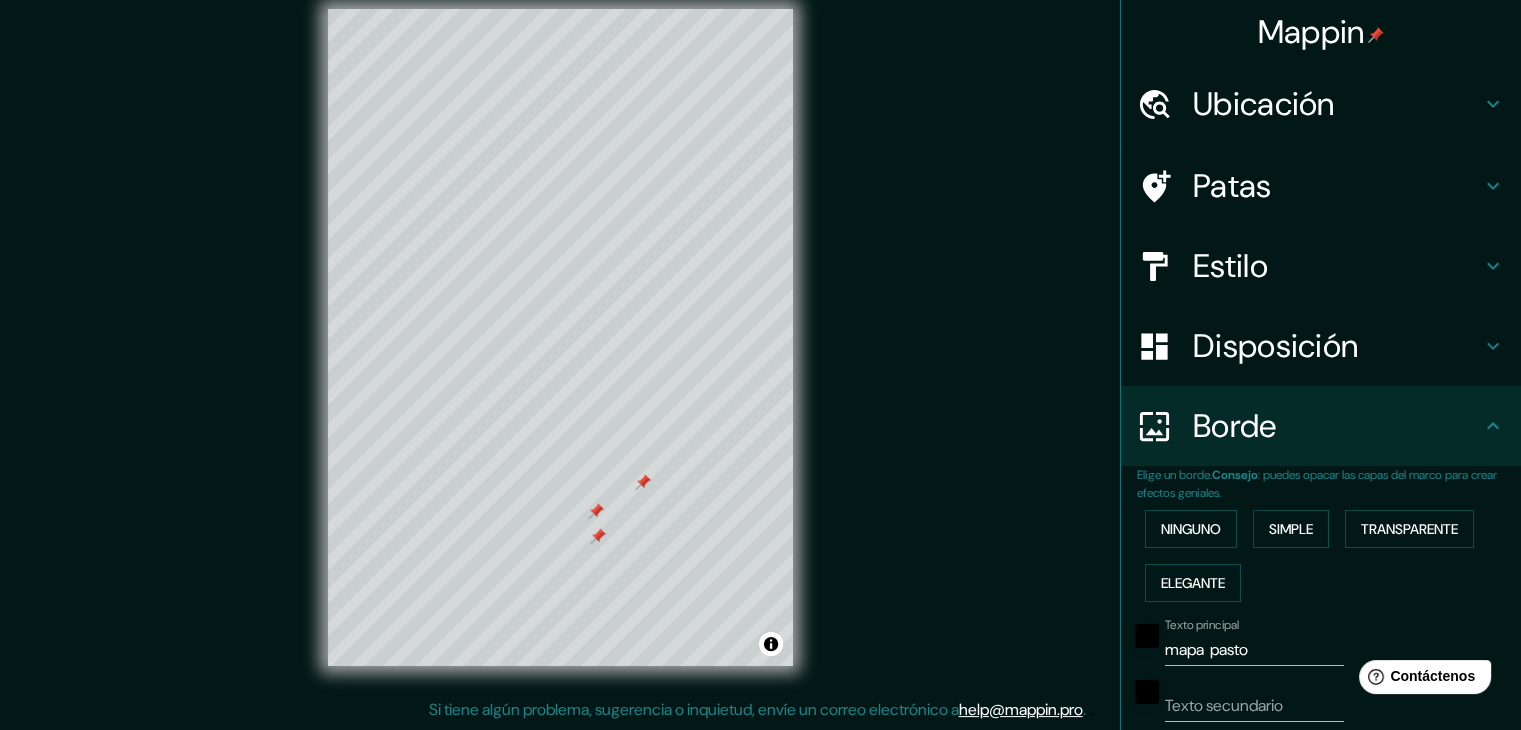 click on "mapa  pasto" at bounding box center (1254, 650) 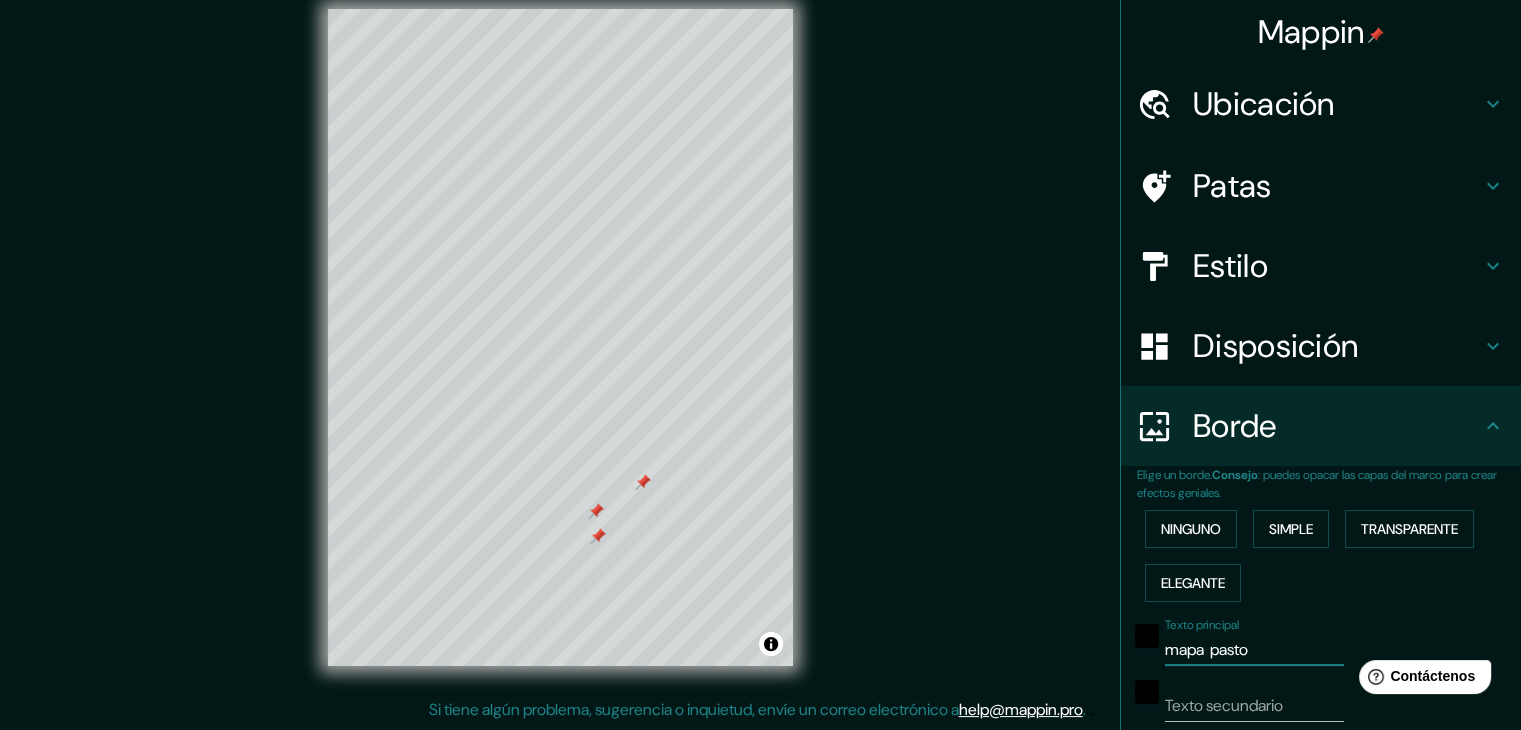 type on "mapa  past" 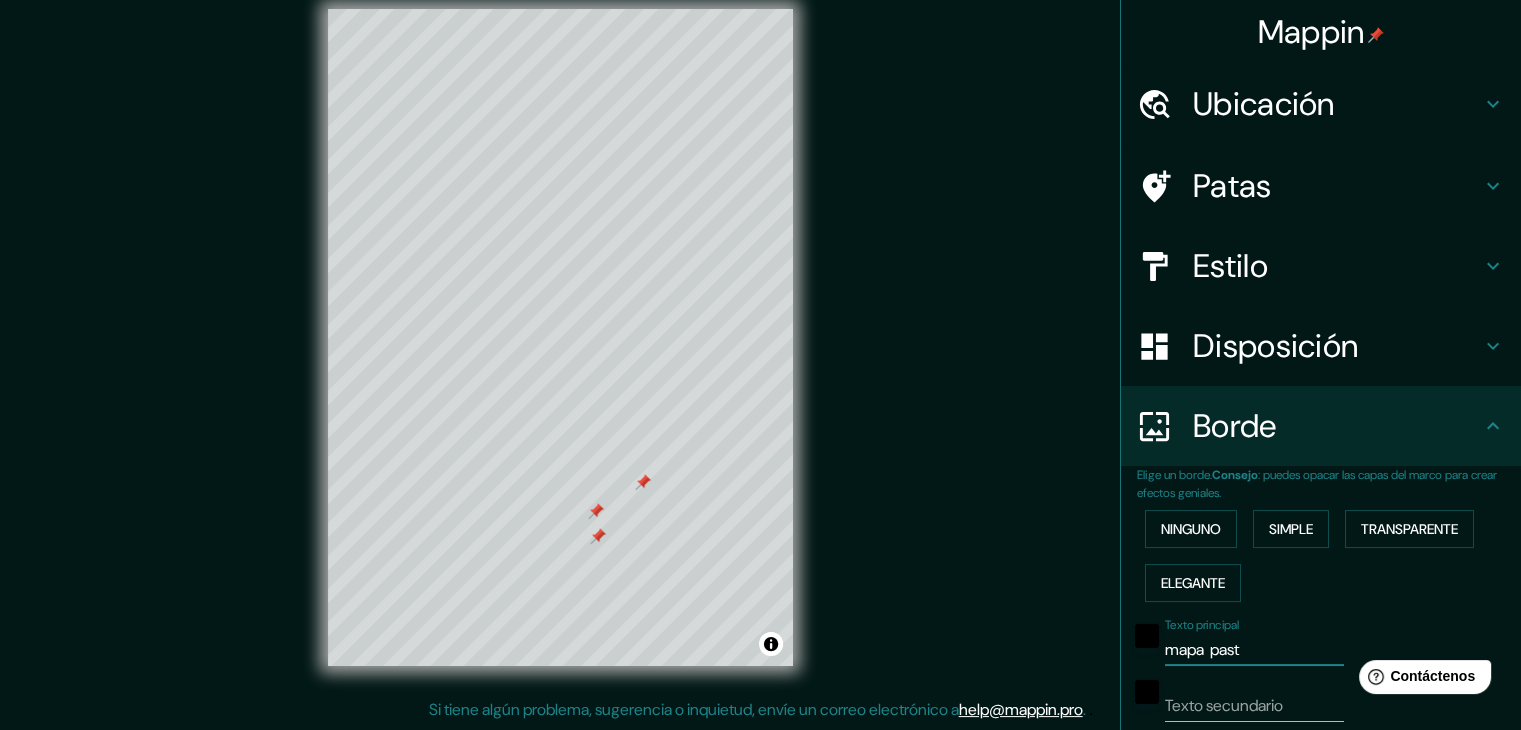 type on "37" 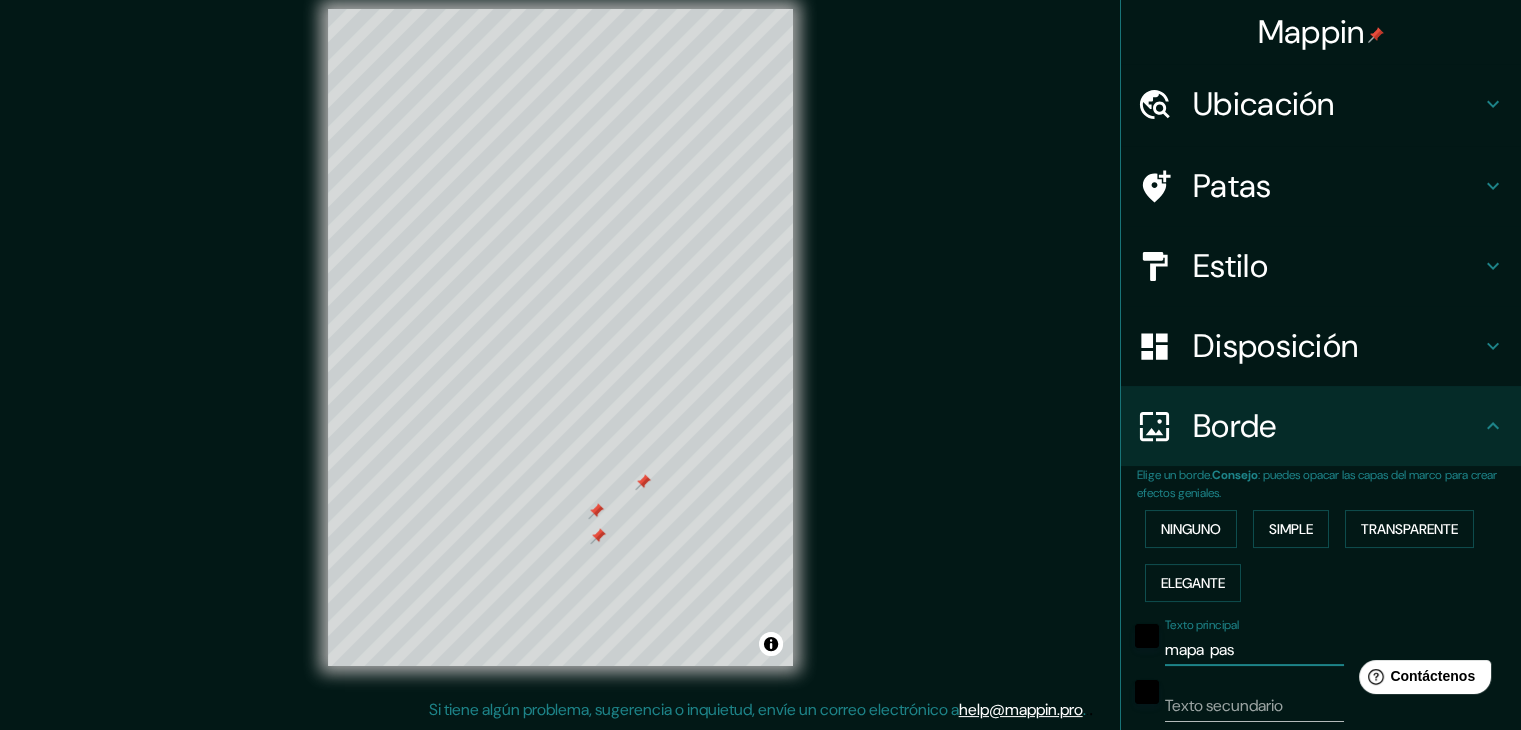 type on "37" 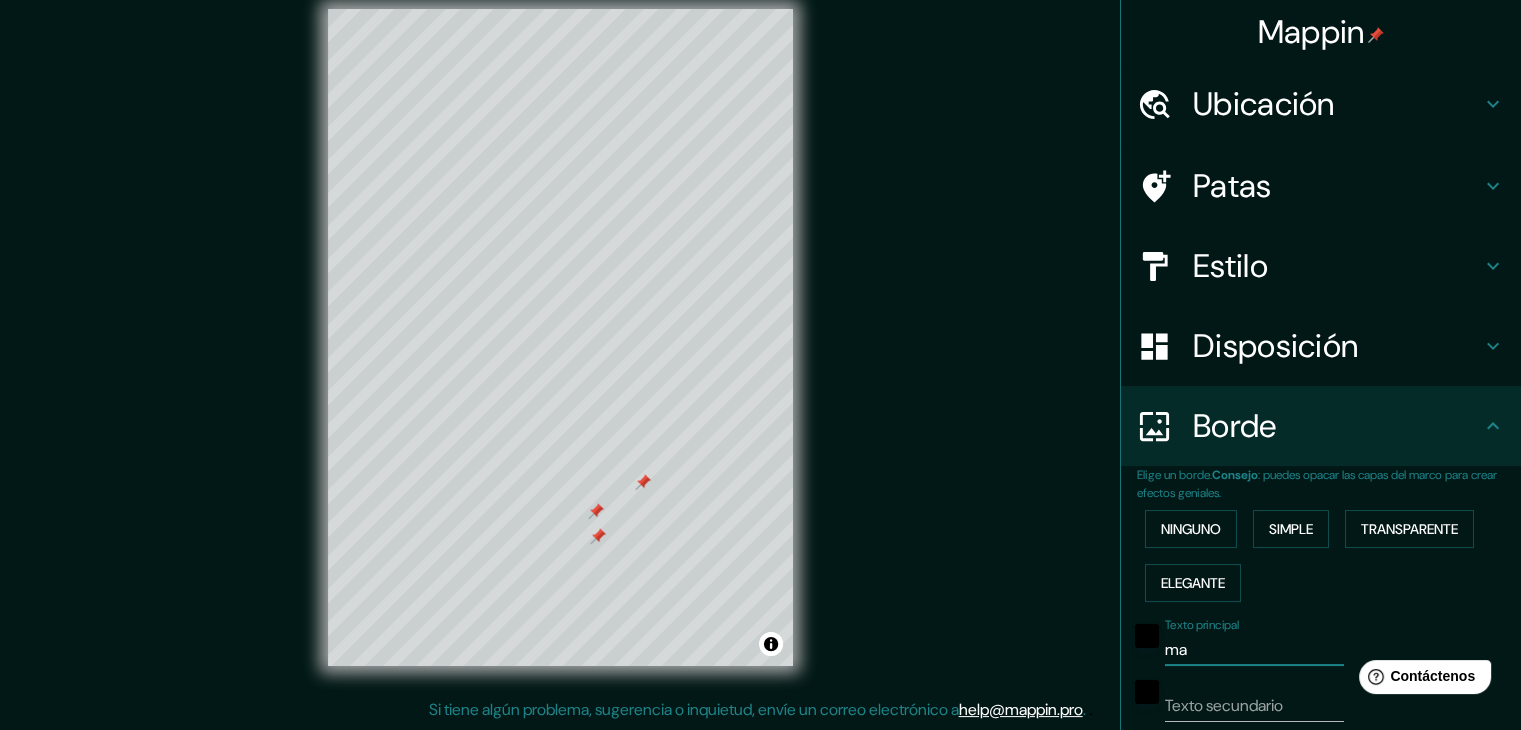 type on "m" 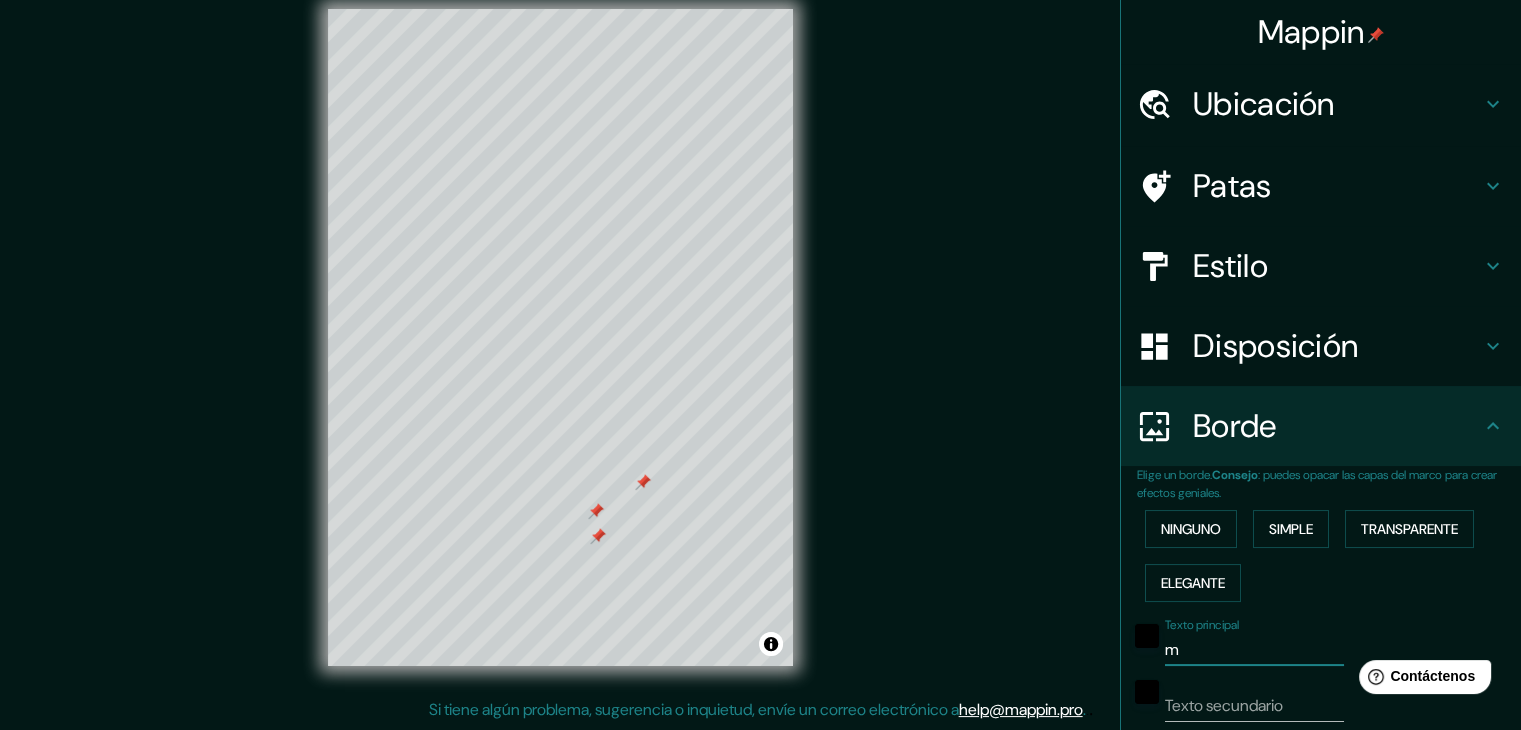 type 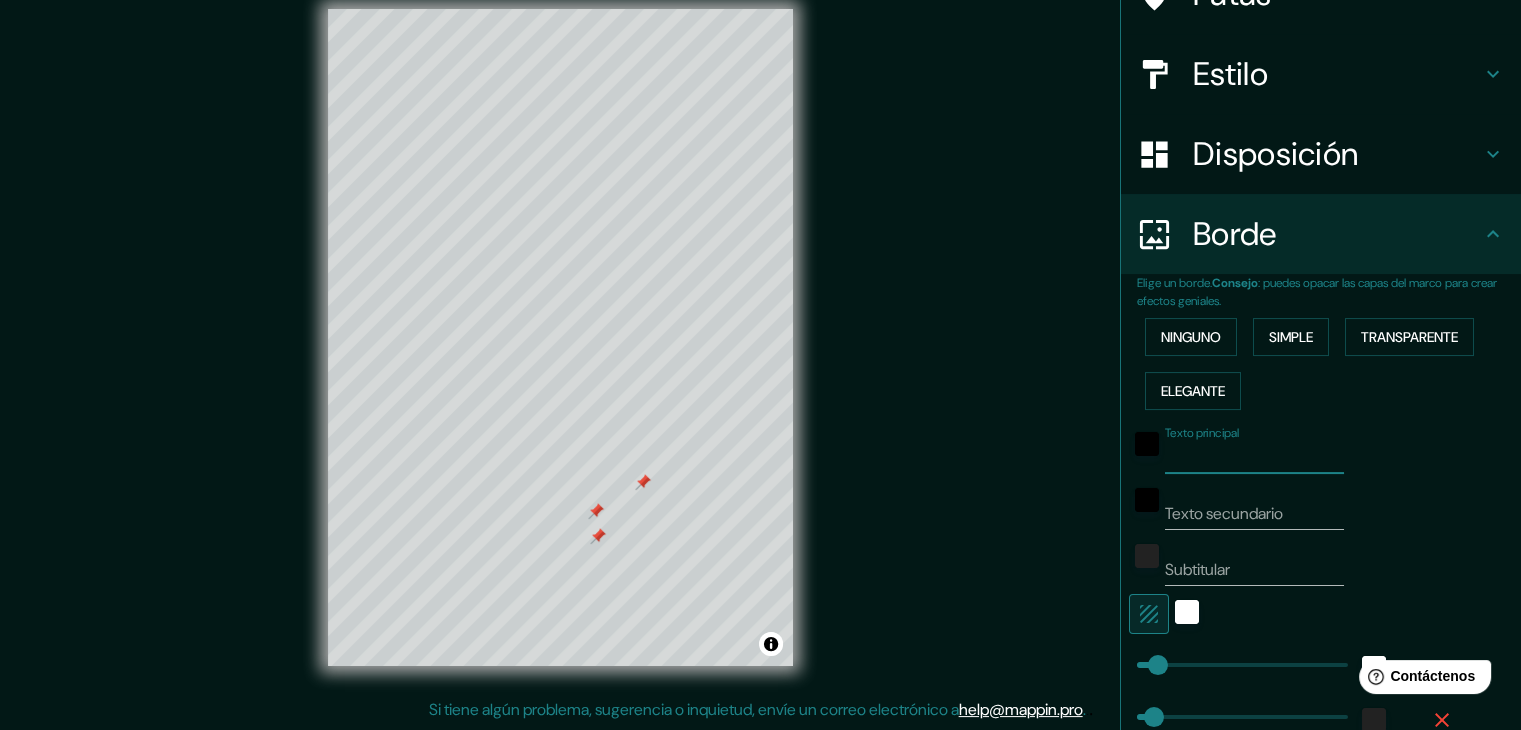 scroll, scrollTop: 200, scrollLeft: 0, axis: vertical 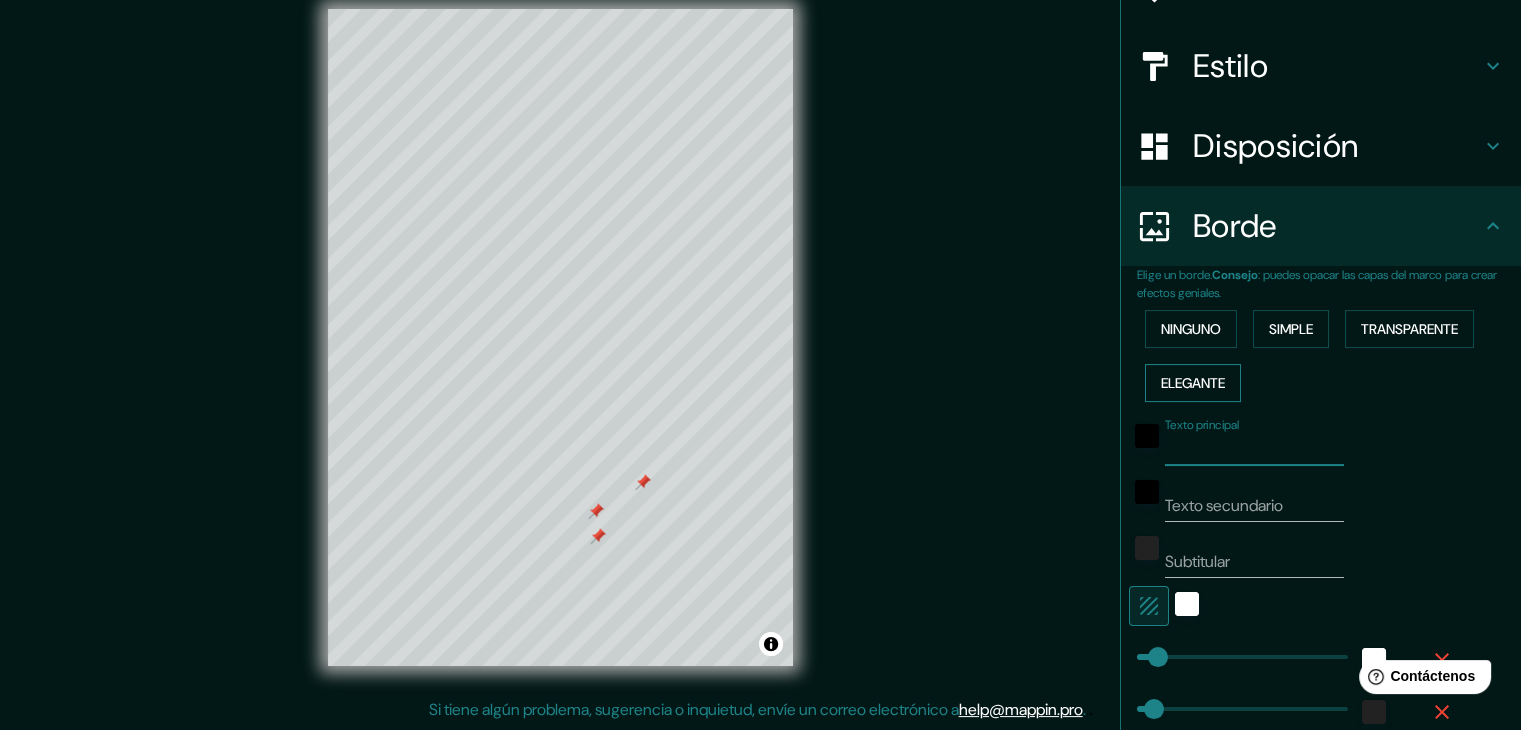 click on "Elegante" at bounding box center [1193, 383] 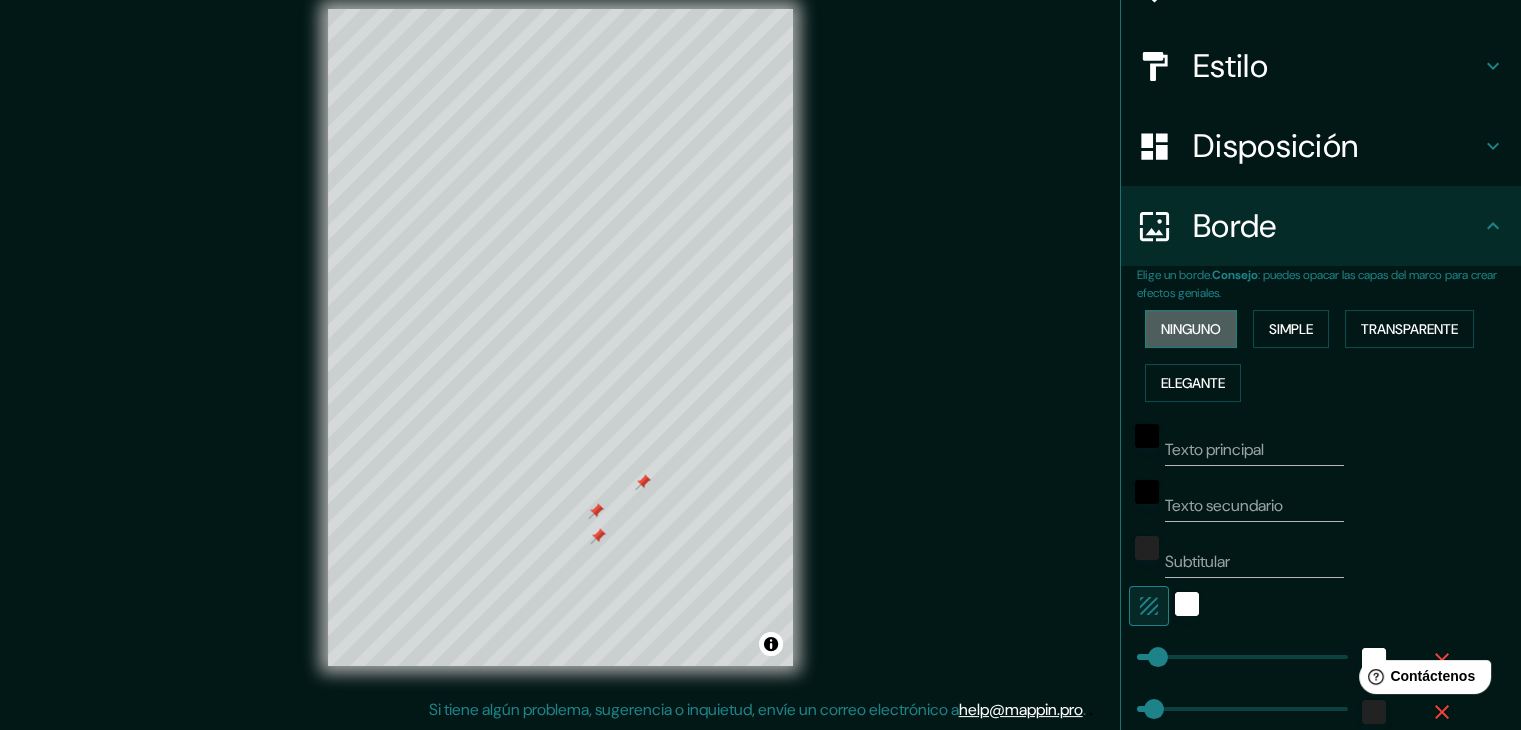 click on "Ninguno" at bounding box center (1191, 329) 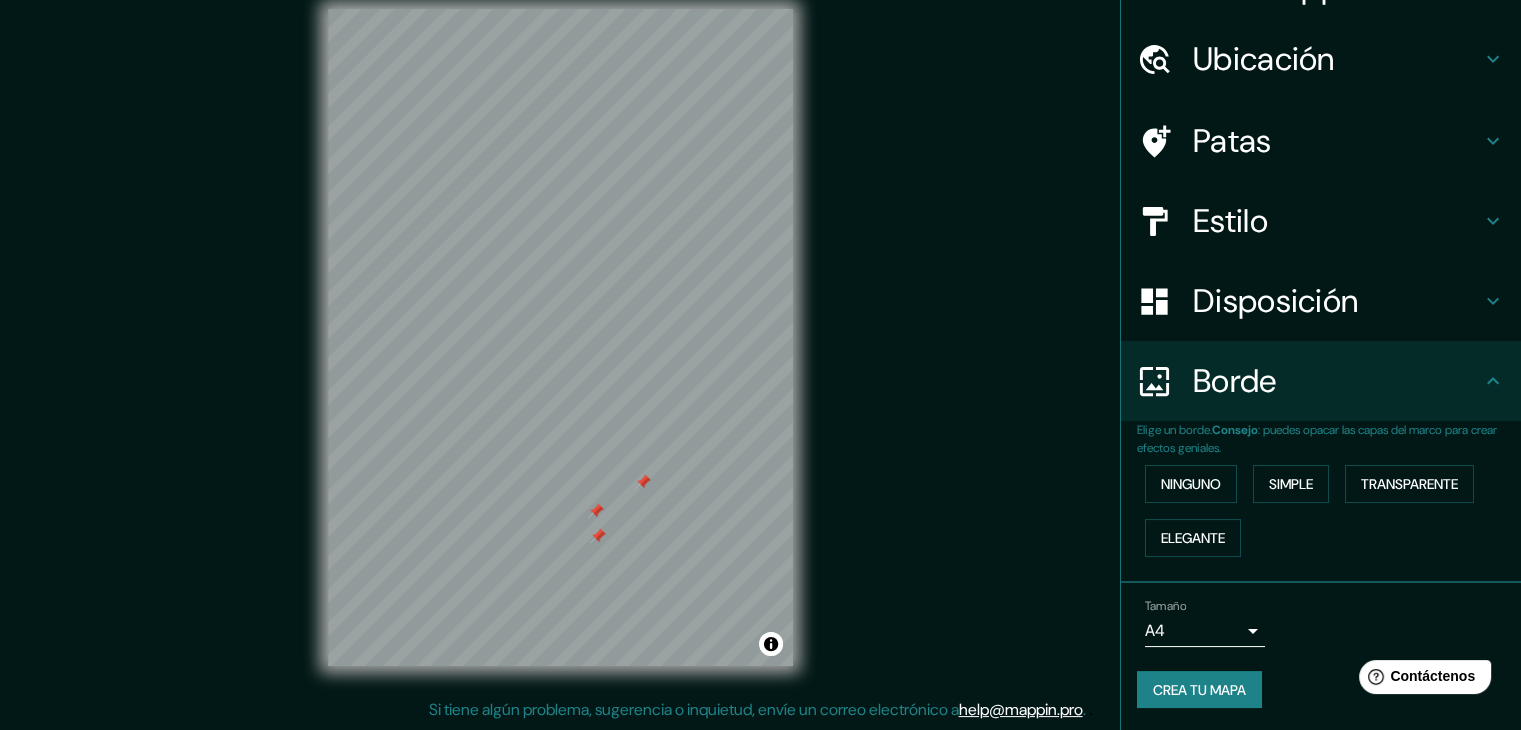 click on "Crea tu mapa" at bounding box center (1199, 690) 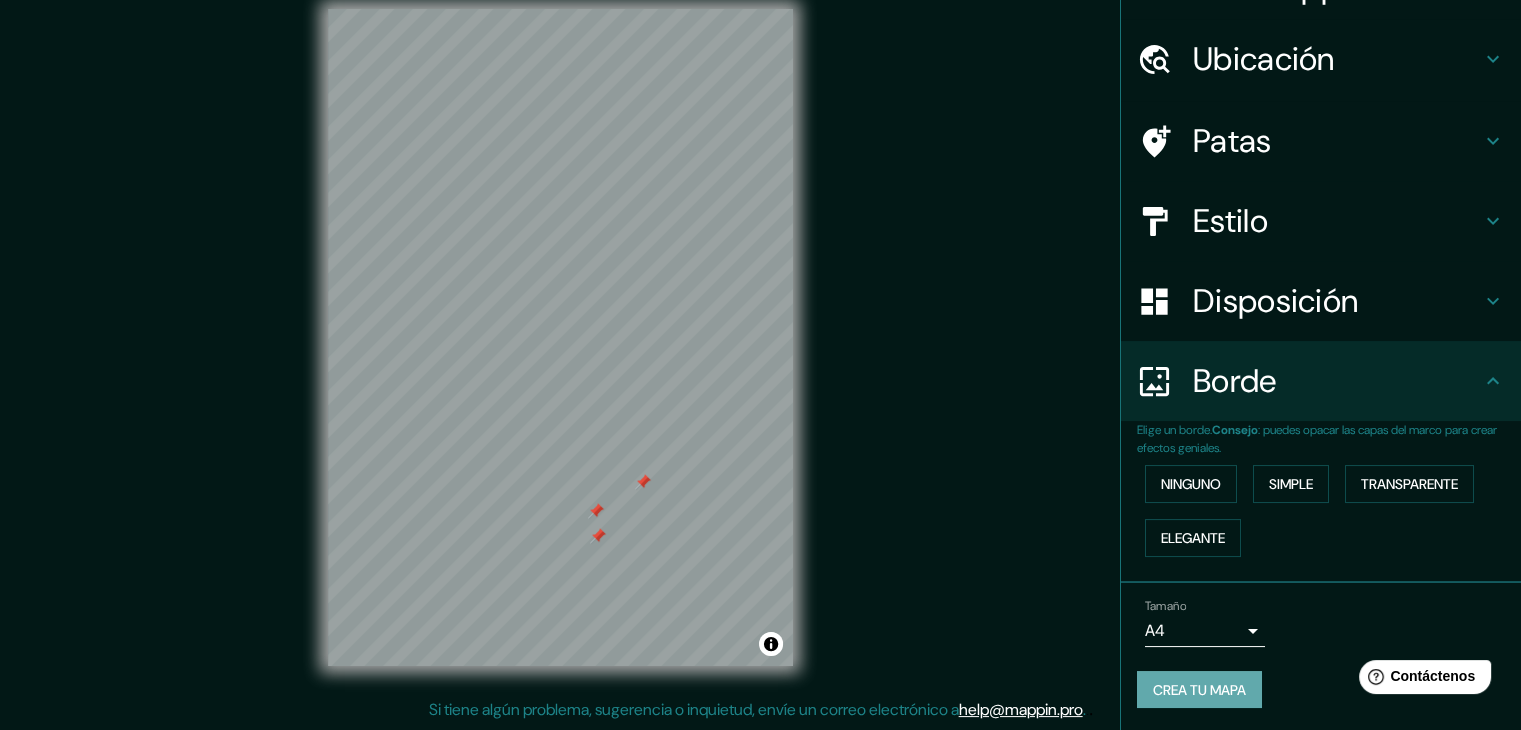 click on "Crea tu mapa" at bounding box center (1199, 690) 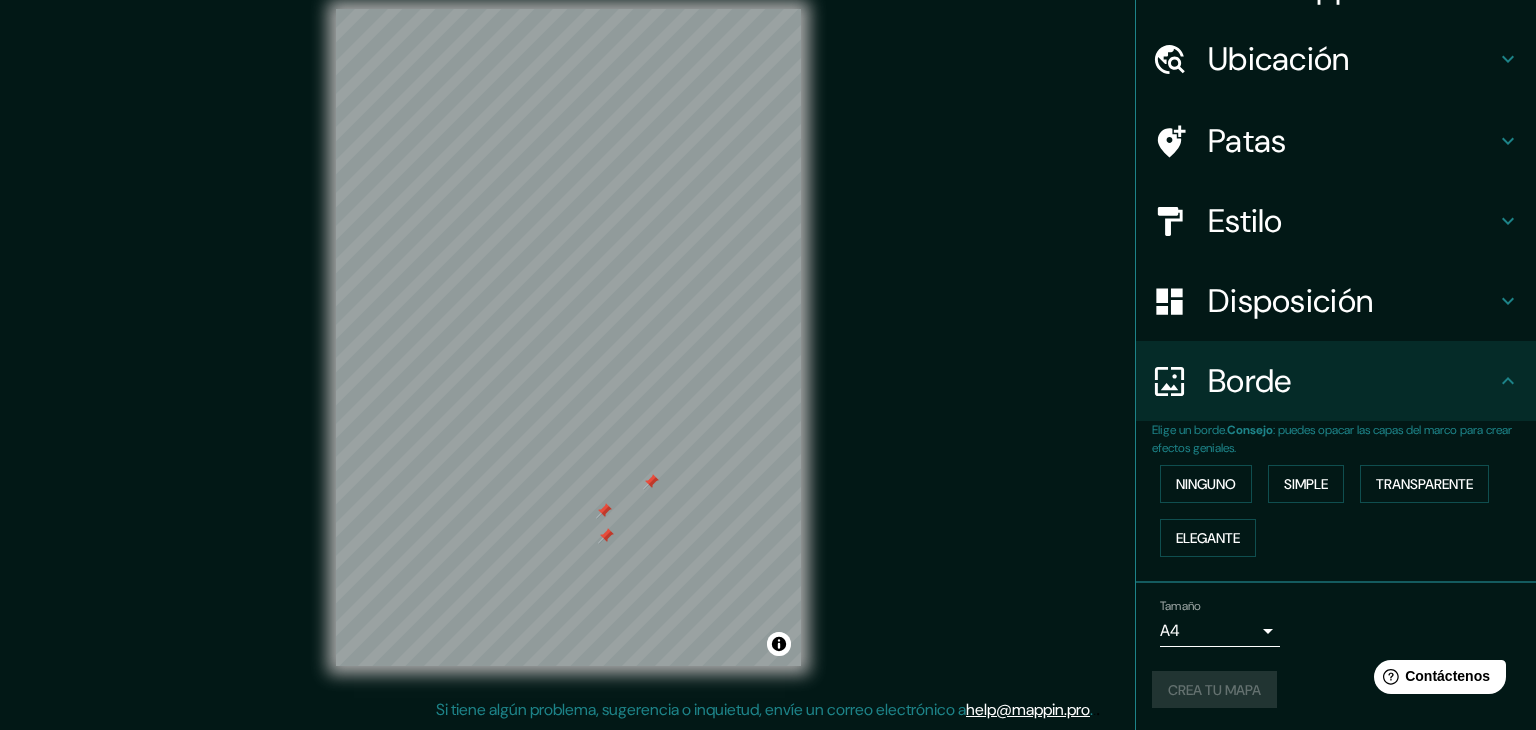 click on "Mappin Ubicación Pasto, Nariño, Colombia Patas Estilo Disposición Borde Elige un borde.  Consejo  : puedes opacar las capas del marco para crear efectos geniales. Ninguno Simple Transparente Elegante Tamaño A4 single Crea tu mapa © Mapbox   © OpenStreetMap   Improve this map Si tiene algún problema, sugerencia o inquietud, envíe un correo electrónico a  help@mappin.pro  .   . . Texto original Valora esta traducción Tu opinión servirá para ayudar a mejorar el Traductor de Google" at bounding box center (768, 342) 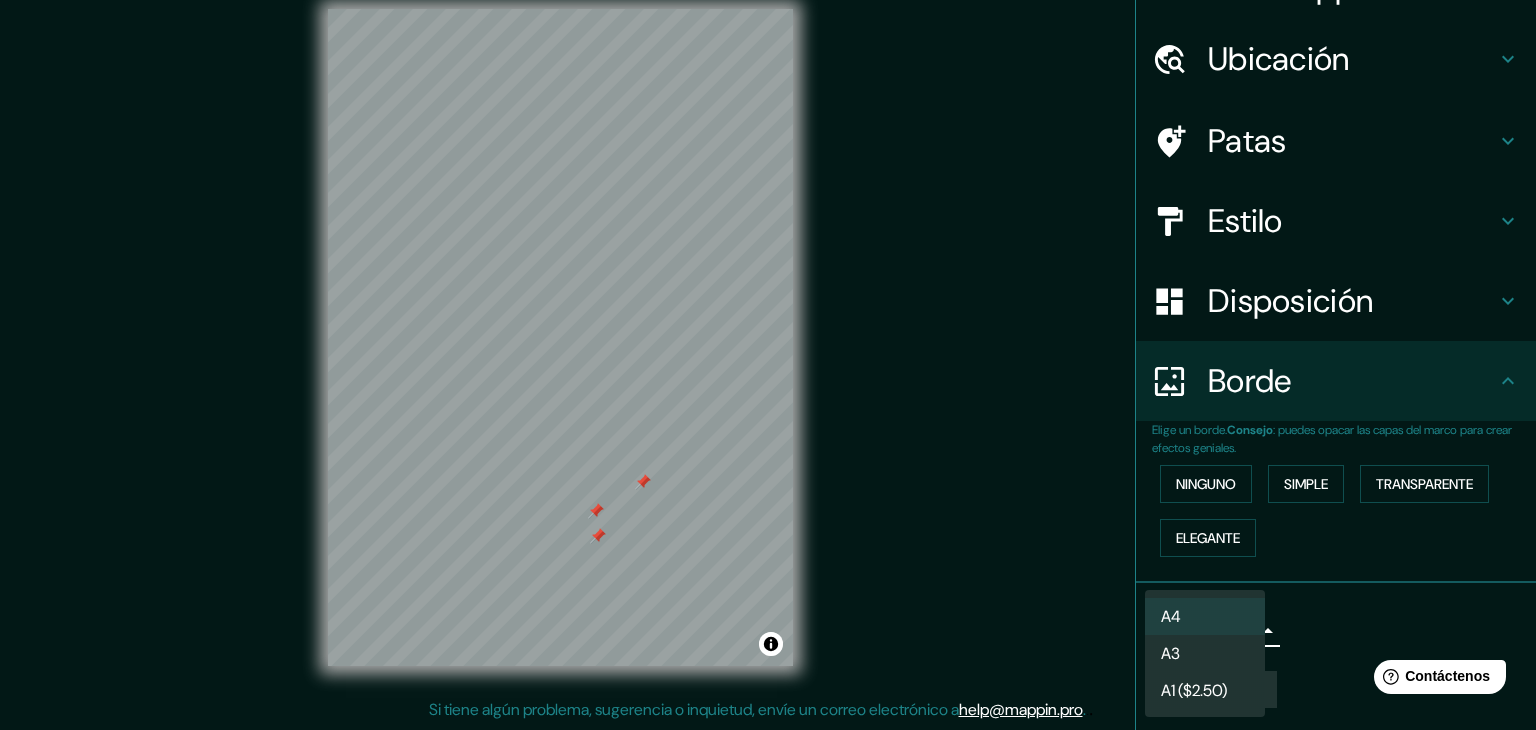 click on "A3" at bounding box center [1205, 653] 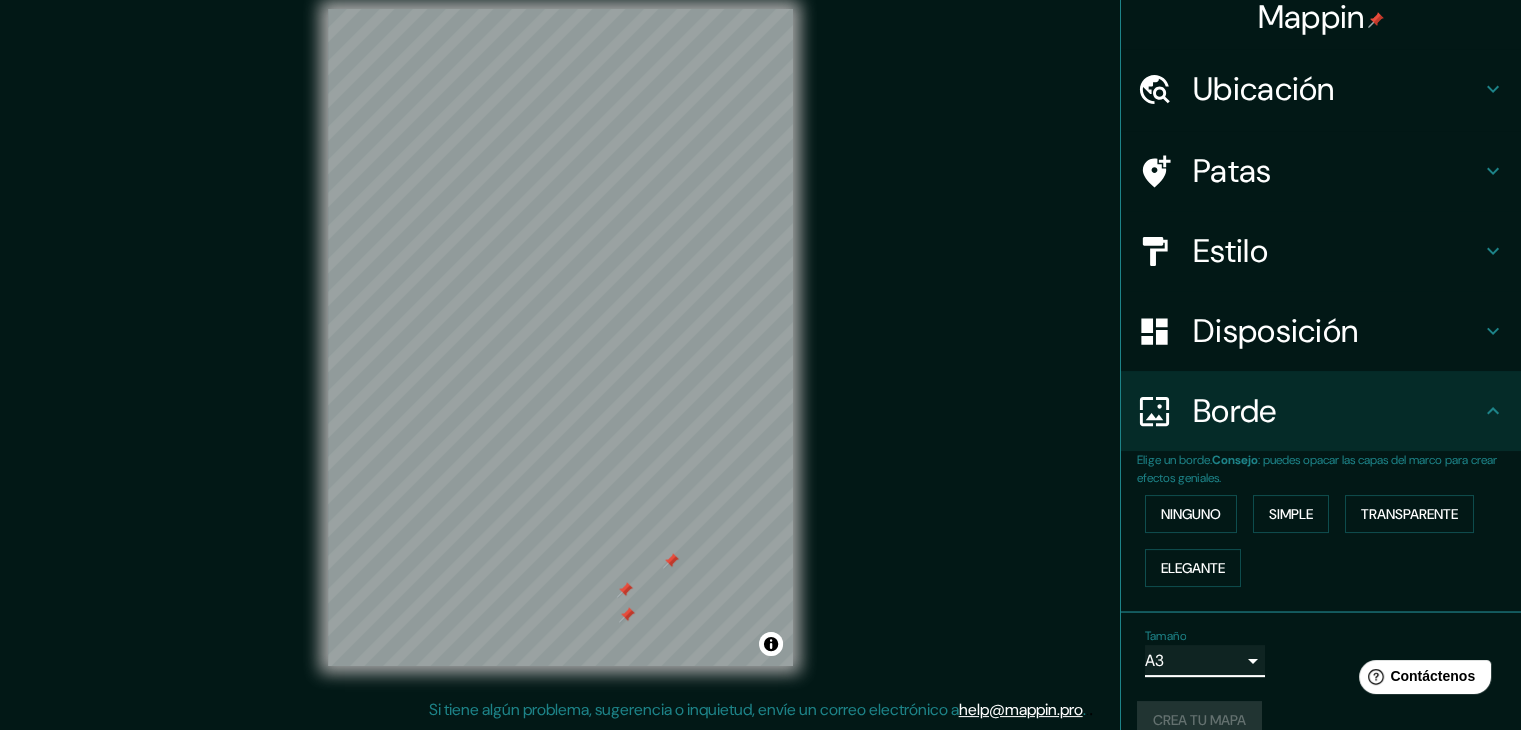 scroll, scrollTop: 0, scrollLeft: 0, axis: both 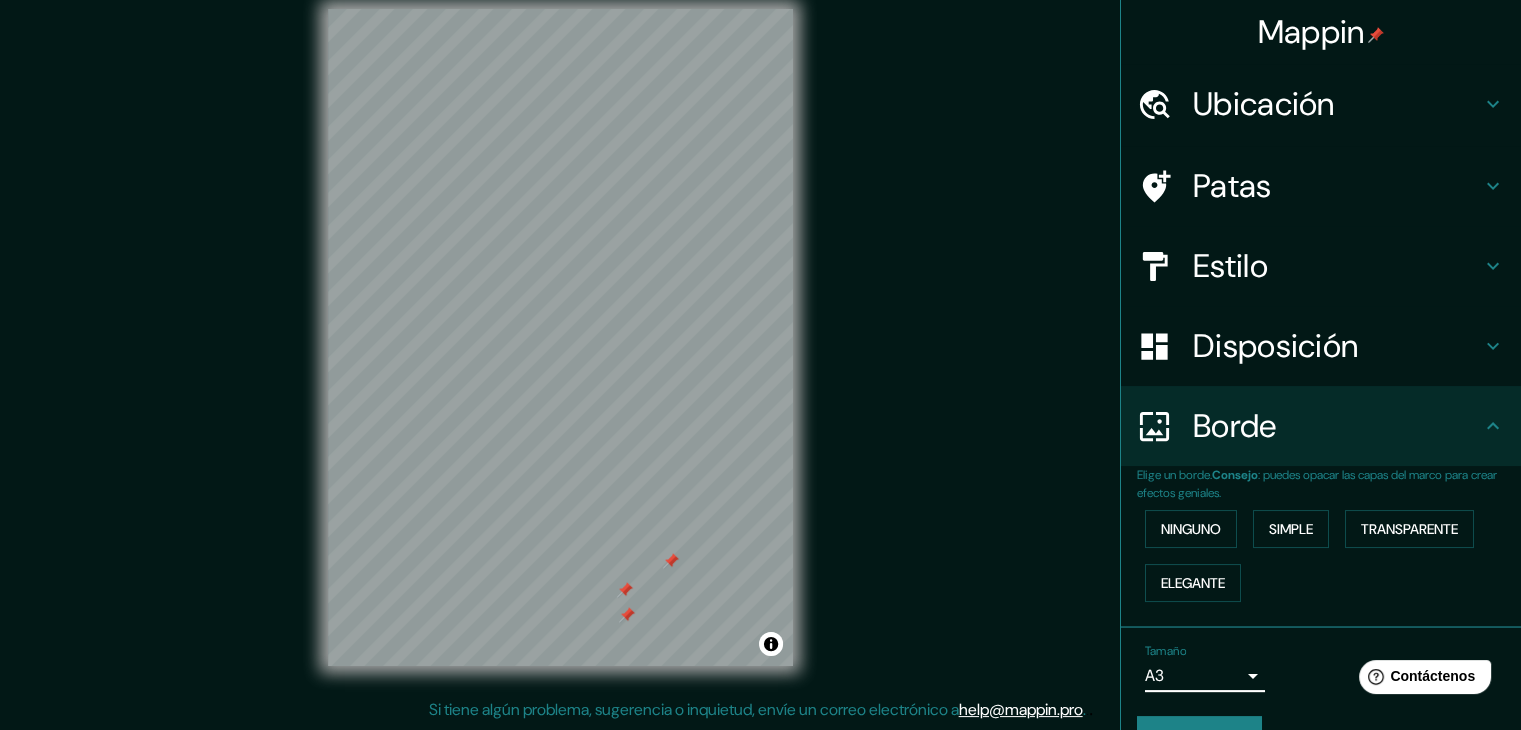 click on "Mappin Ubicación Pasto, Nariño, Colombia Patas Estilo Disposición Borde Elige un borde.  Consejo  : puedes opacar las capas del marco para crear efectos geniales. Ninguno Simple Transparente Elegante Tamaño A3 a4 Crea tu mapa © Mapbox   © OpenStreetMap   Improve this map Si tiene algún problema, sugerencia o inquietud, envíe un correo electrónico a  help@mappin.pro  .   . ." at bounding box center (760, 353) 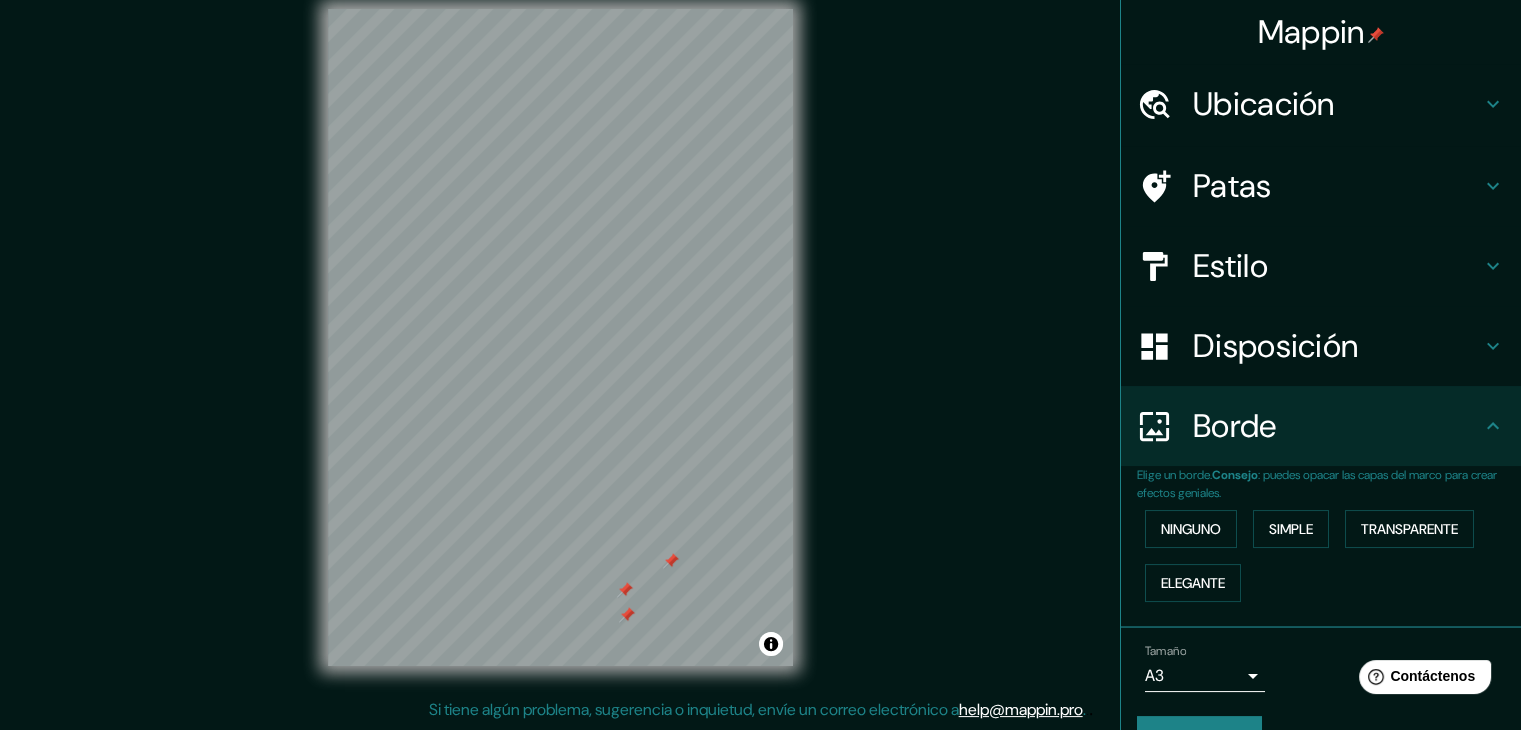 click on "Mappin Ubicación Pasto, Nariño, Colombia Patas Estilo Disposición Borde Elige un borde.  Consejo  : puedes opacar las capas del marco para crear efectos geniales. Ninguno Simple Transparente Elegante Tamaño A3 a4 Crea tu mapa © Mapbox   © OpenStreetMap   Improve this map Si tiene algún problema, sugerencia o inquietud, envíe un correo electrónico a  help@mappin.pro  .   . ." at bounding box center [760, 353] 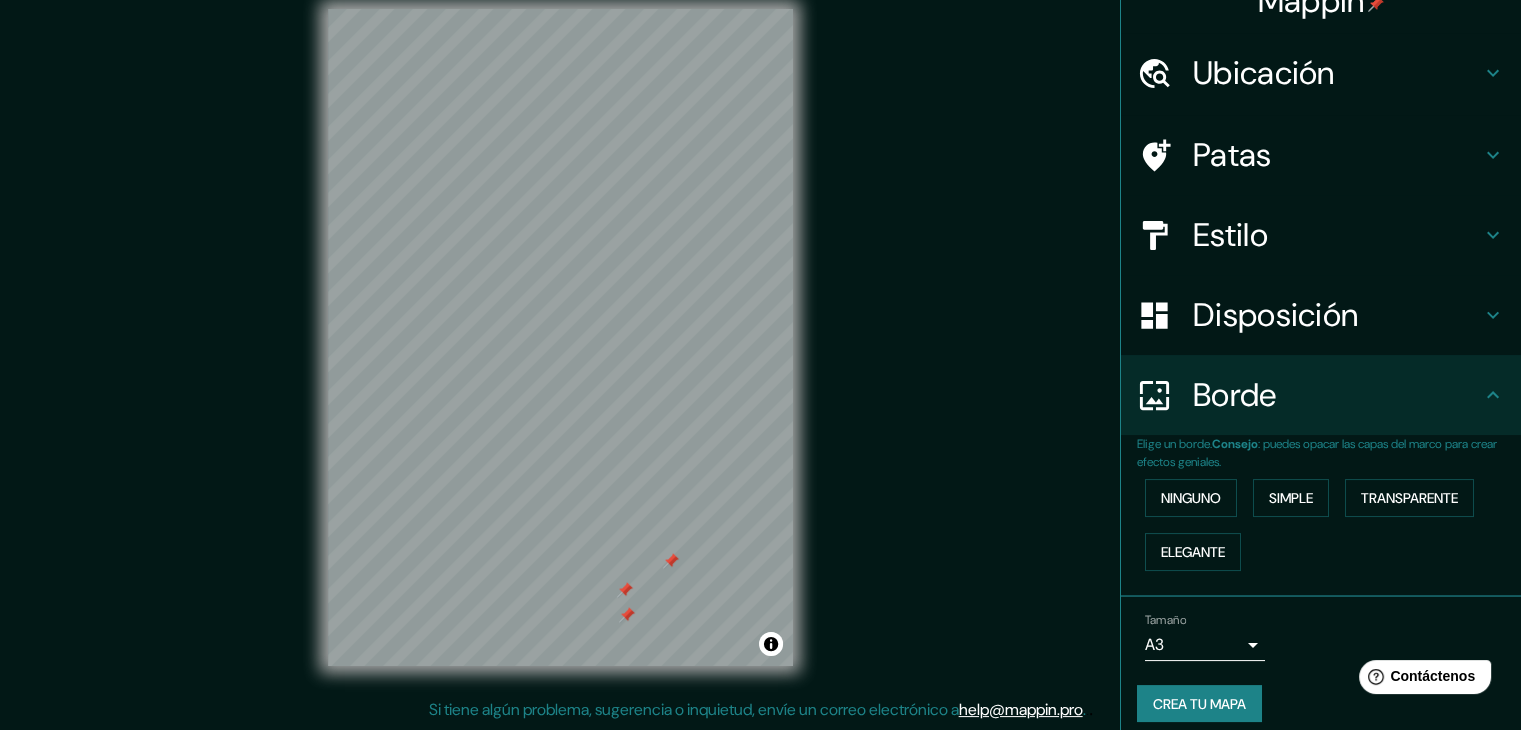 scroll, scrollTop: 45, scrollLeft: 0, axis: vertical 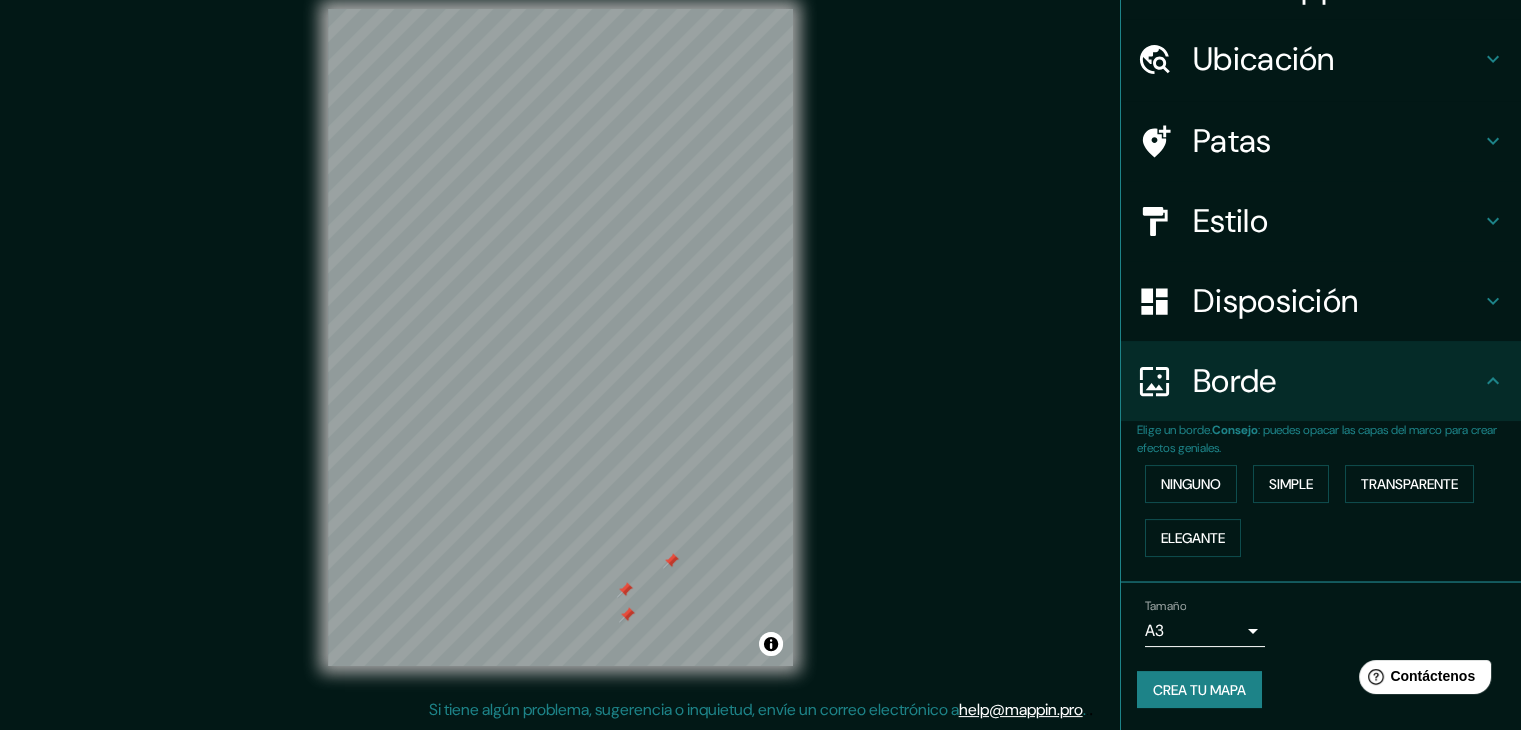 click on "Crea tu mapa" at bounding box center (1199, 690) 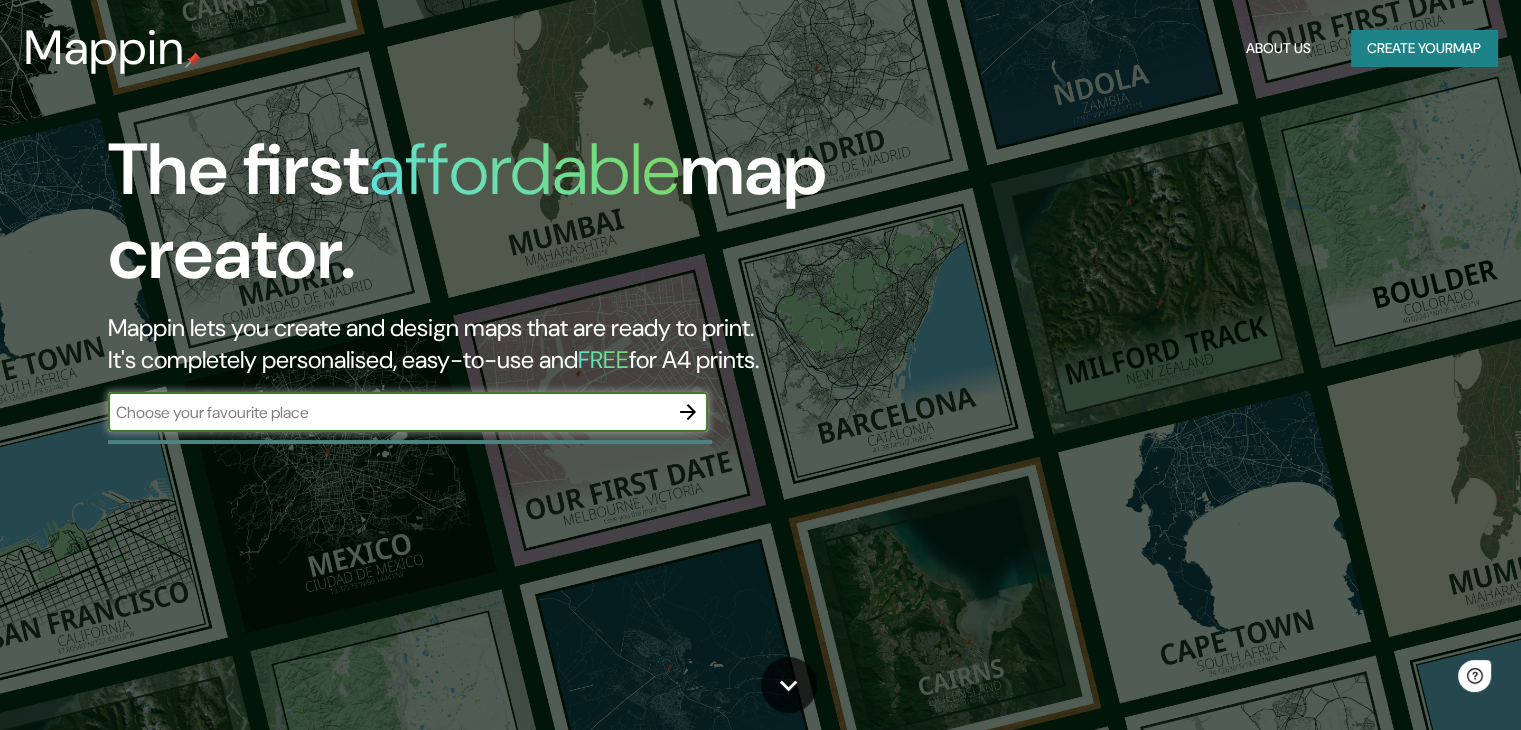 scroll, scrollTop: 0, scrollLeft: 0, axis: both 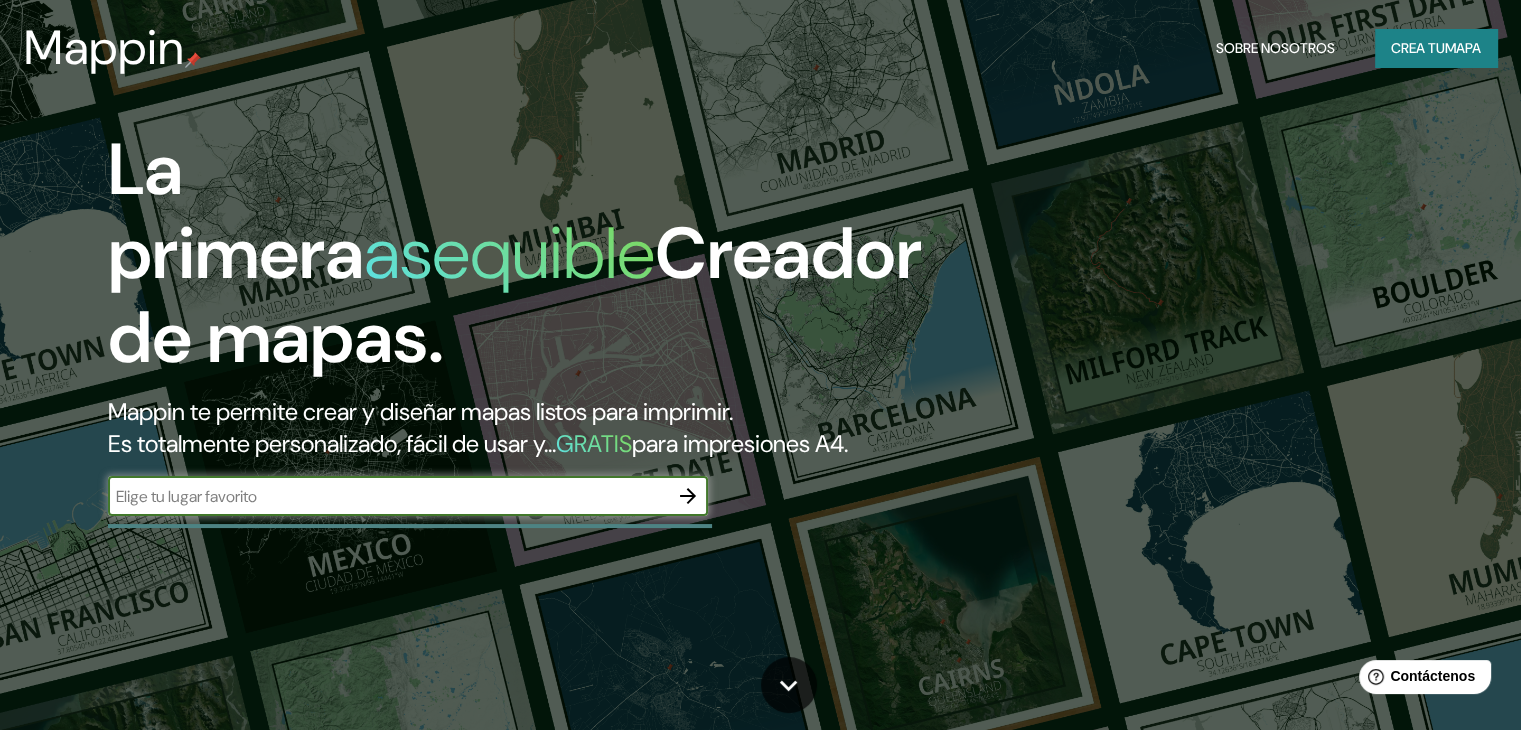 click 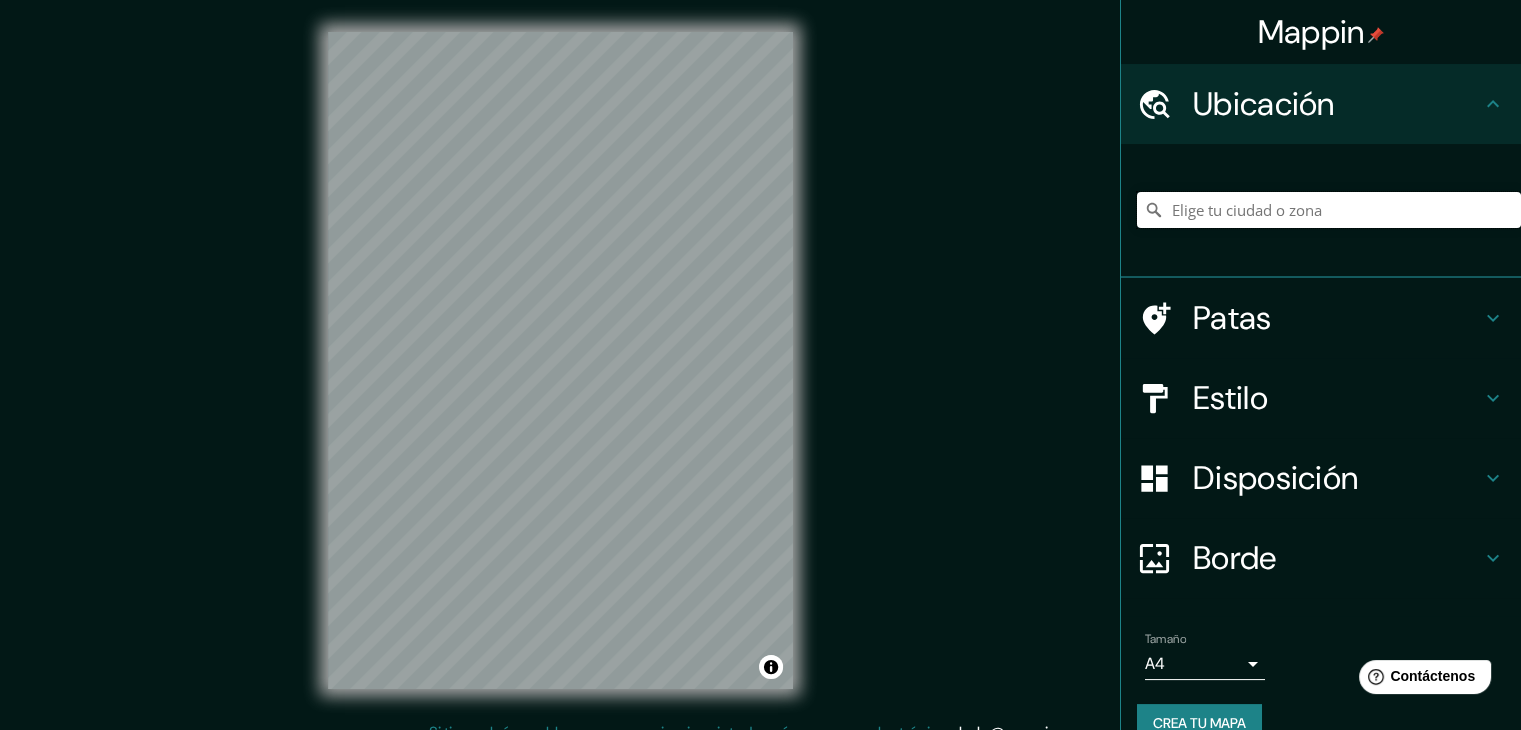 click at bounding box center [1329, 210] 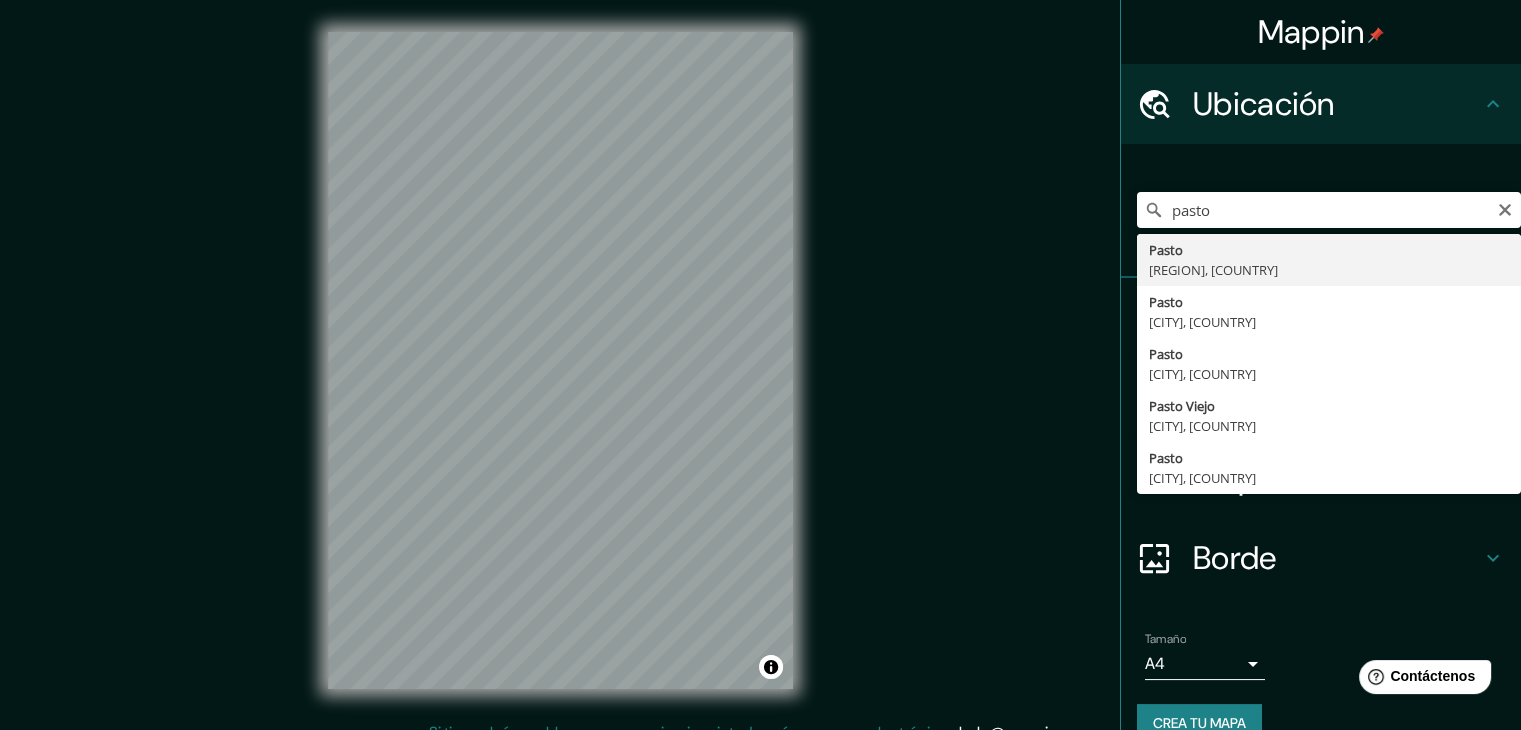 type on "[CITY], [REGION], [COUNTRY]" 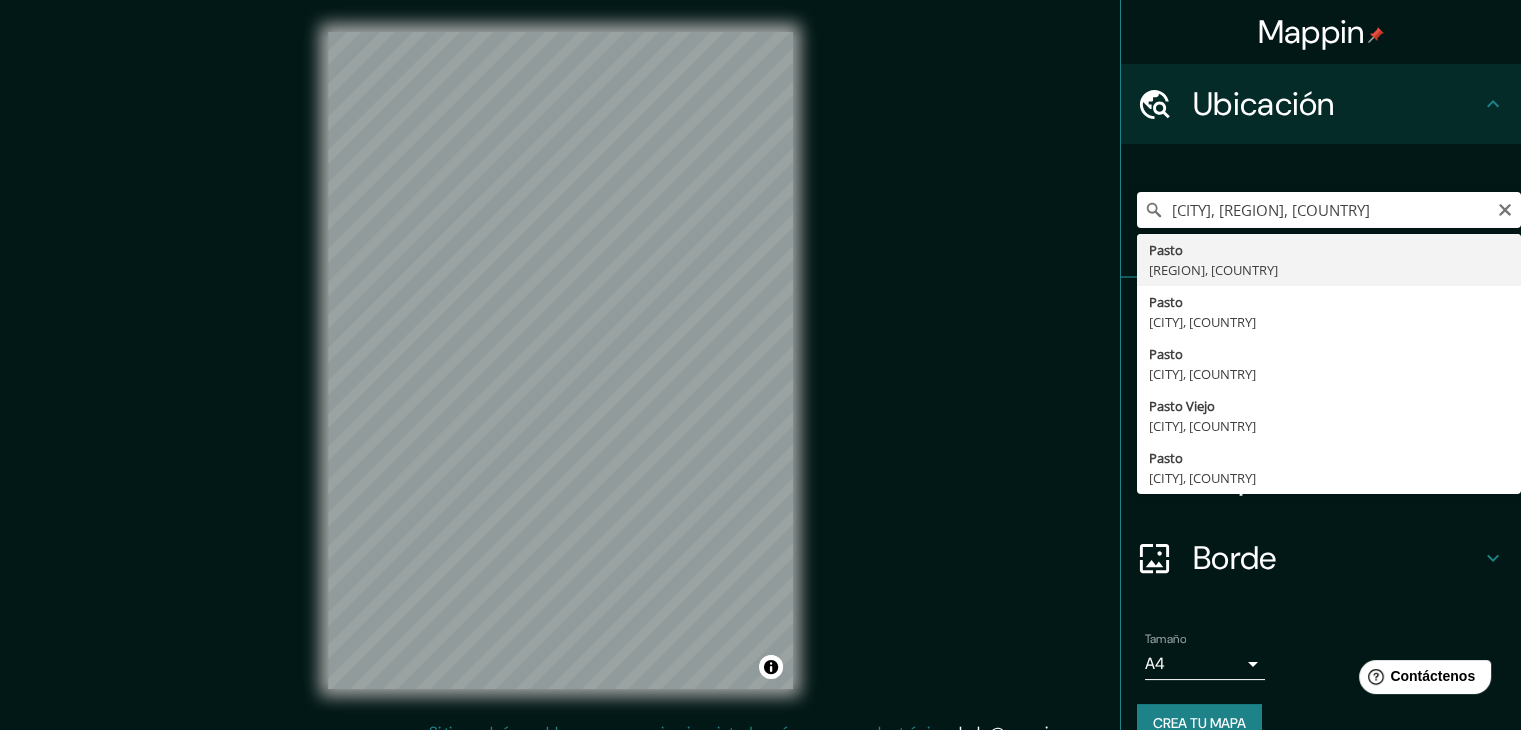 click on "[CITY], [REGION], [COUNTRY] [CITY] [REGION], [COUNTRY] [CITY] [CITY], [COUNTRY] [CITY] [CITY], [COUNTRY] [CITY] [CITY], [COUNTRY]" at bounding box center [1329, 210] 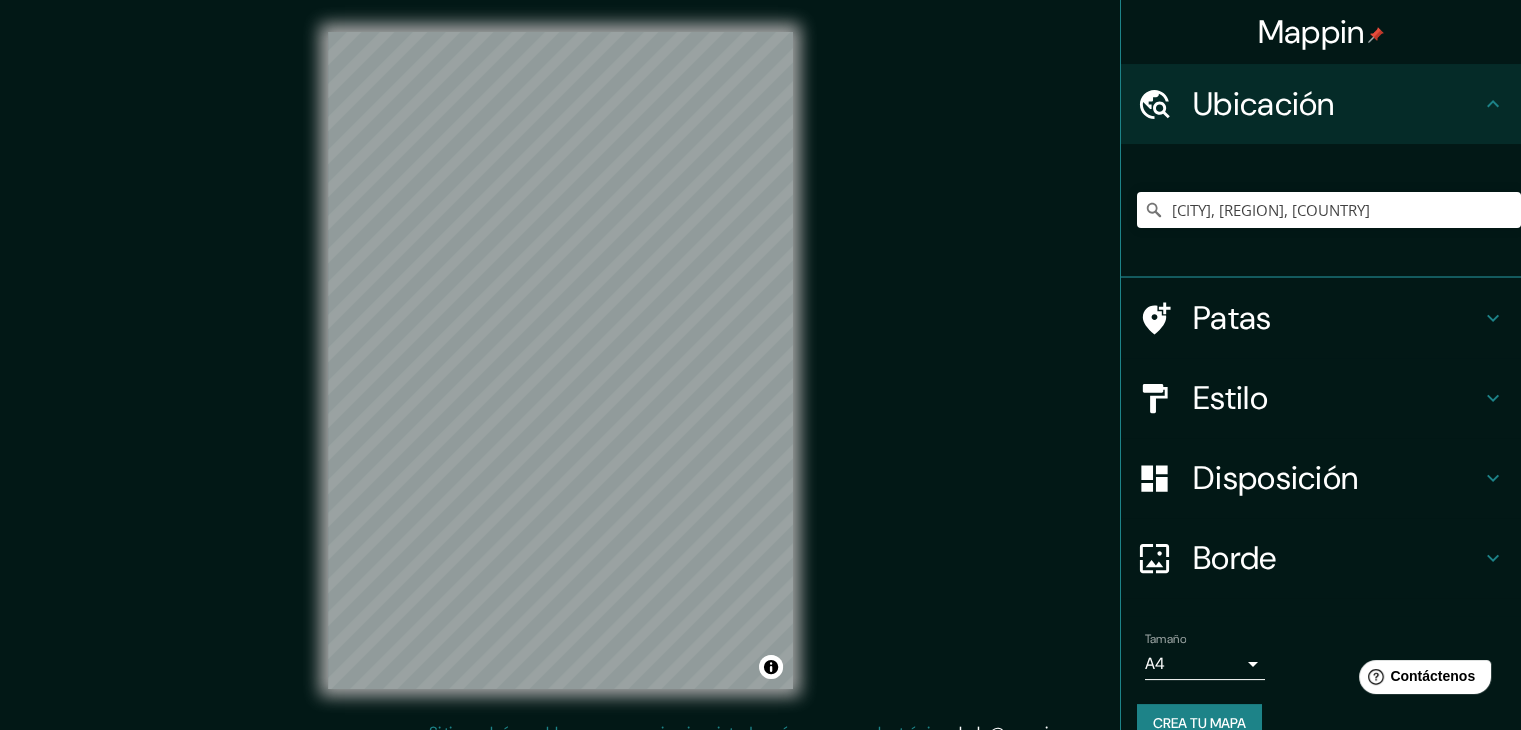 click on "Estilo" at bounding box center (1337, 398) 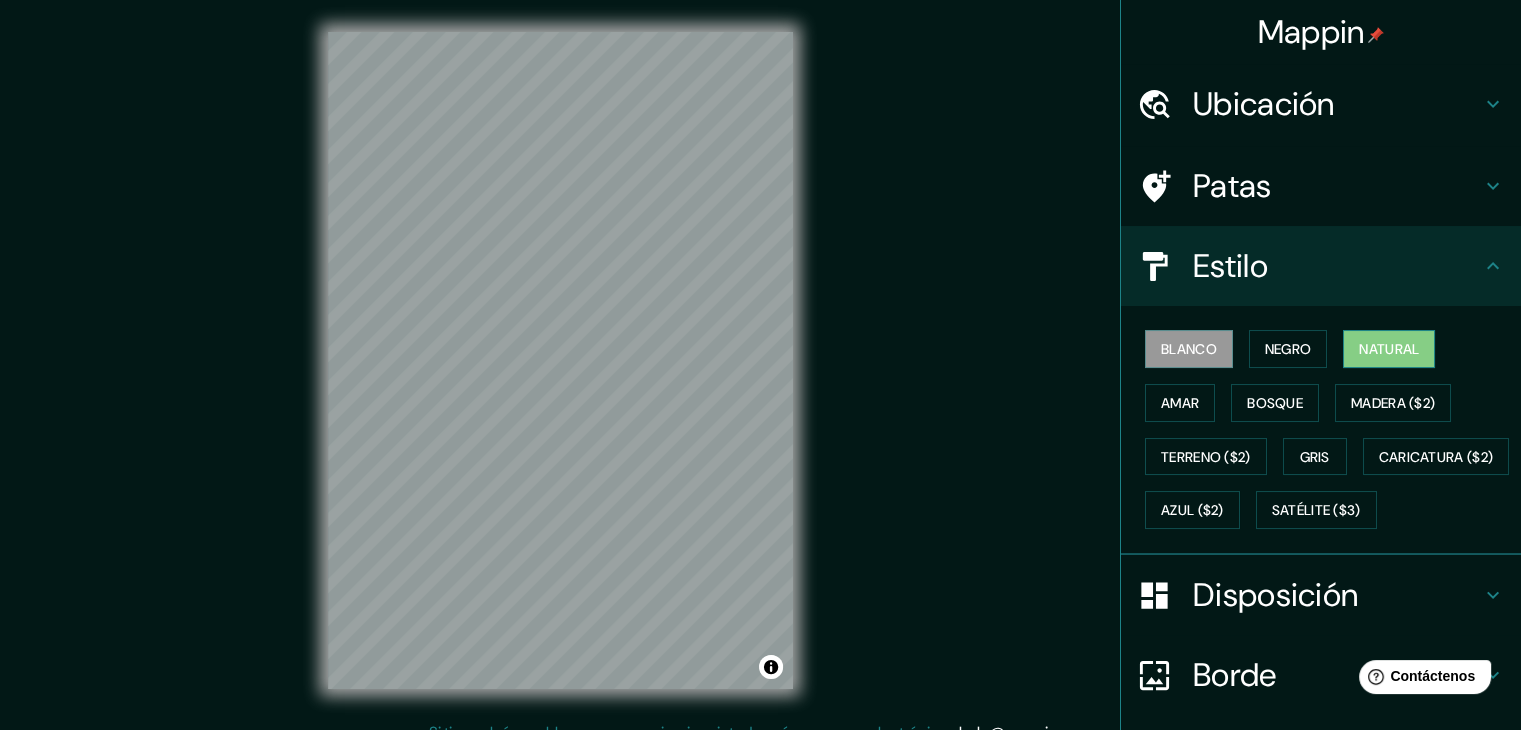 click on "Natural" at bounding box center (1389, 349) 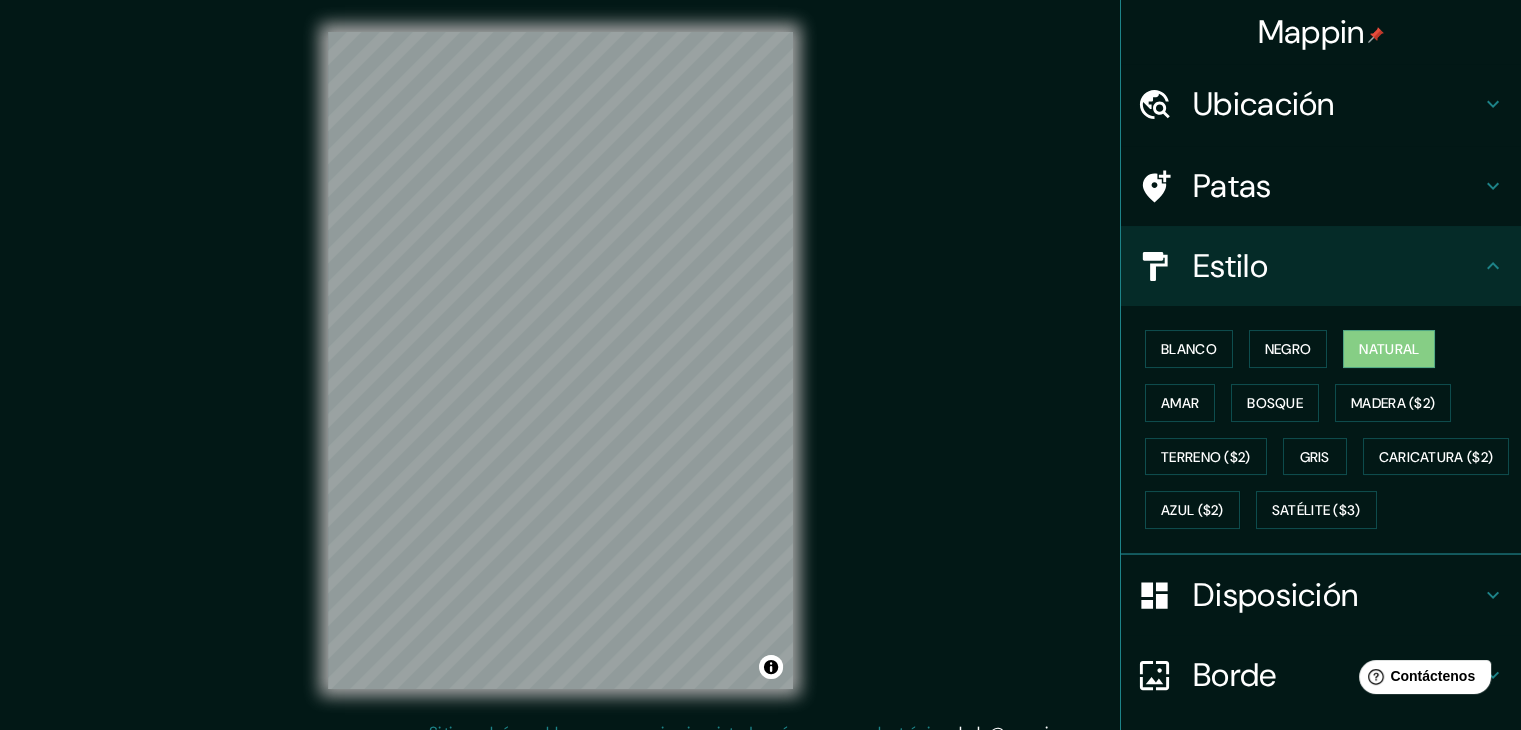 click on "Blanco Negro Natural Amar Bosque Madera ($2) Terreno ($2) Gris Caricatura ($2) Azul ($2) Satélite ($3)" at bounding box center [1329, 429] 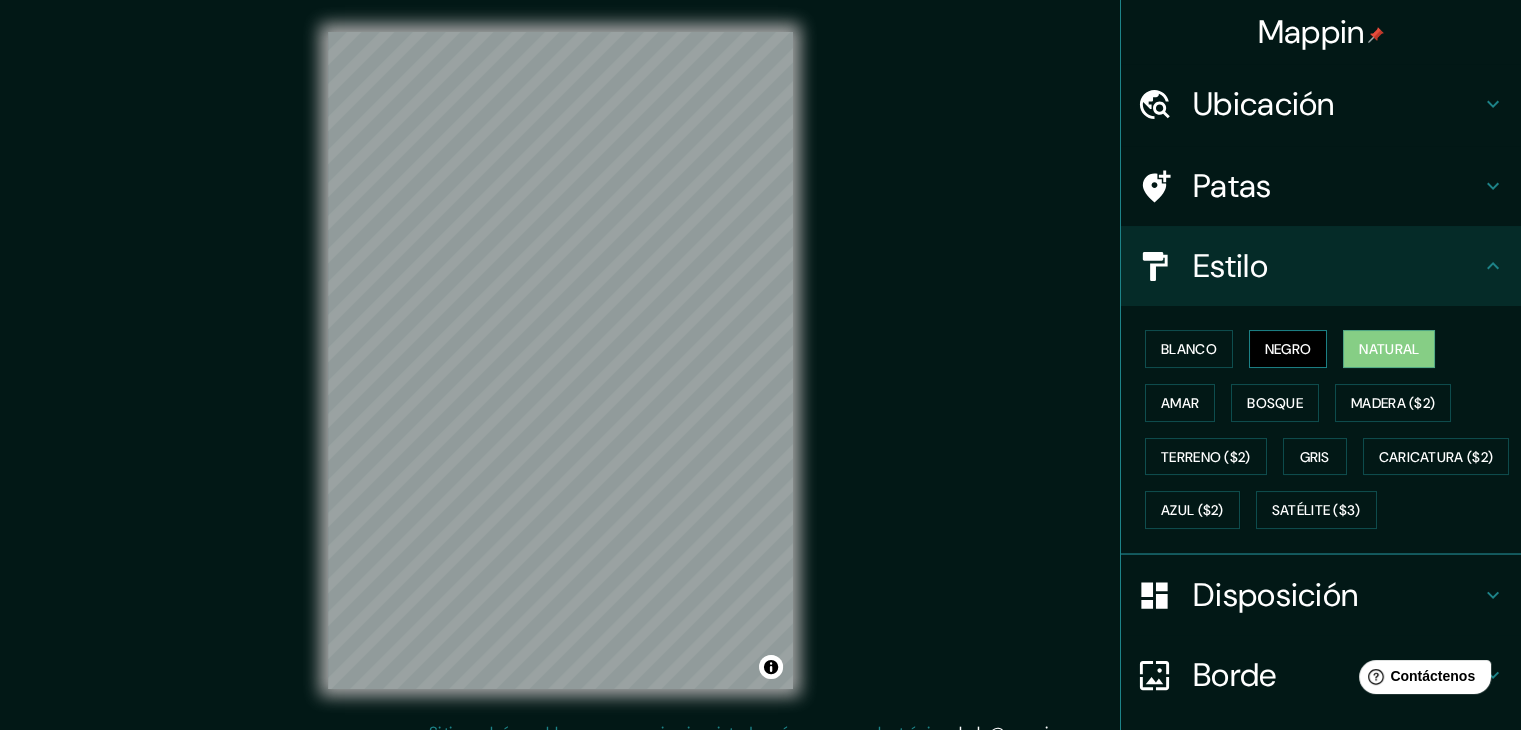click on "Negro" at bounding box center [1288, 349] 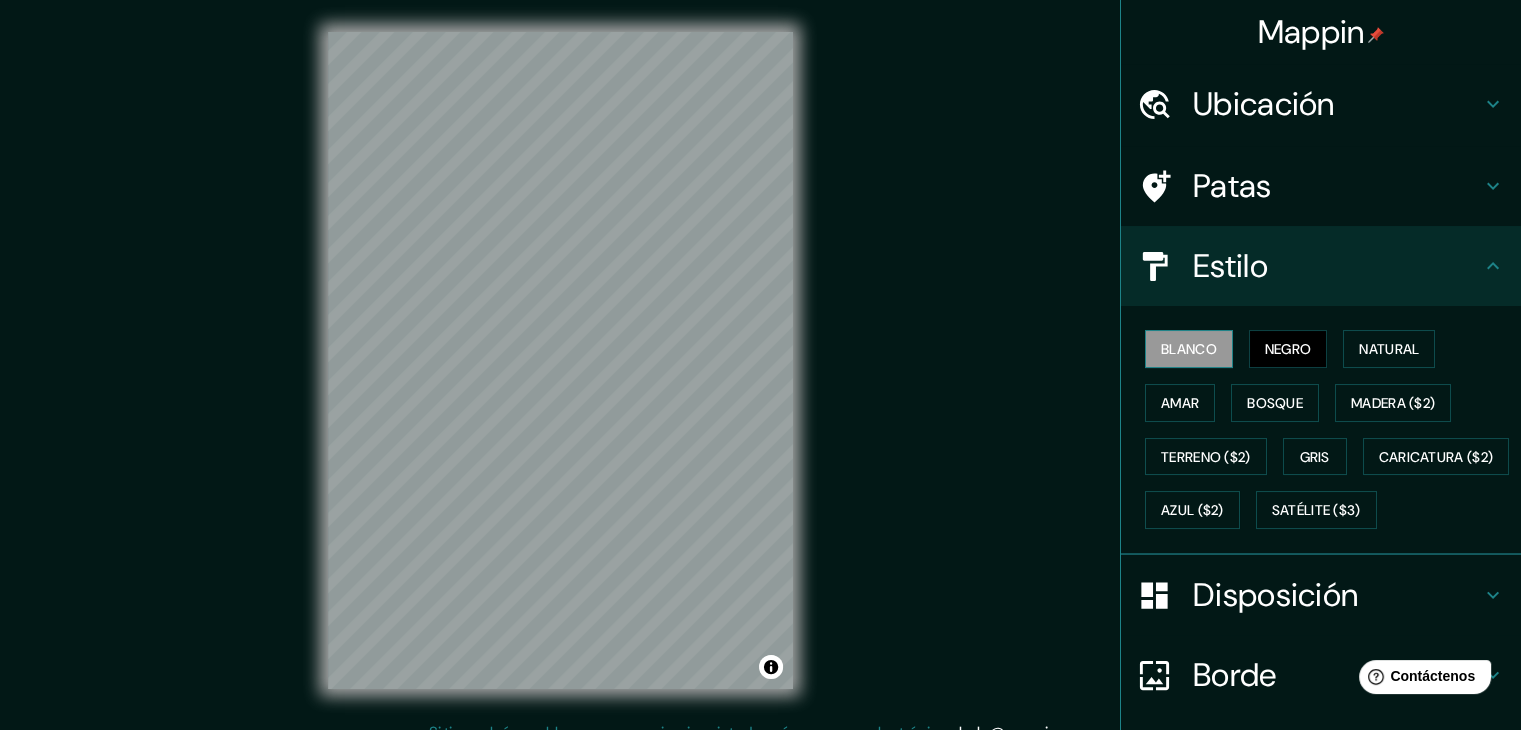 click on "Blanco" at bounding box center (1189, 349) 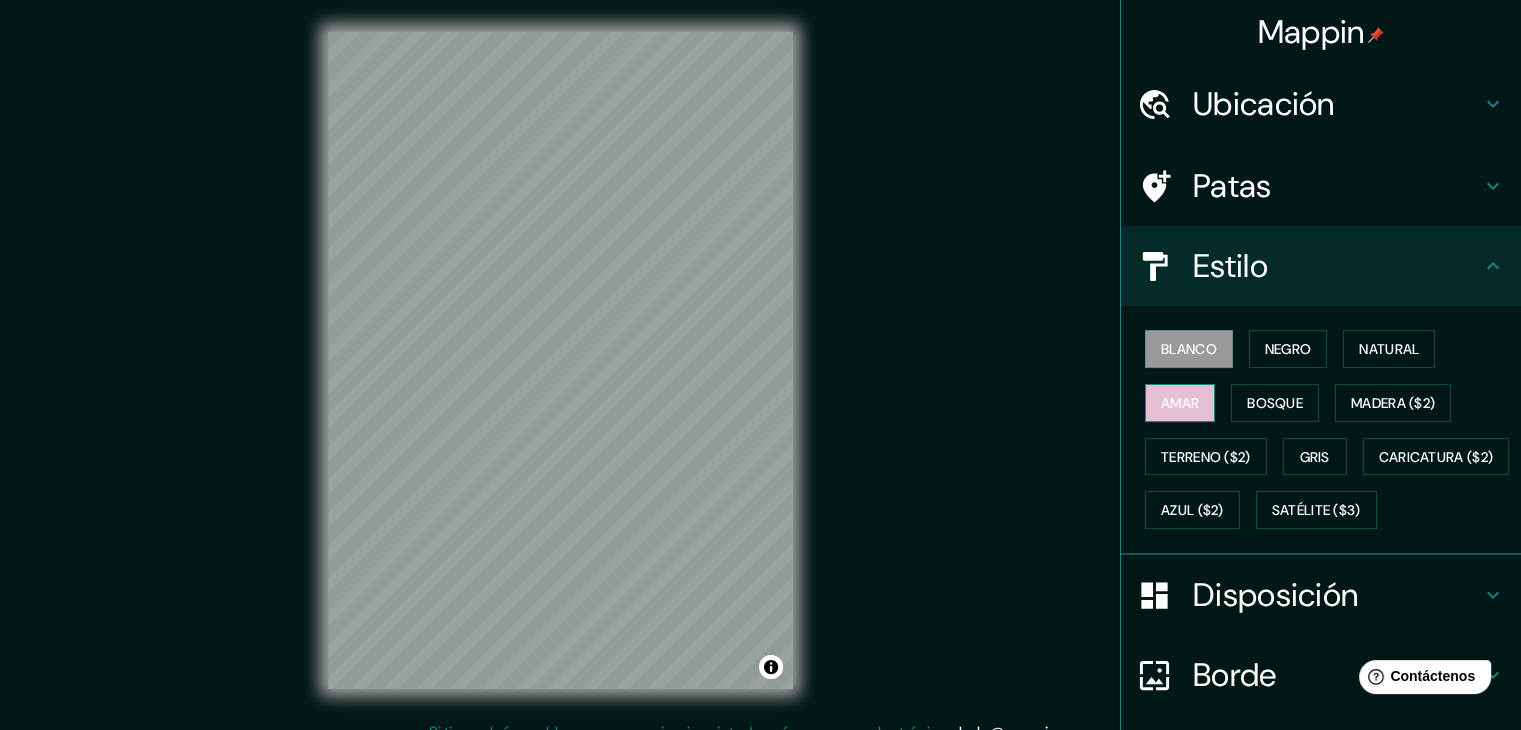 click on "Amar" at bounding box center (1180, 403) 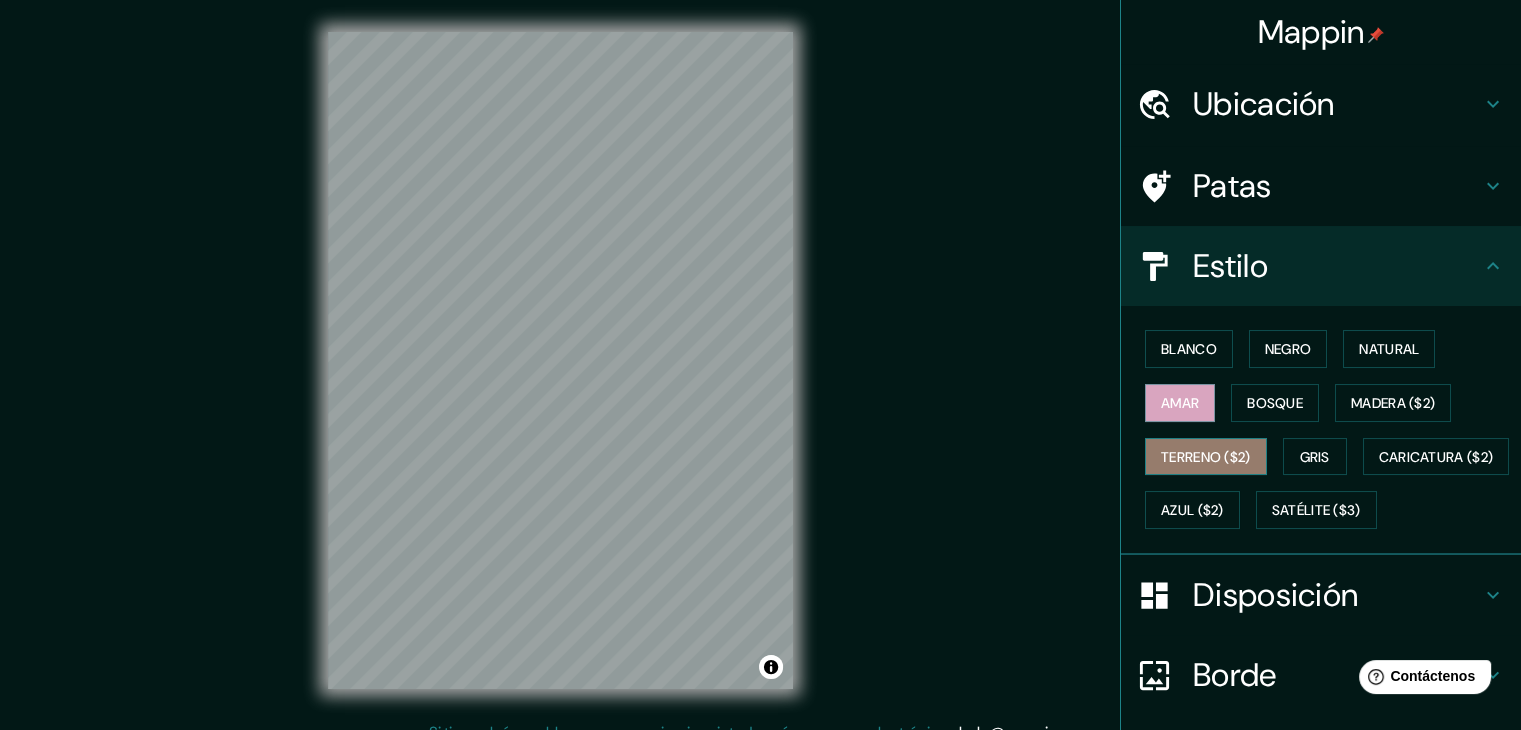click on "Terreno ($2)" at bounding box center [1206, 457] 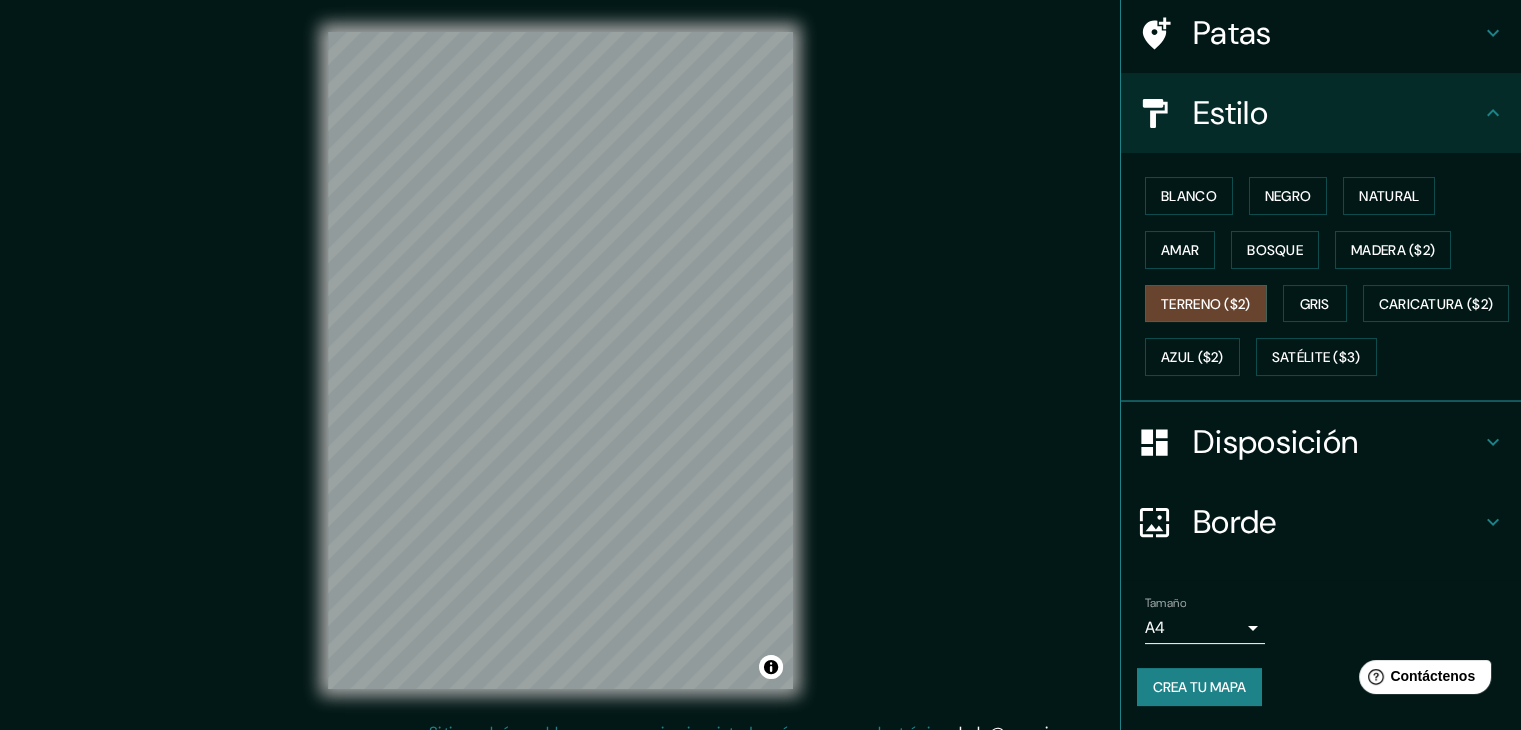 scroll, scrollTop: 202, scrollLeft: 0, axis: vertical 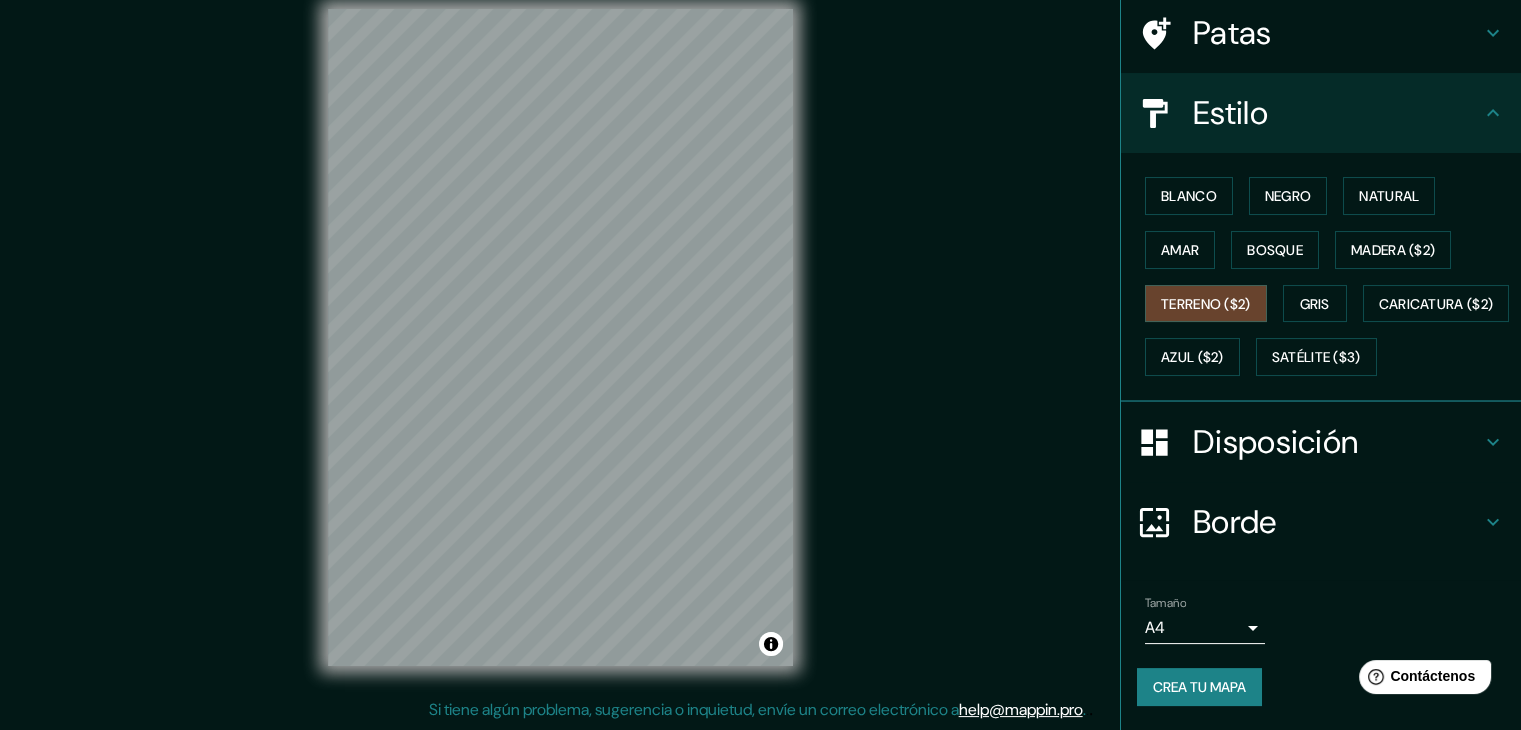 click on "Crea tu mapa" at bounding box center (1199, 687) 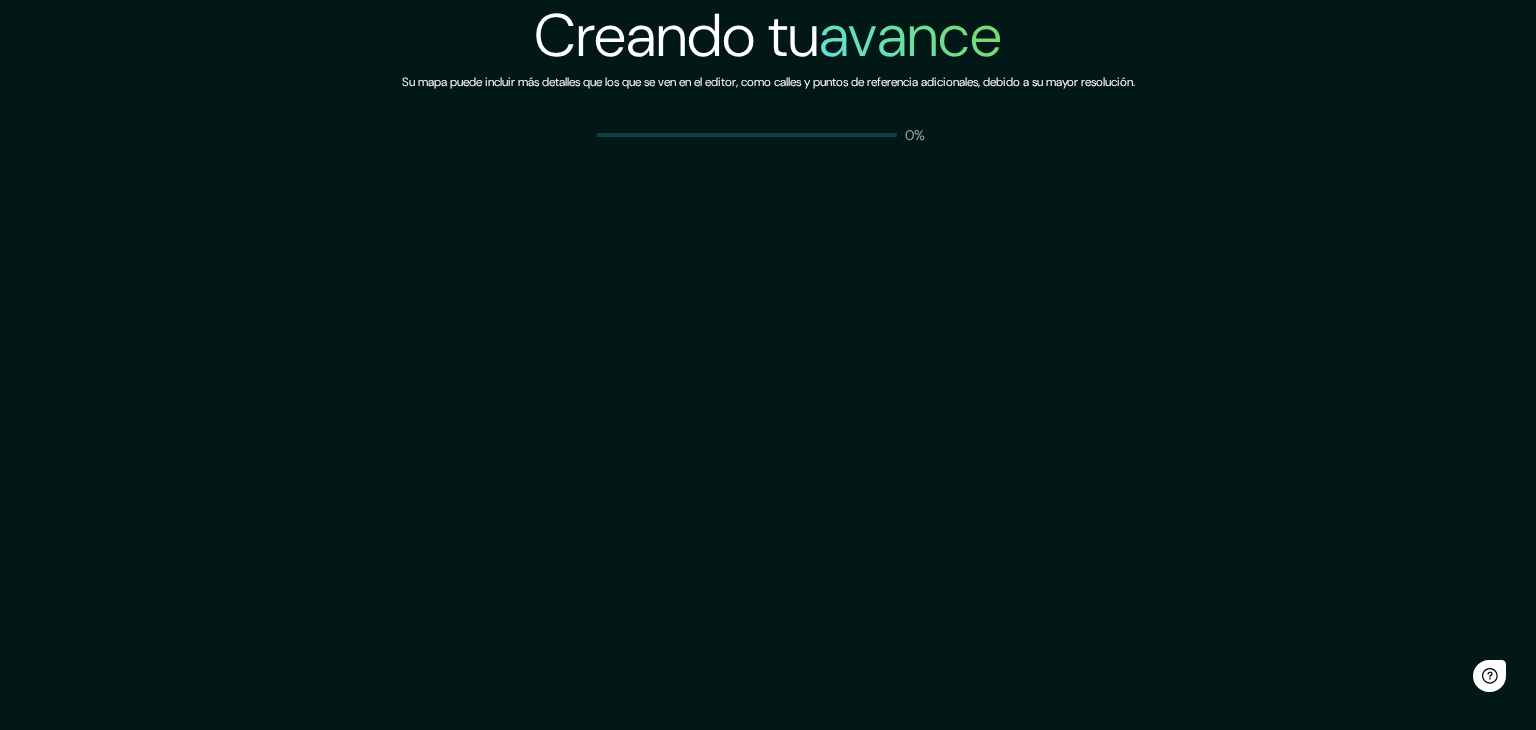 scroll, scrollTop: 0, scrollLeft: 0, axis: both 